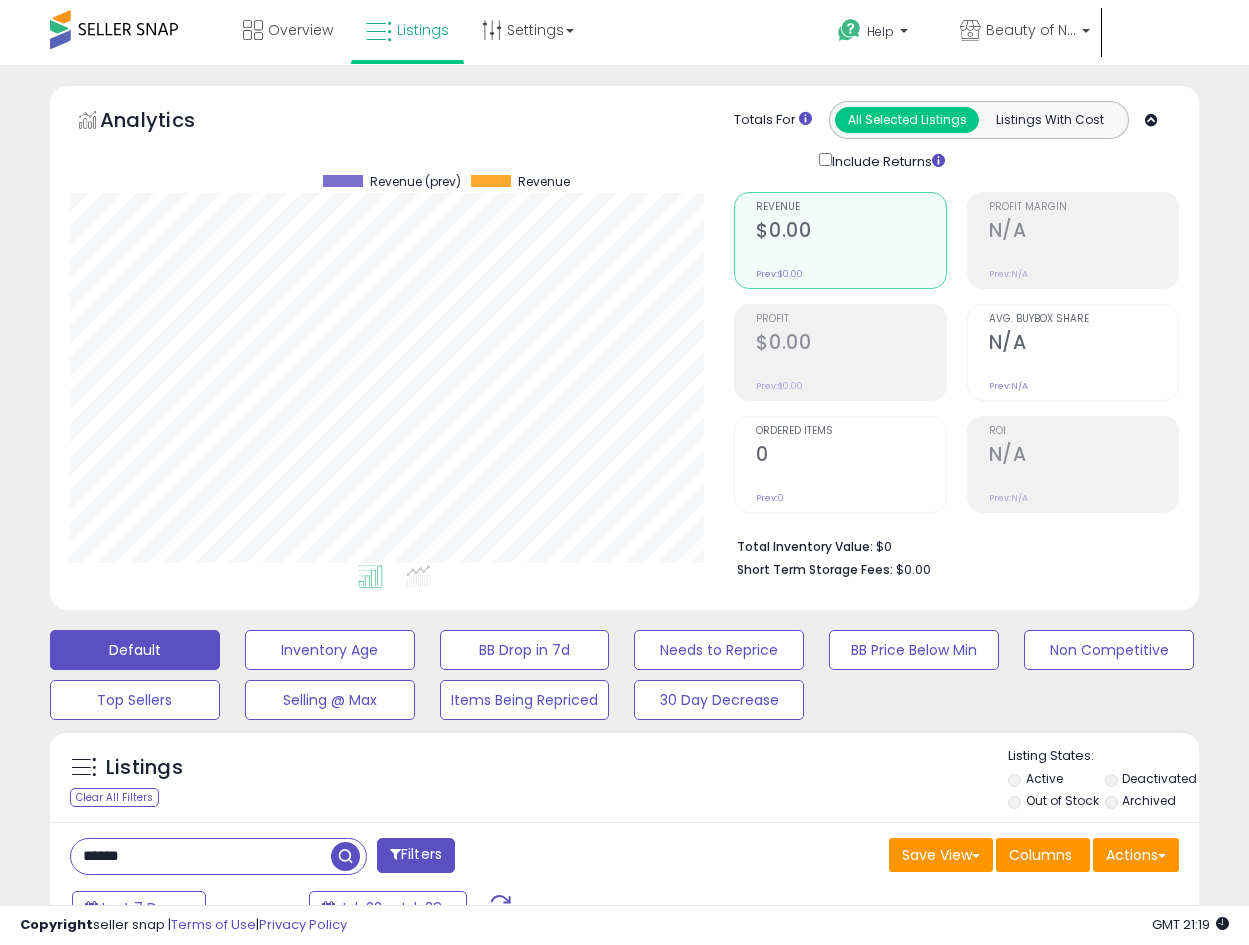scroll, scrollTop: 275, scrollLeft: 0, axis: vertical 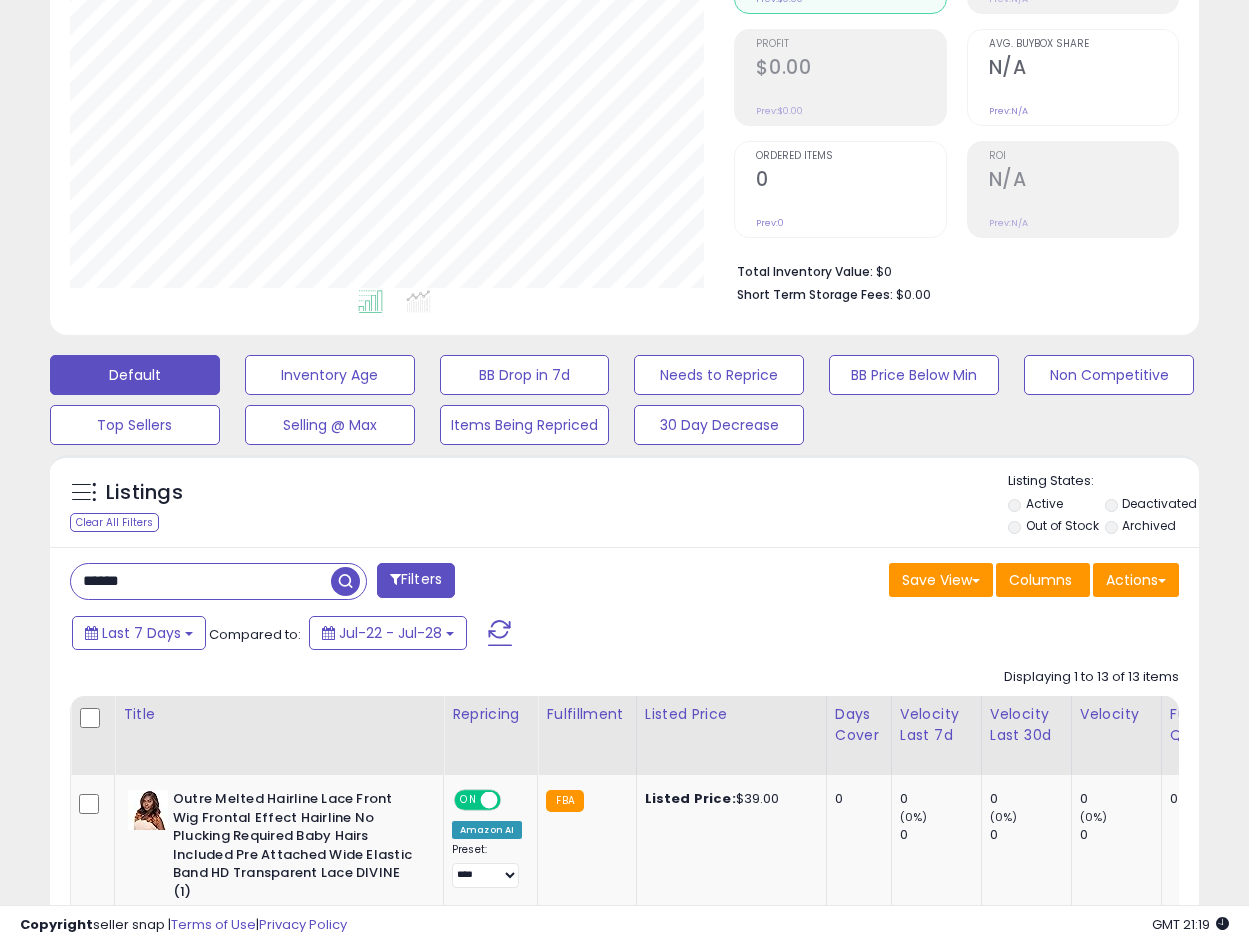 click on "******" at bounding box center (201, 581) 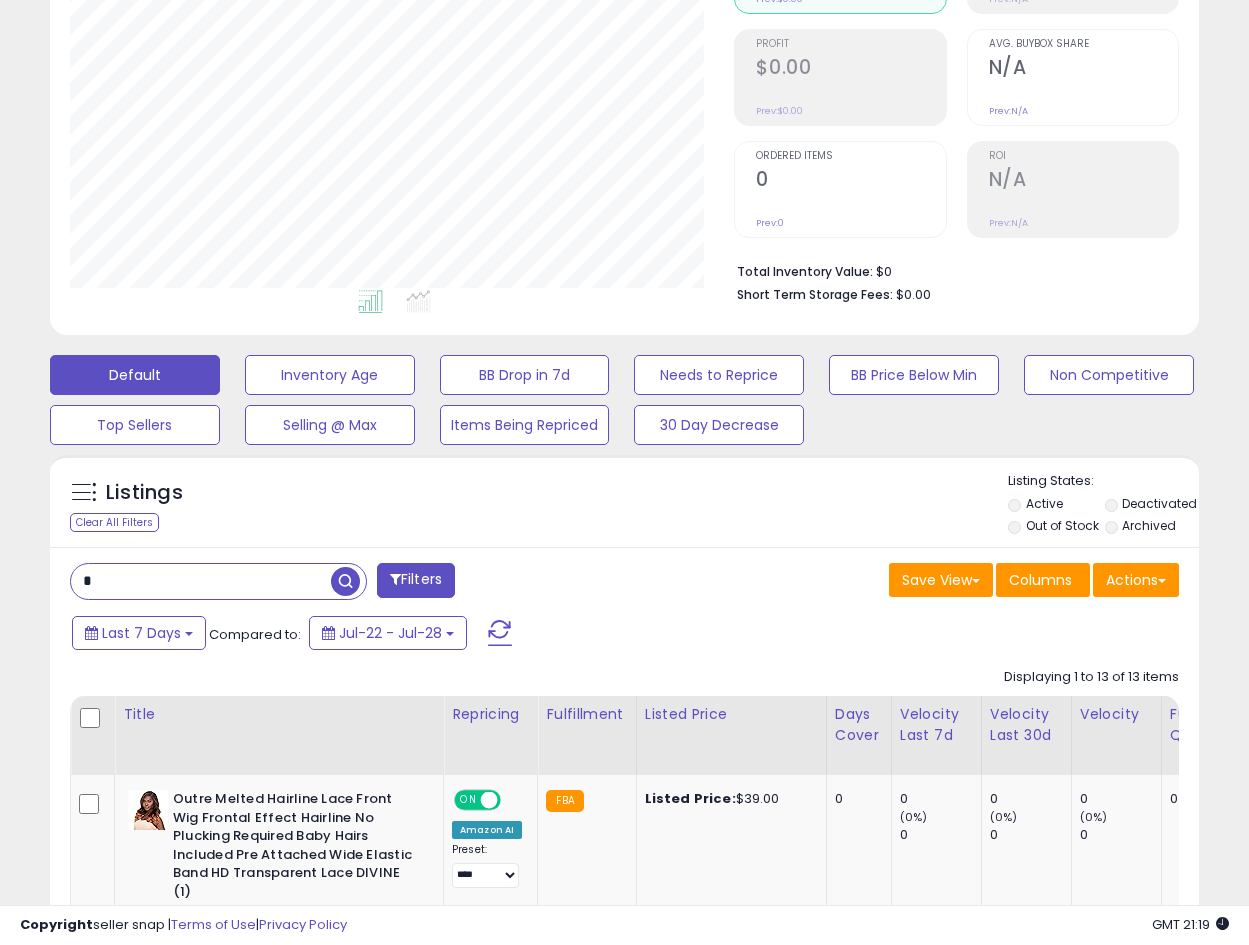 scroll, scrollTop: 275, scrollLeft: 0, axis: vertical 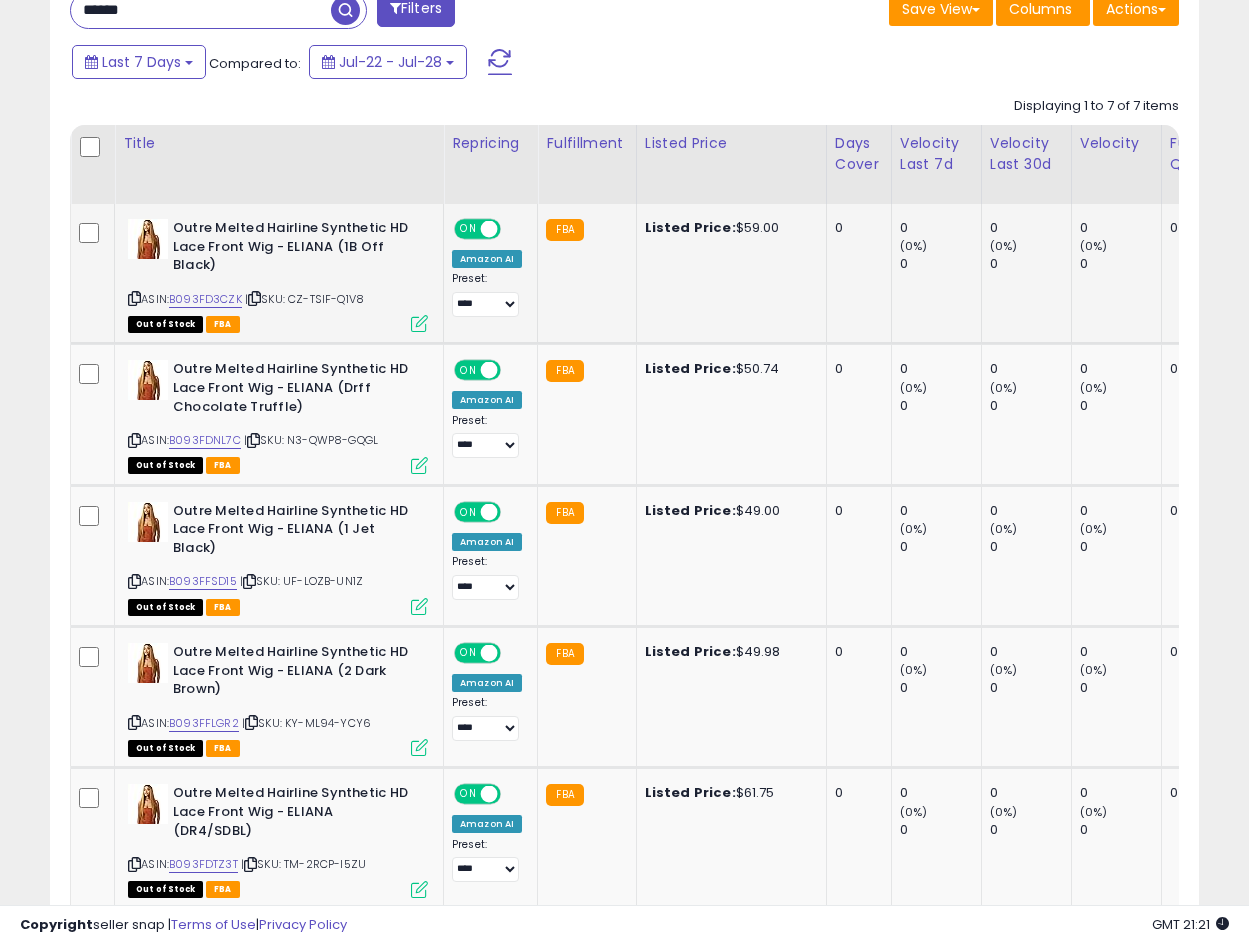 click on "ASIN:  B093FD3CZK    |   SKU: CZ-TSIF-Q1V8 Out of Stock FBA" at bounding box center [278, 274] 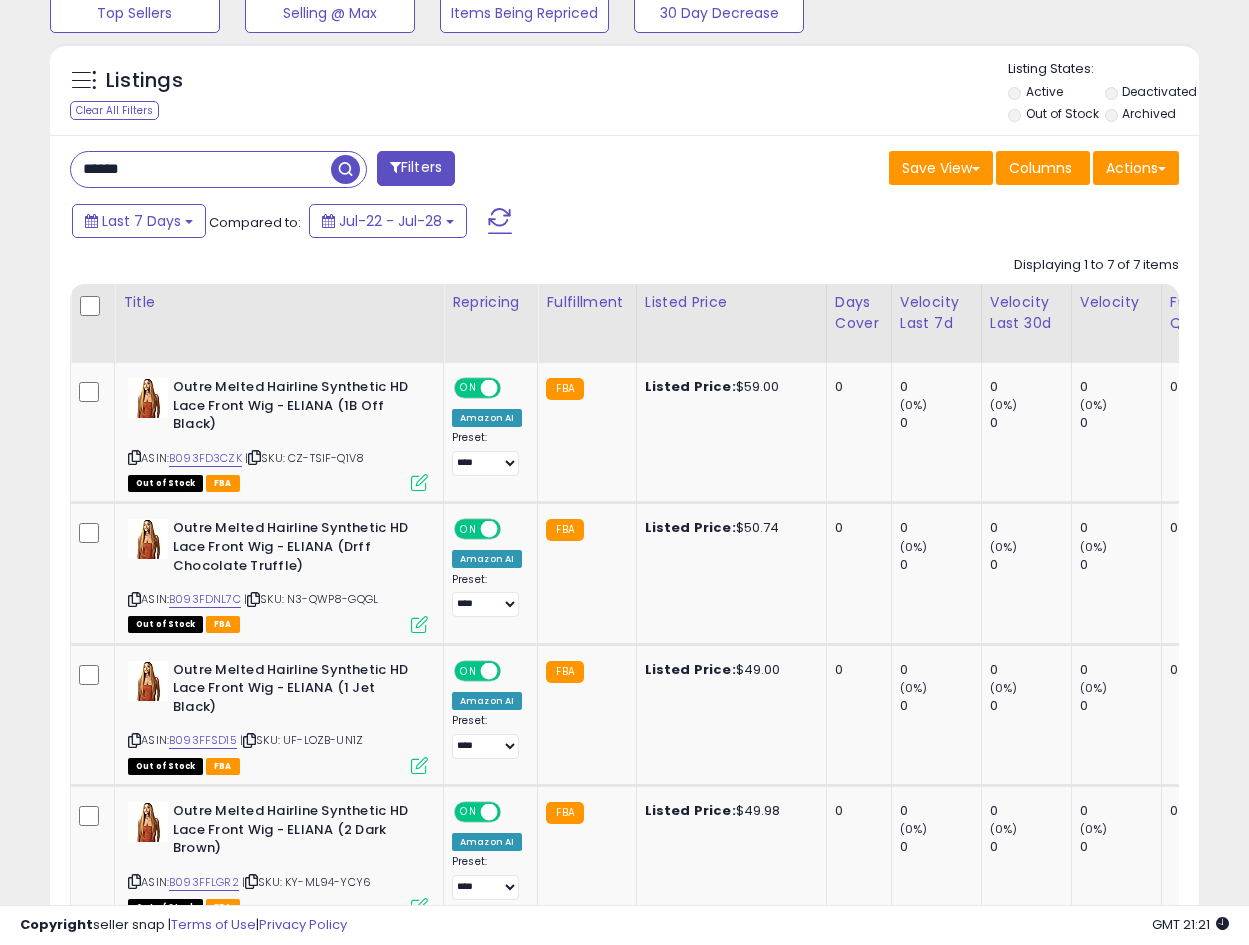 scroll, scrollTop: 579, scrollLeft: 0, axis: vertical 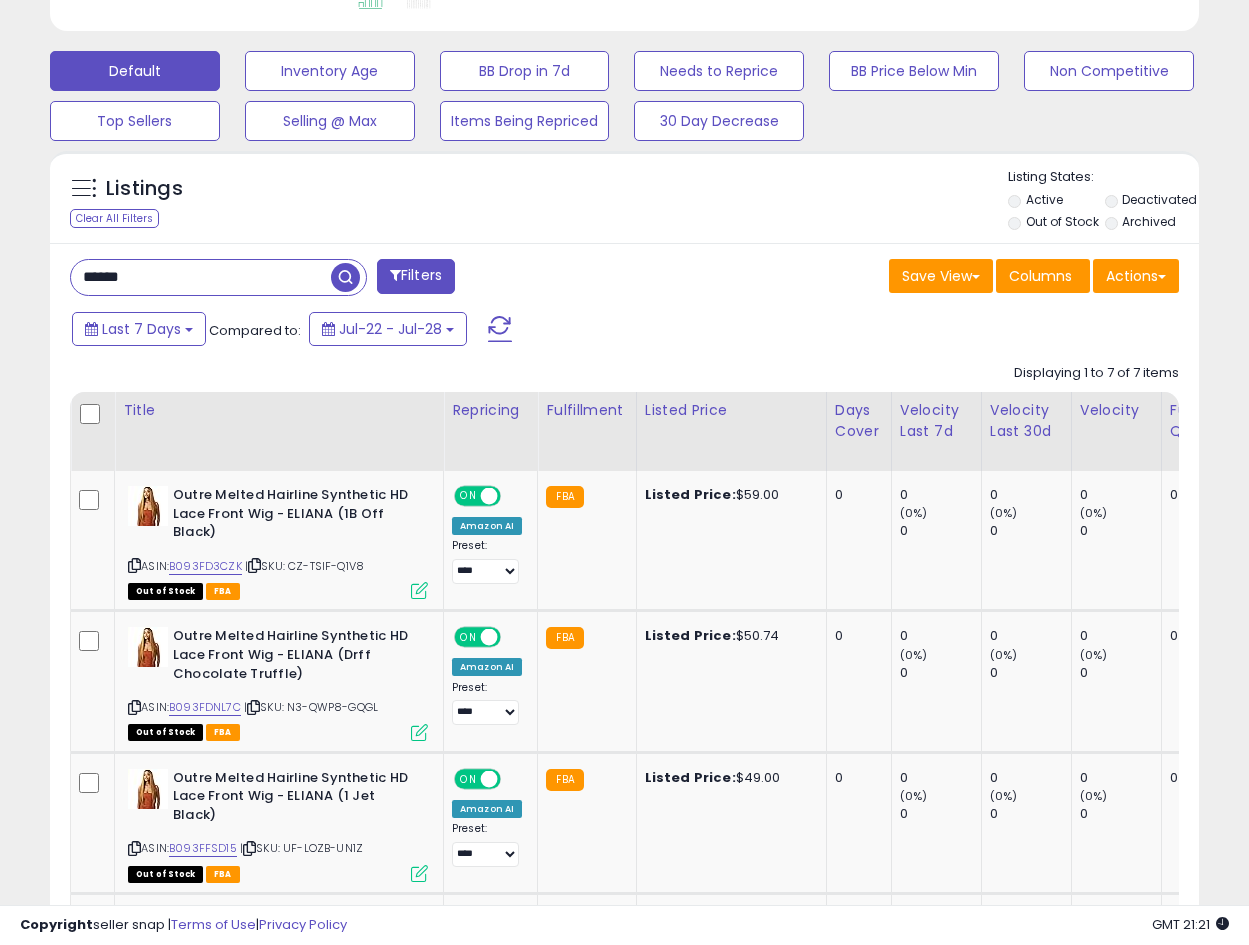 click on "******" at bounding box center [201, 277] 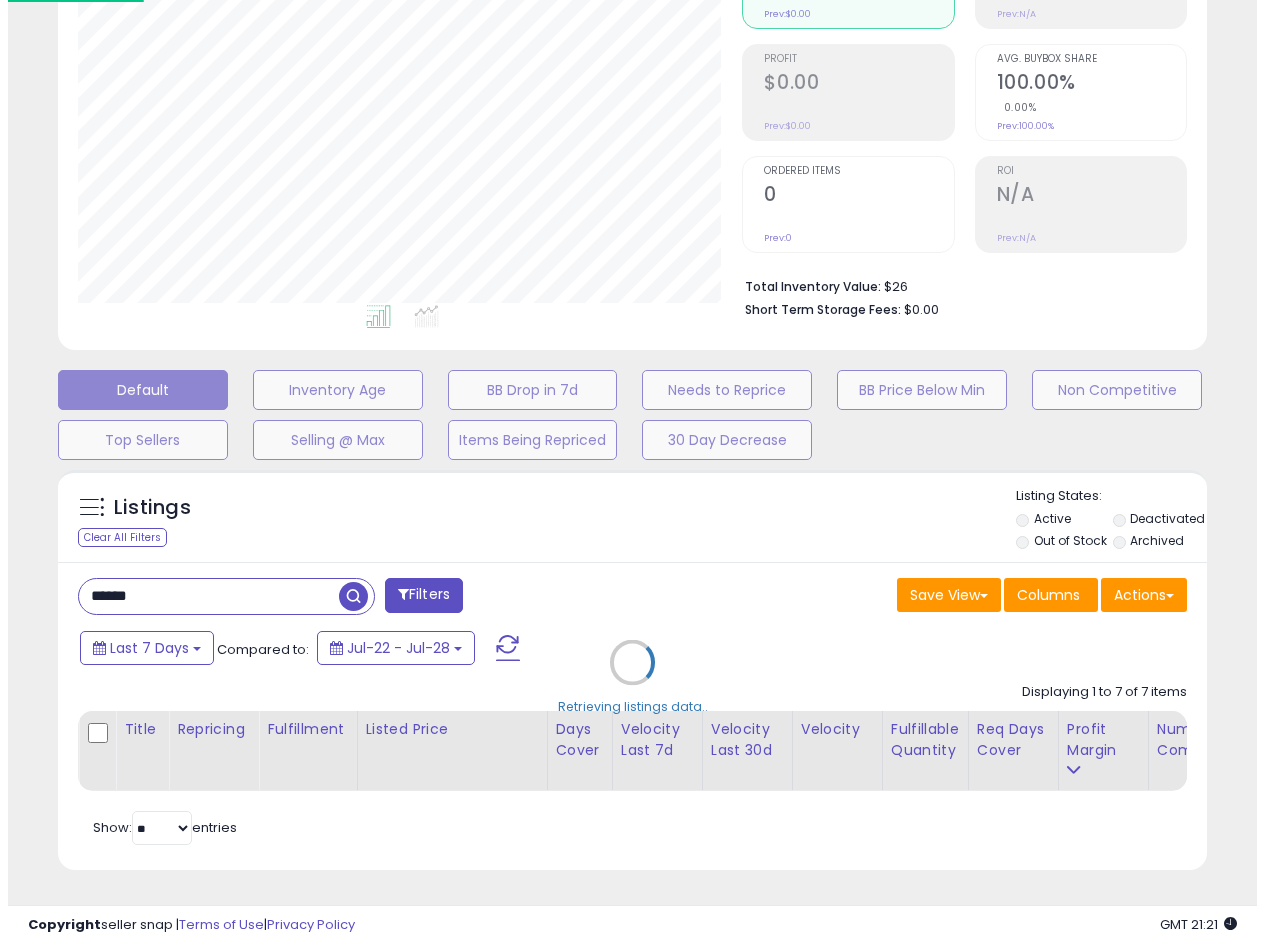 scroll, scrollTop: 275, scrollLeft: 0, axis: vertical 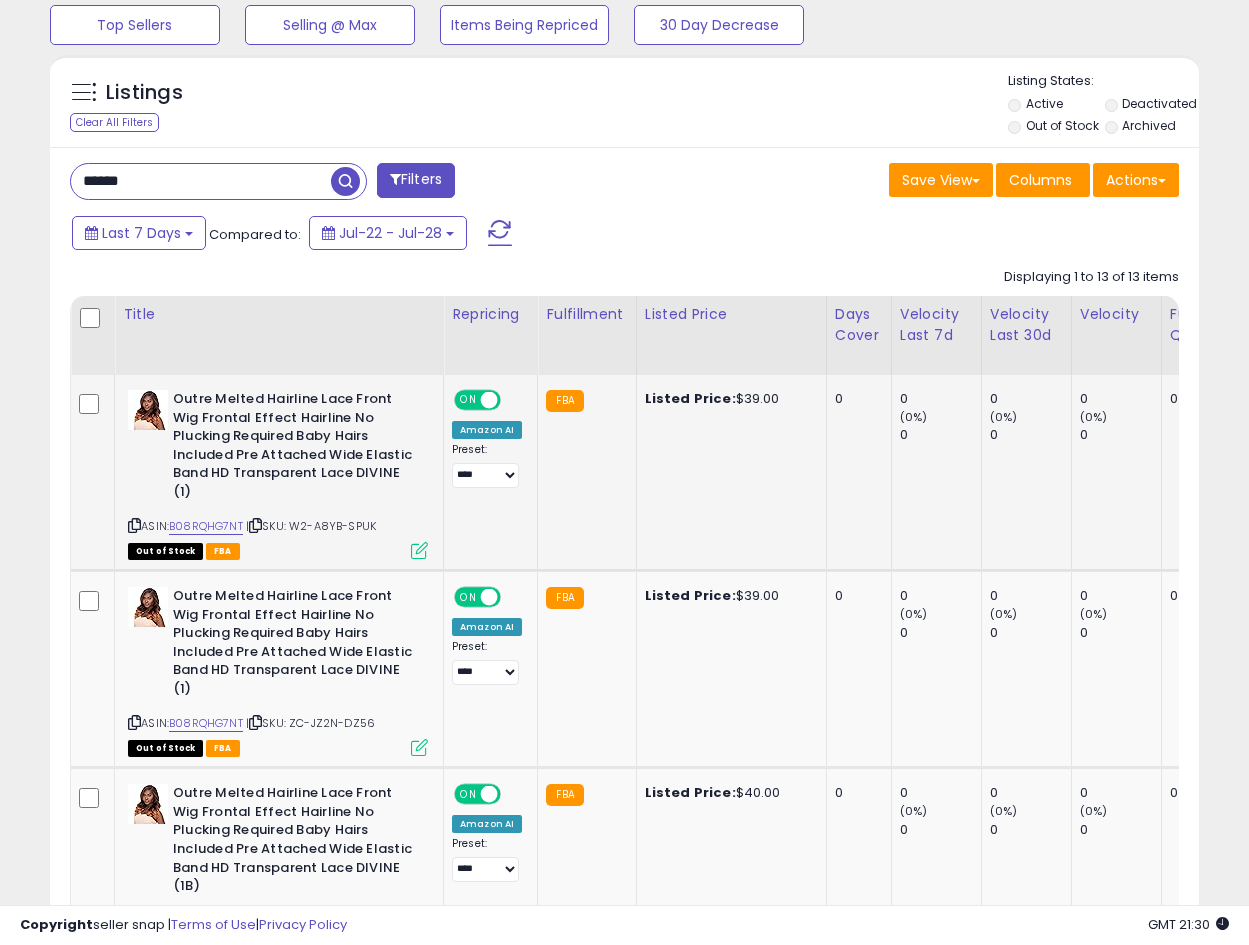 click on "Outre Melted Hairline Lace Front Wig Frontal Effect Hairline No Plucking Required Baby Hairs Included Pre Attached Wide Elastic Band HD Transparent Lace DIVINE (1)" at bounding box center (294, 448) 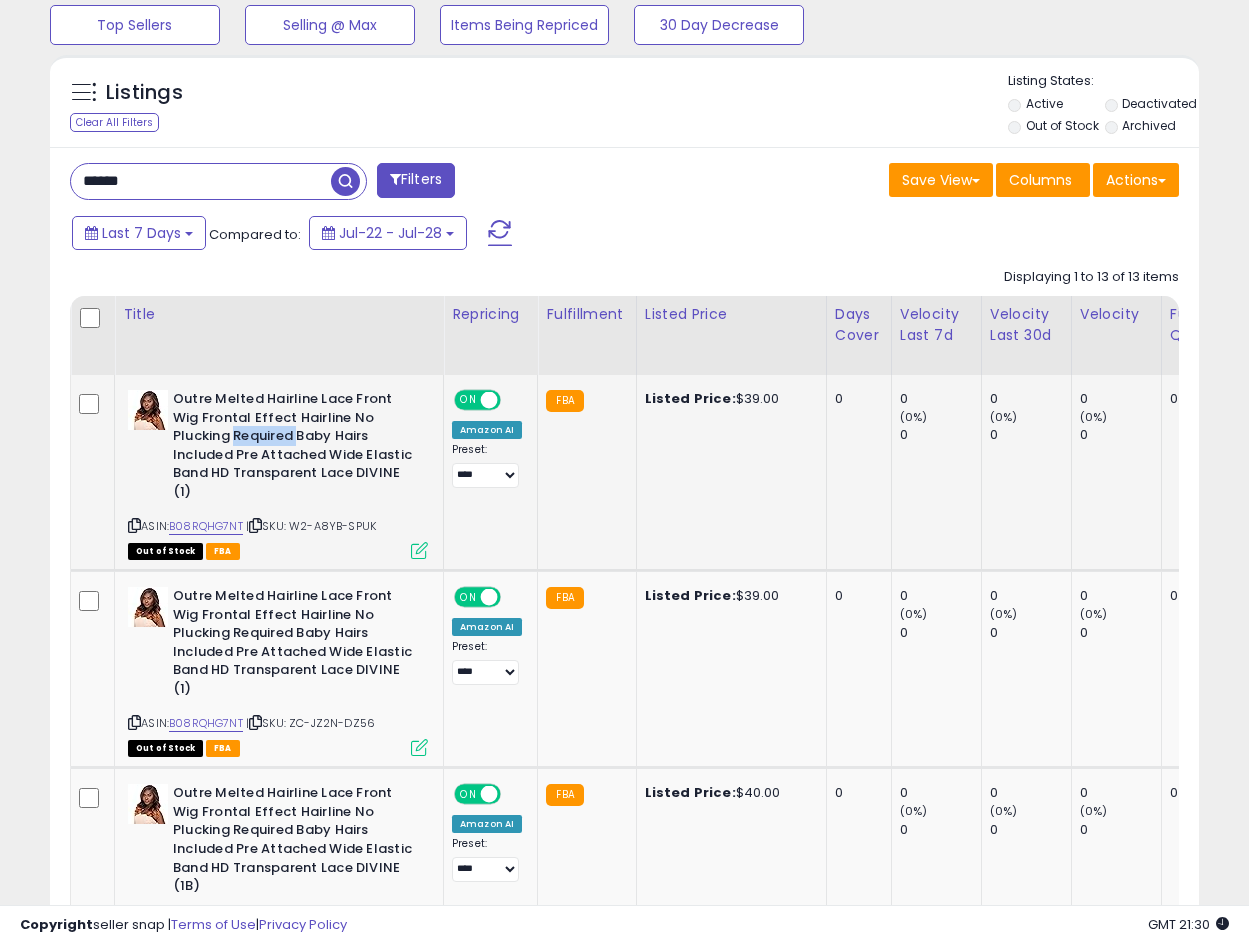 click on "Outre Melted Hairline Lace Front Wig Frontal Effect Hairline No Plucking Required Baby Hairs Included Pre Attached Wide Elastic Band HD Transparent Lace DIVINE (1)" at bounding box center [294, 448] 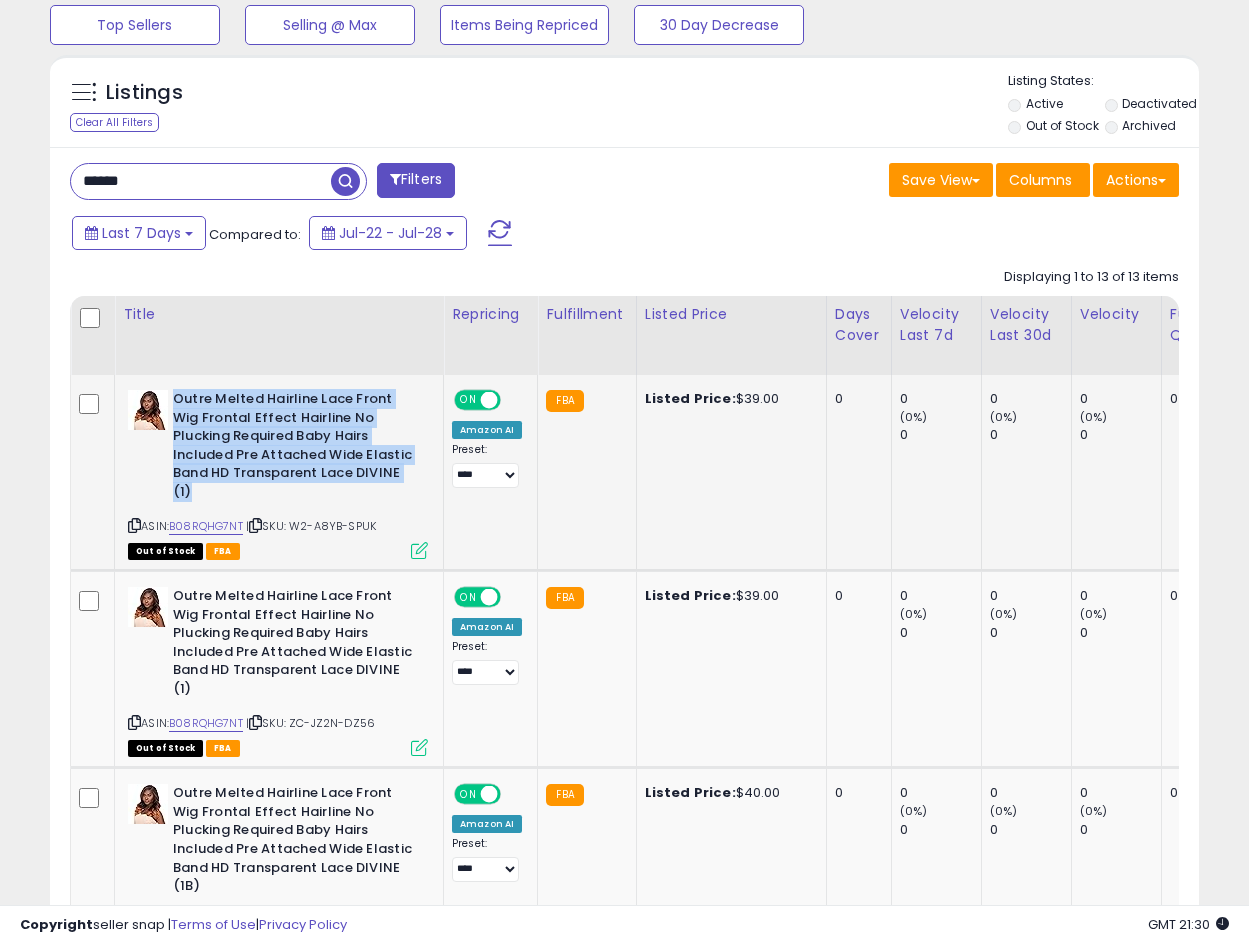 click on "Outre Melted Hairline Lace Front Wig Frontal Effect Hairline No Plucking Required Baby Hairs Included Pre Attached Wide Elastic Band HD Transparent Lace DIVINE (1)" at bounding box center [294, 448] 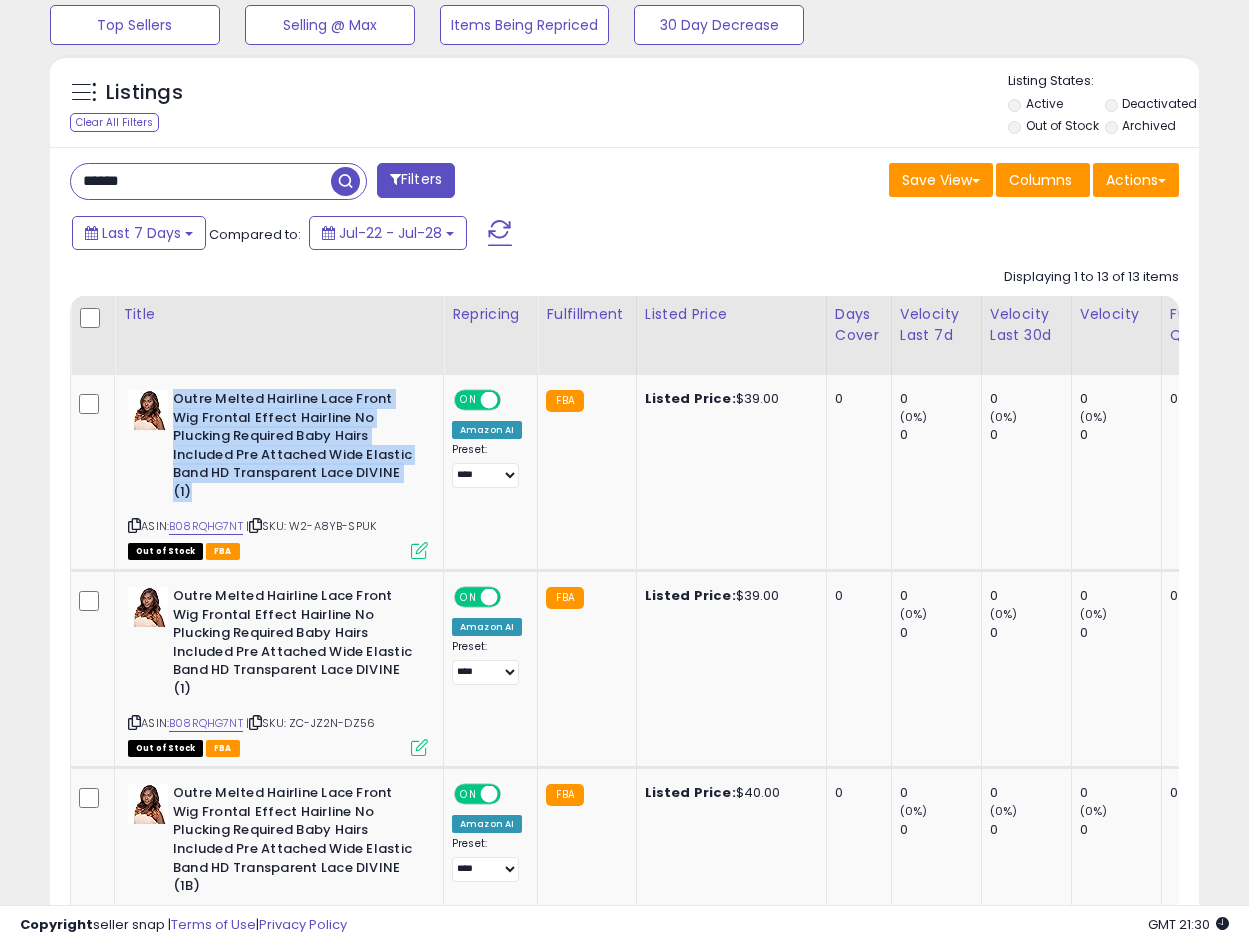 copy on "Outre Melted Hairline Lace Front Wig Frontal Effect Hairline No Plucking Required Baby Hairs Included Pre Attached Wide Elastic Band HD Transparent Lace DIVINE (1)" 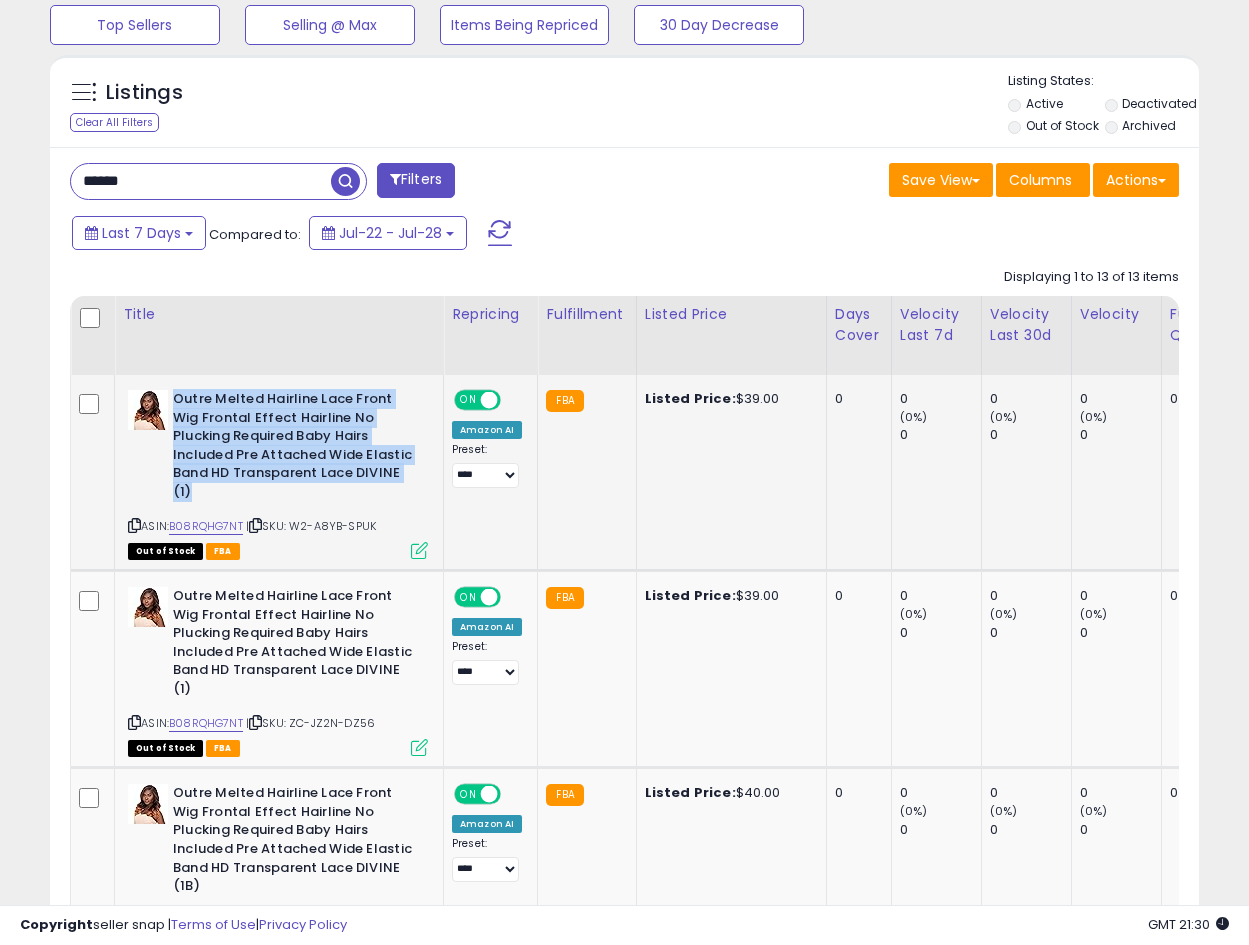 click on "Outre Melted Hairline Lace Front Wig Frontal Effect Hairline No Plucking Required Baby Hairs Included Pre Attached Wide Elastic Band HD Transparent Lace DIVINE (1)" at bounding box center [294, 448] 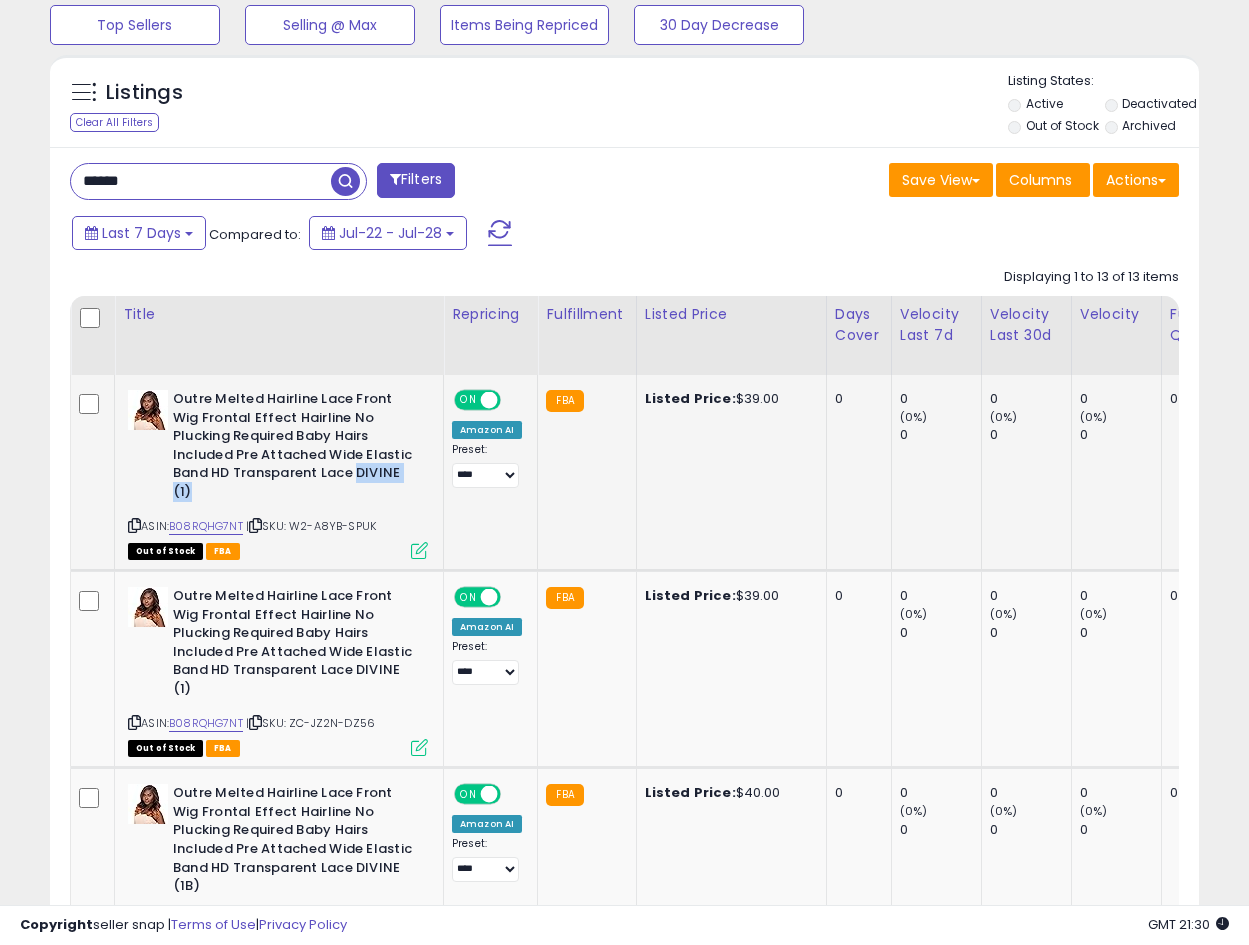 drag, startPoint x: 357, startPoint y: 471, endPoint x: 359, endPoint y: 488, distance: 17.117243 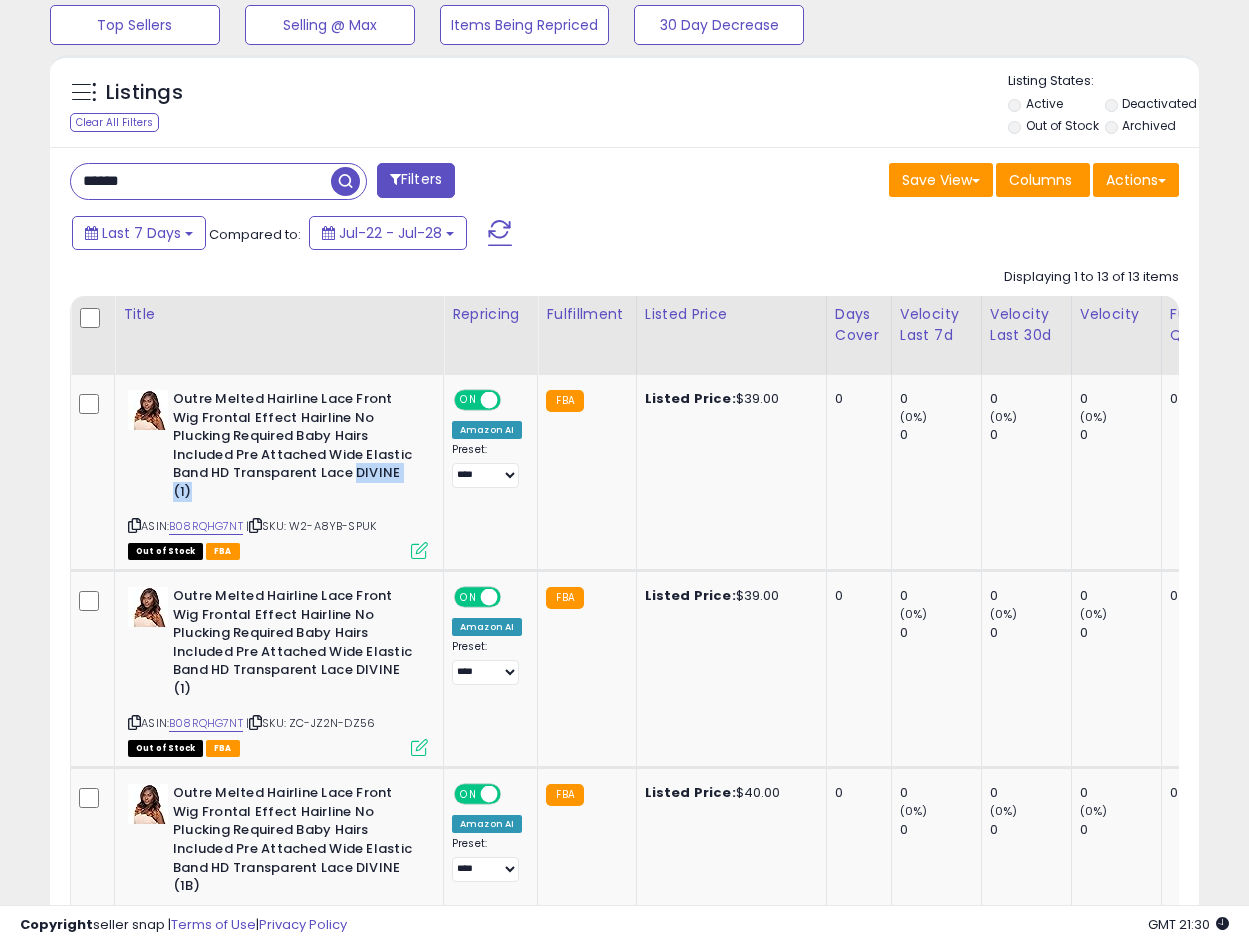 copy on "DIVINE (1)" 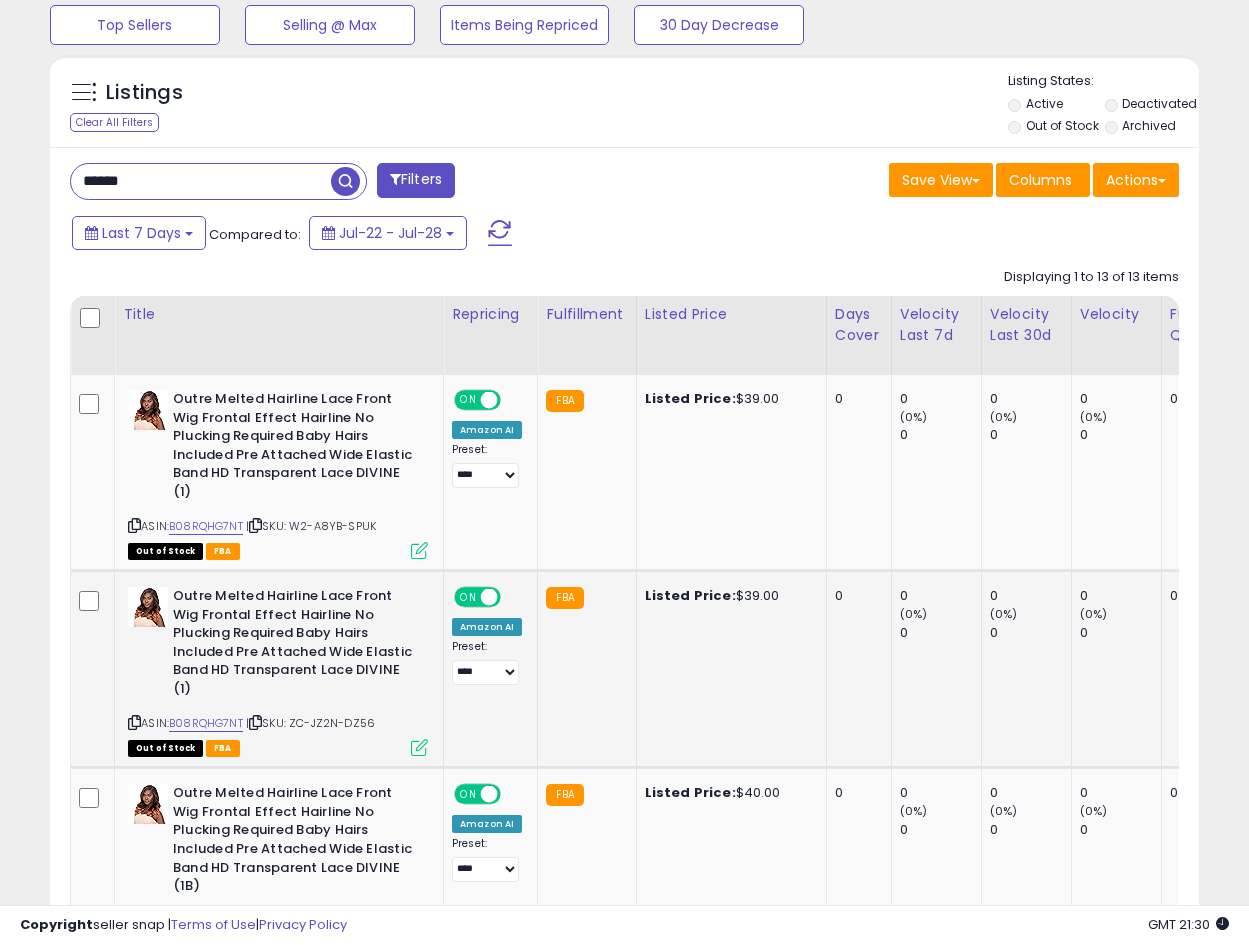 click on "Outre Melted Hairline Lace Front Wig Frontal Effect Hairline No Plucking Required Baby Hairs Included Pre Attached Wide Elastic Band HD Transparent Lace DIVINE (1)" at bounding box center (294, 645) 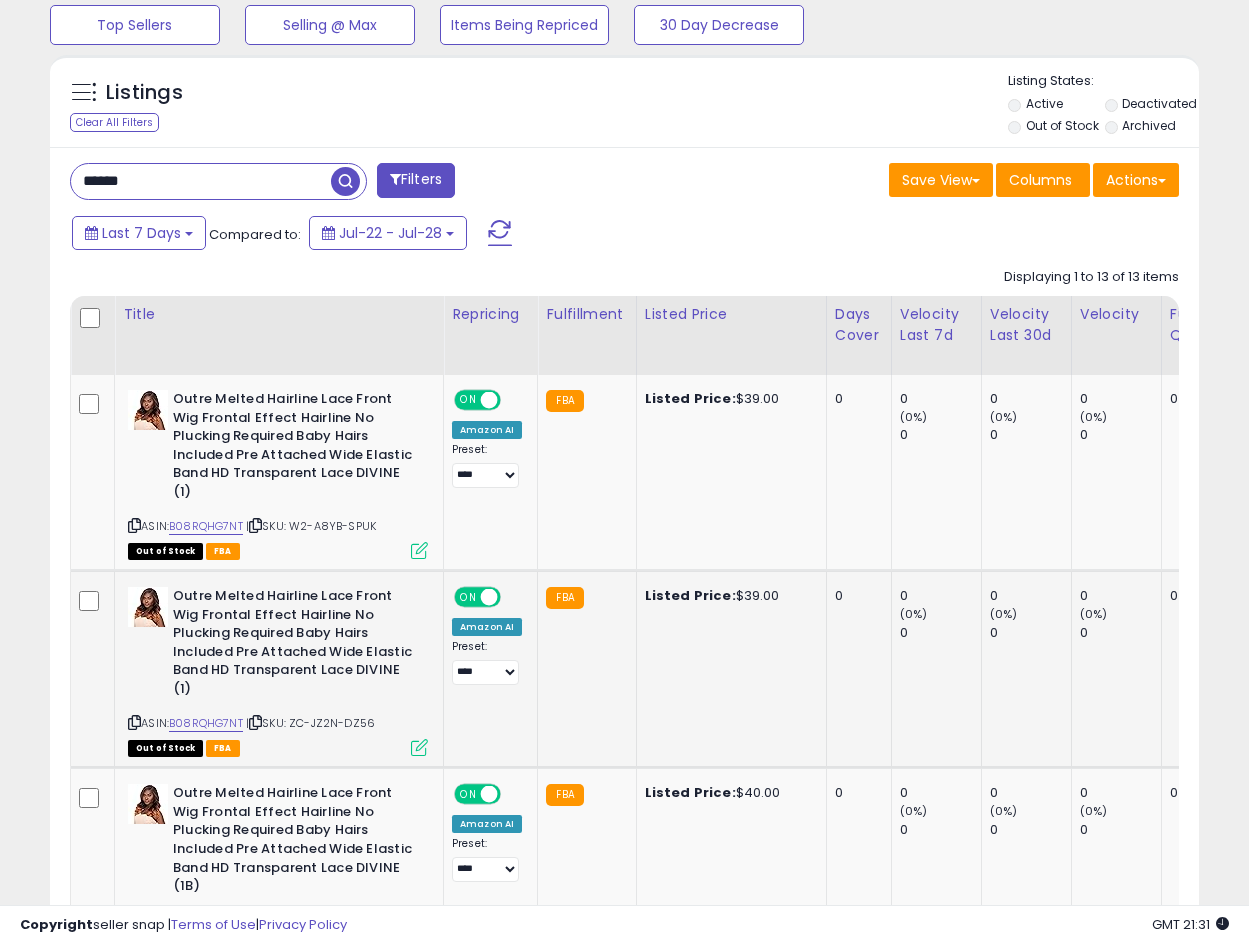 click at bounding box center (255, 722) 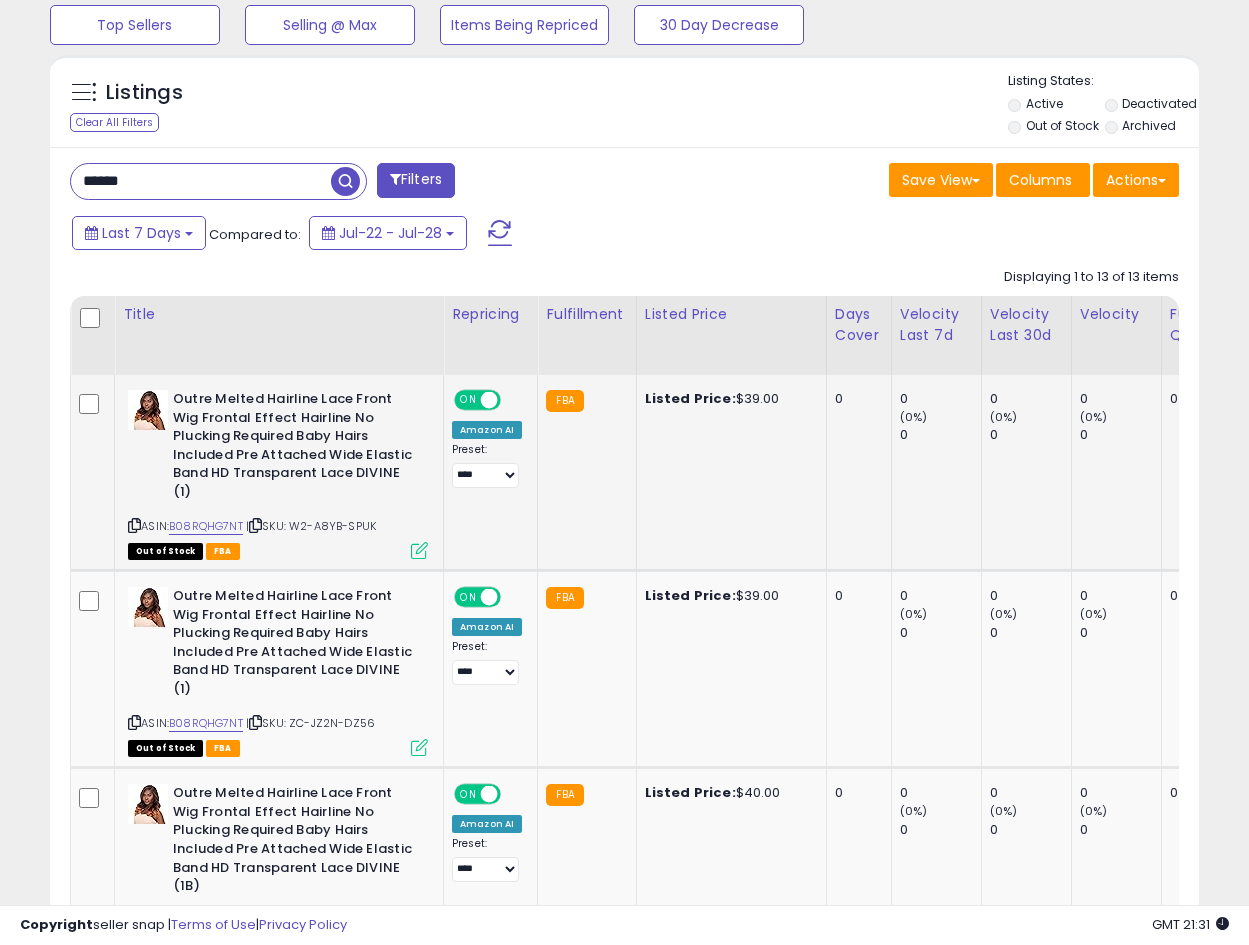 click at bounding box center (134, 525) 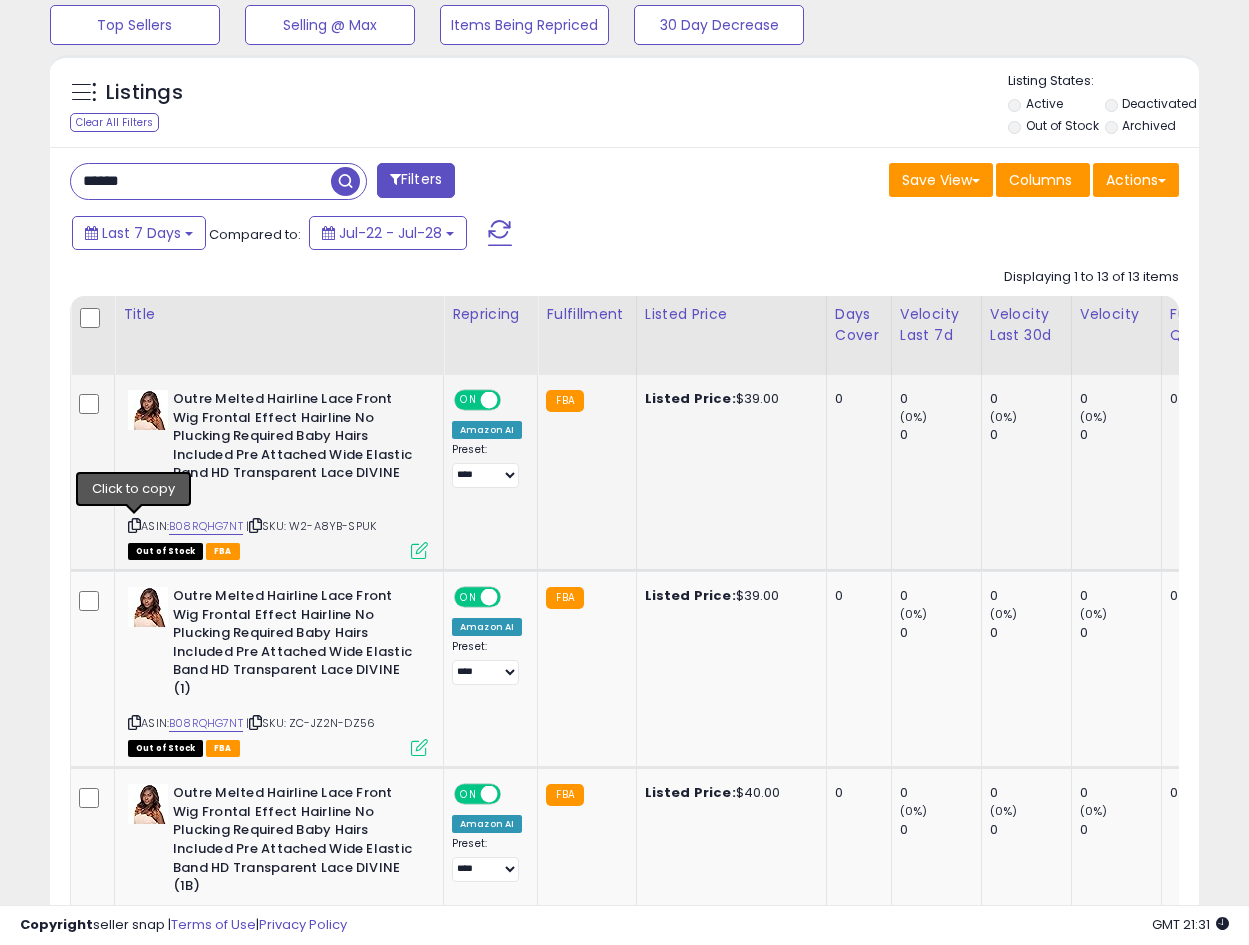 click at bounding box center [134, 525] 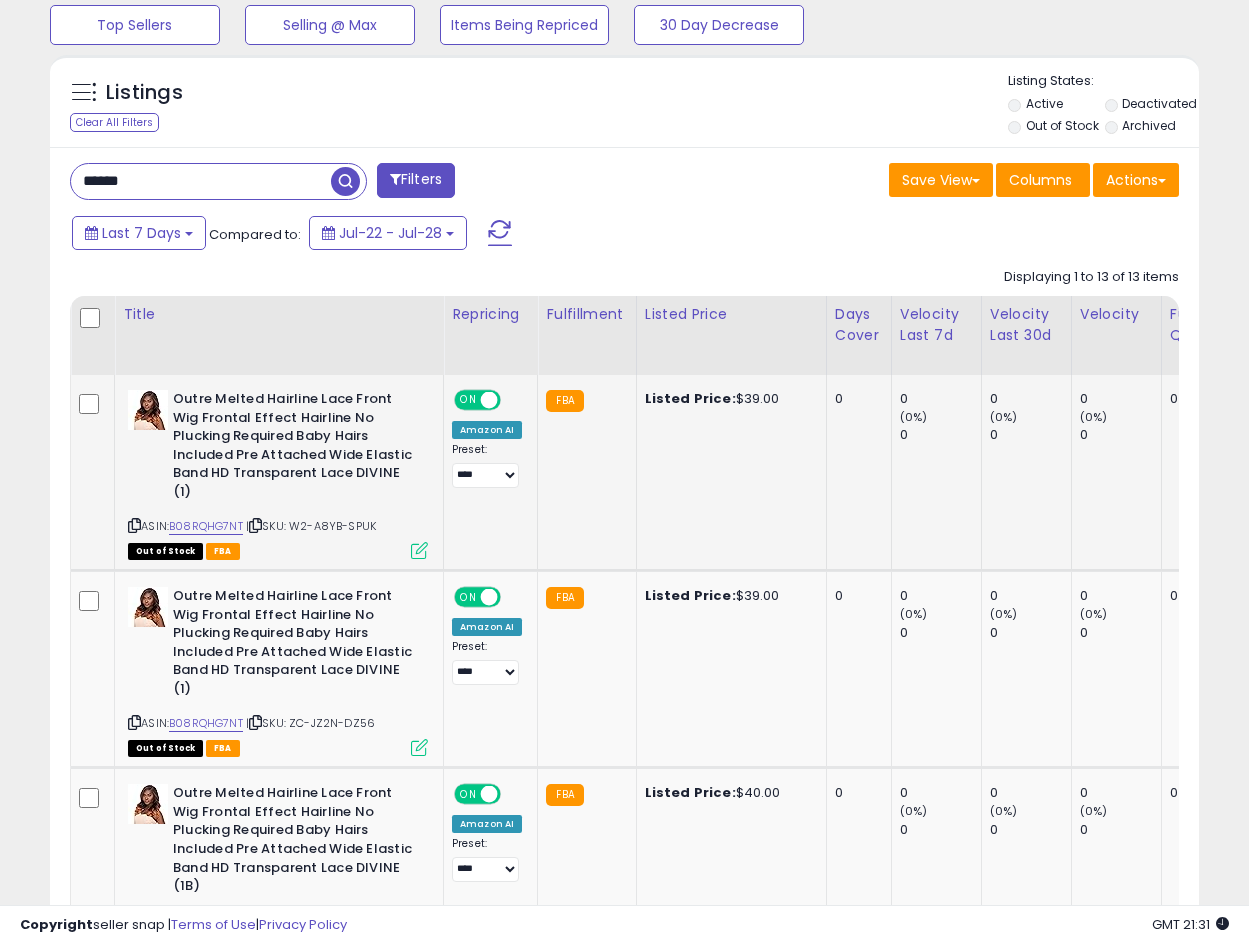 click at bounding box center [134, 525] 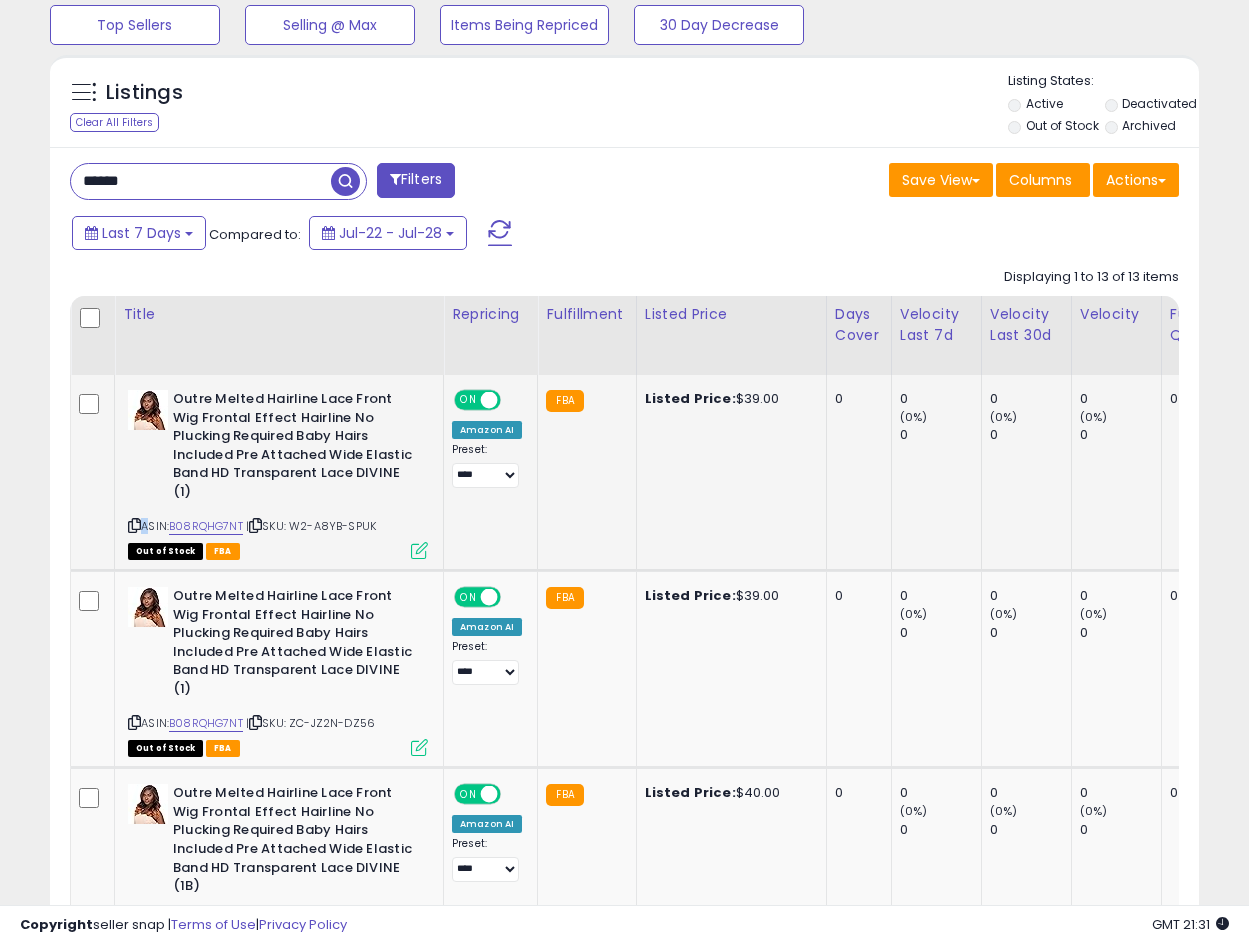 click at bounding box center (134, 525) 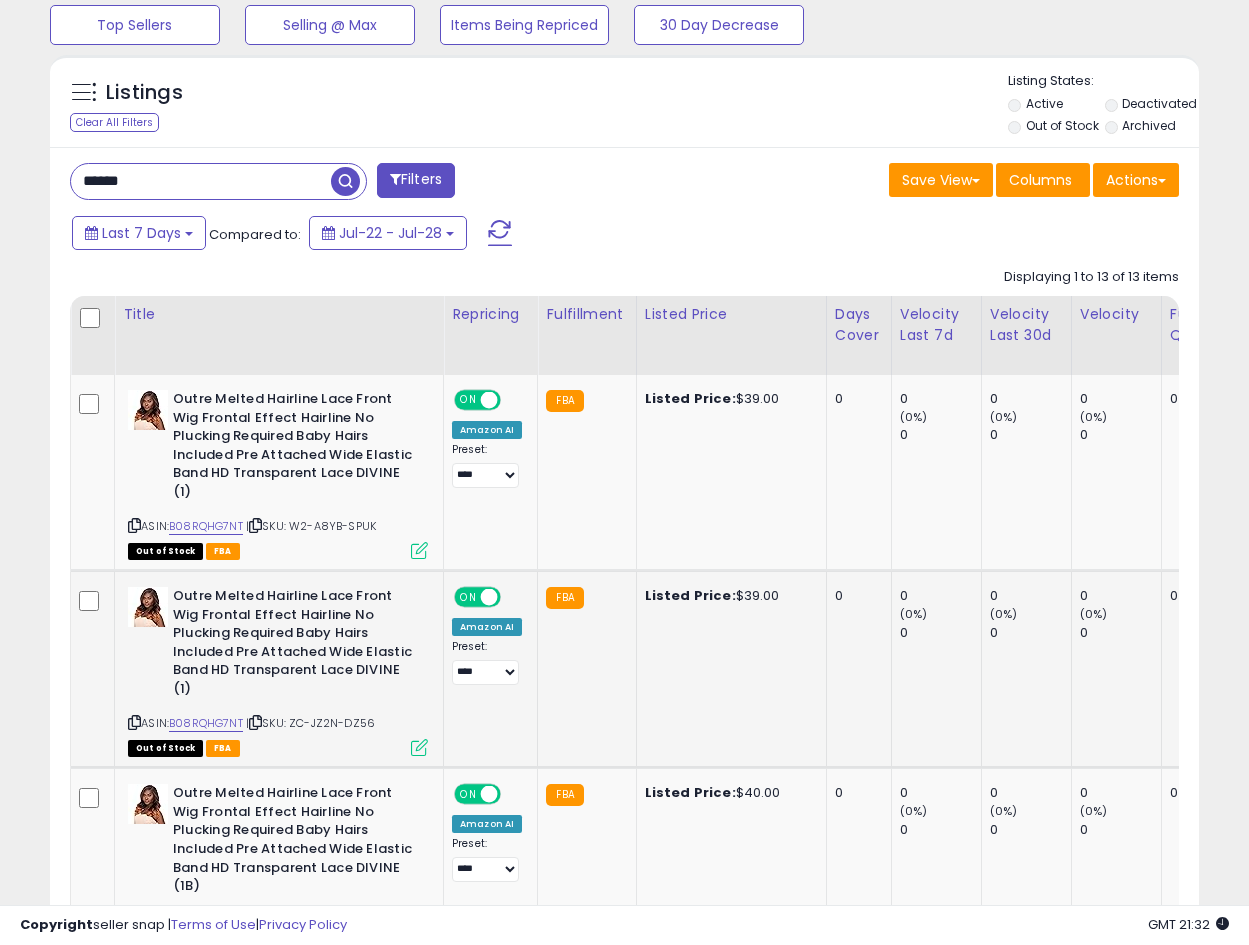 click on "ASIN:  B08RQHG7NT    |   SKU: ZC-JZ2N-DZ56 Out of Stock FBA" at bounding box center [278, 670] 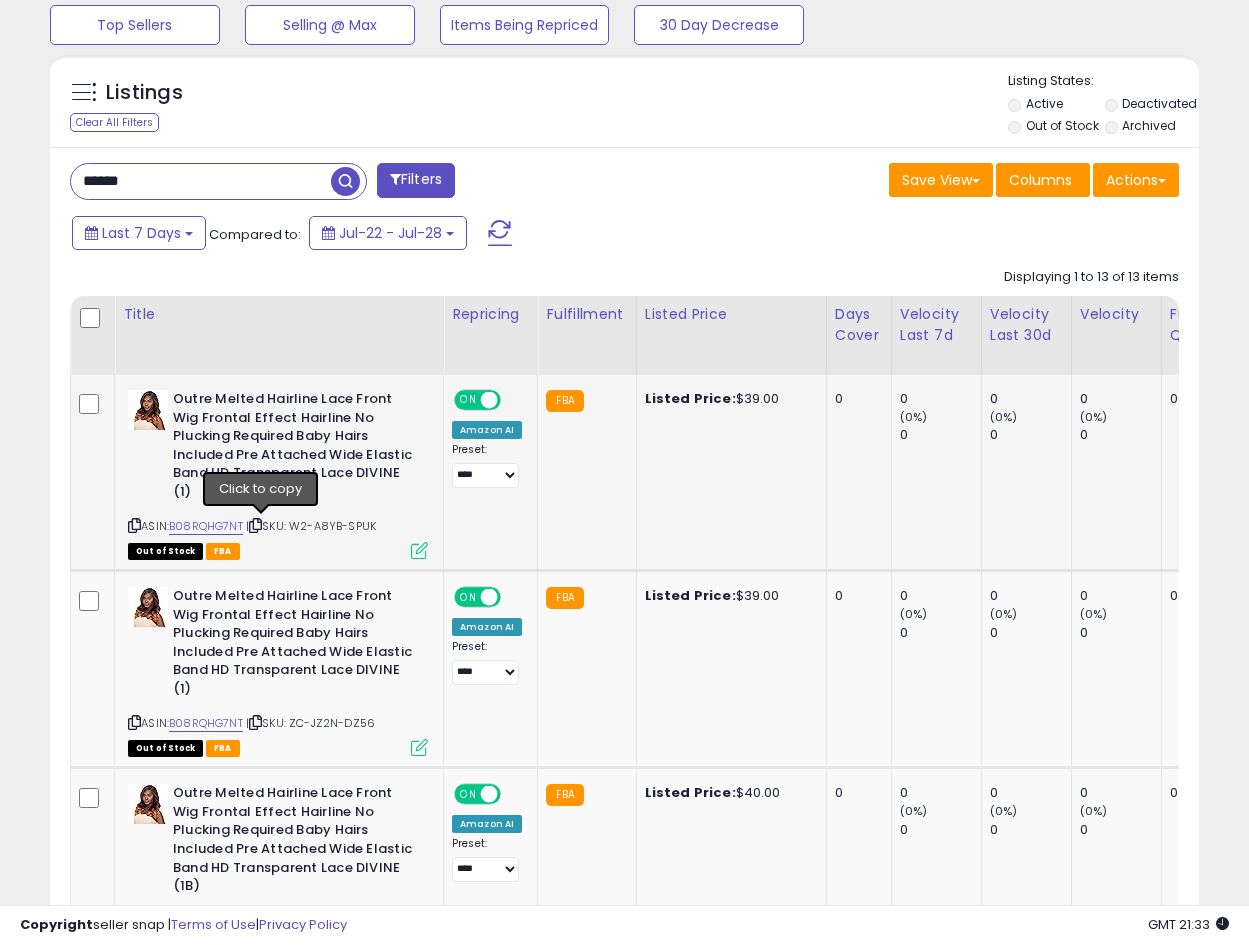 click at bounding box center [255, 525] 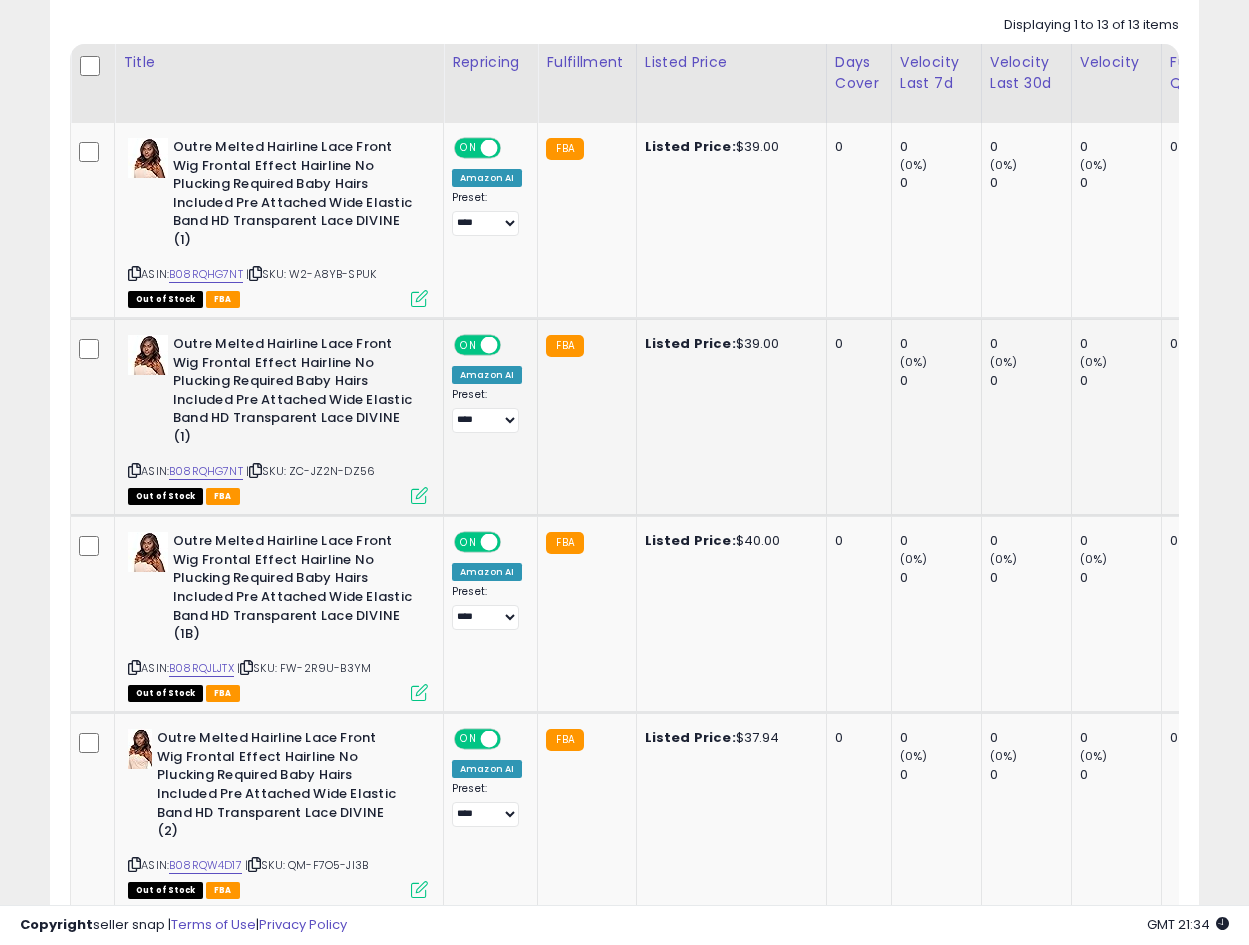 scroll, scrollTop: 942, scrollLeft: 0, axis: vertical 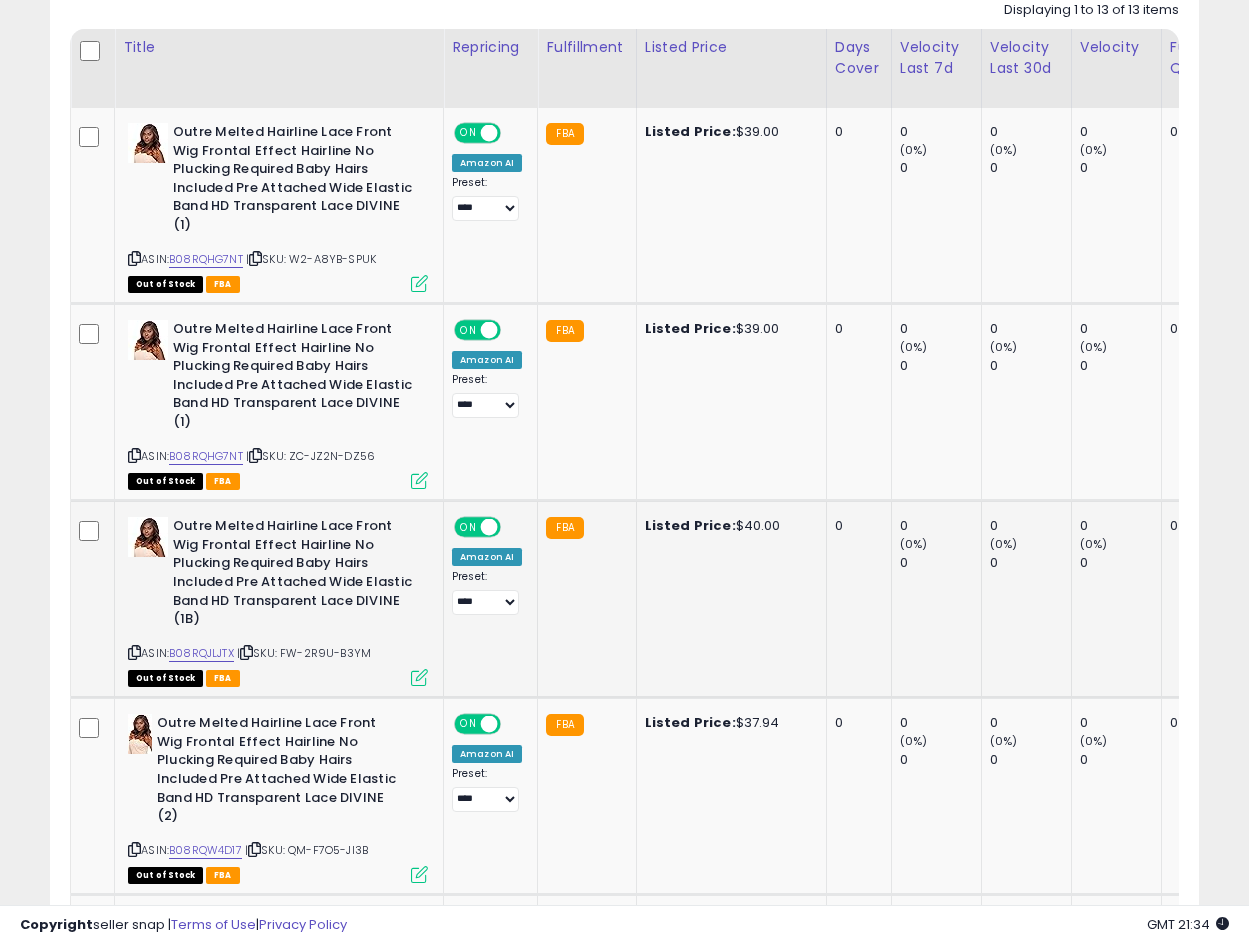 click on "ASIN:  B08RQJLJTX    |   SKU: FW-2R9U-B3YM Out of Stock FBA" at bounding box center (278, 600) 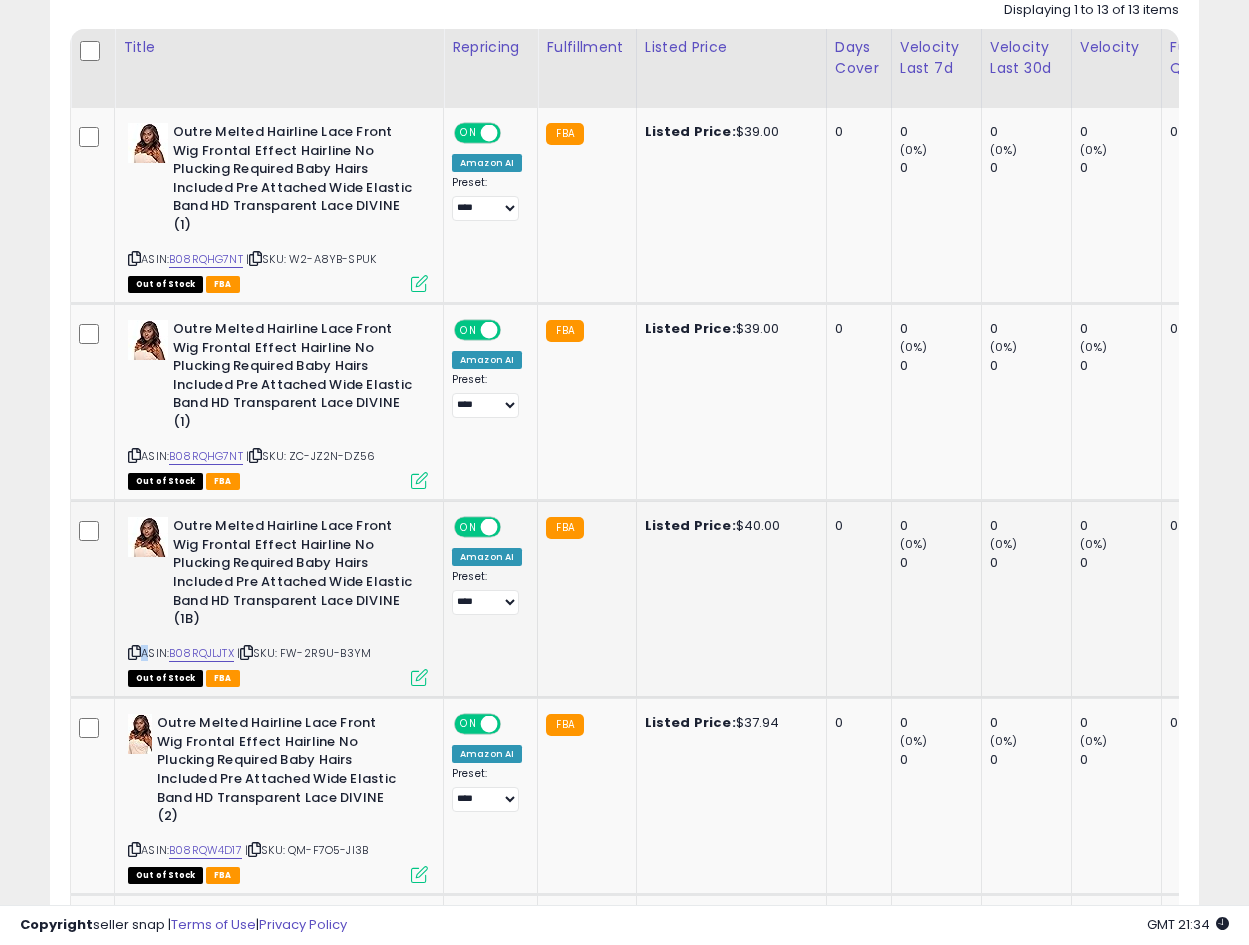click at bounding box center [134, 652] 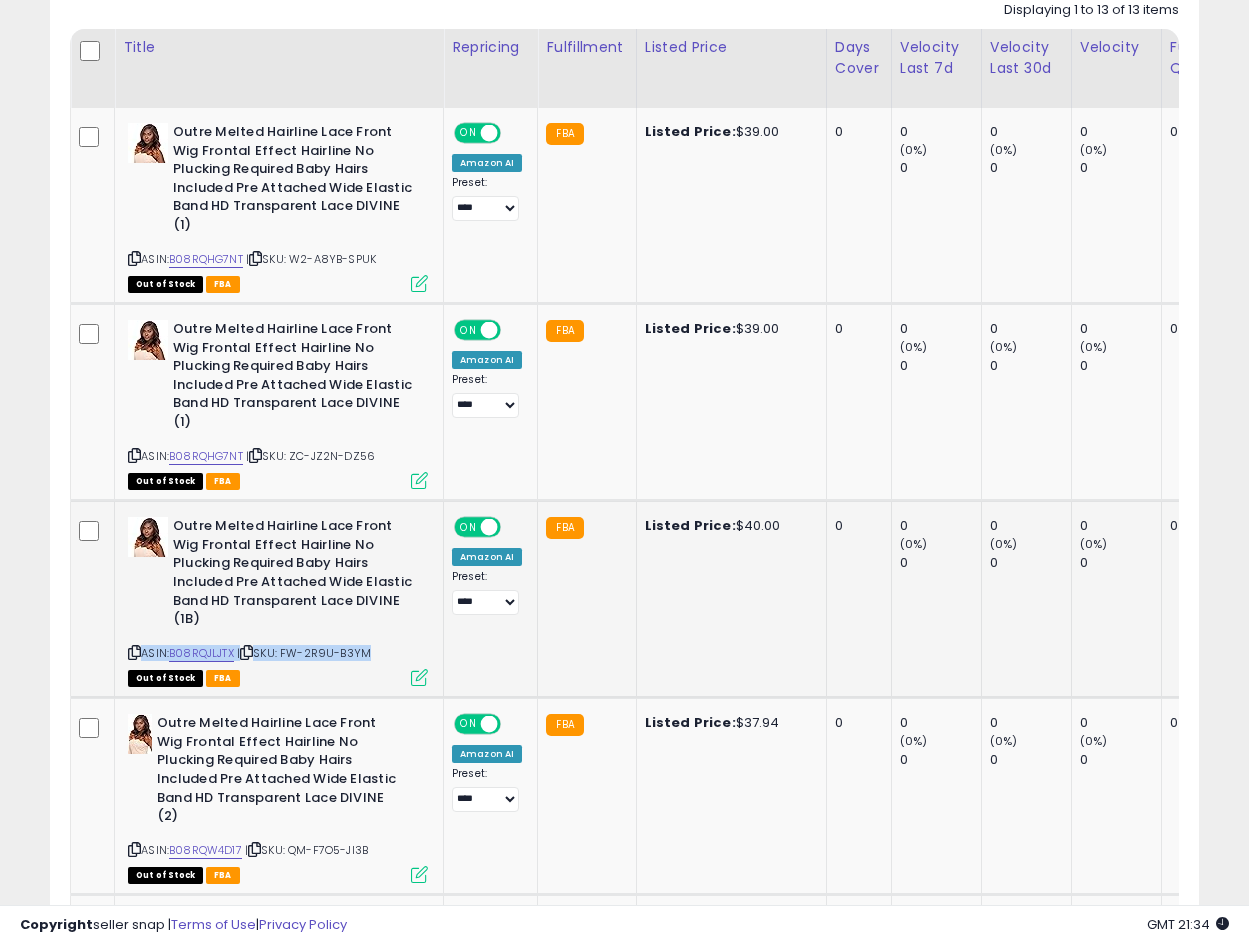 click at bounding box center (134, 652) 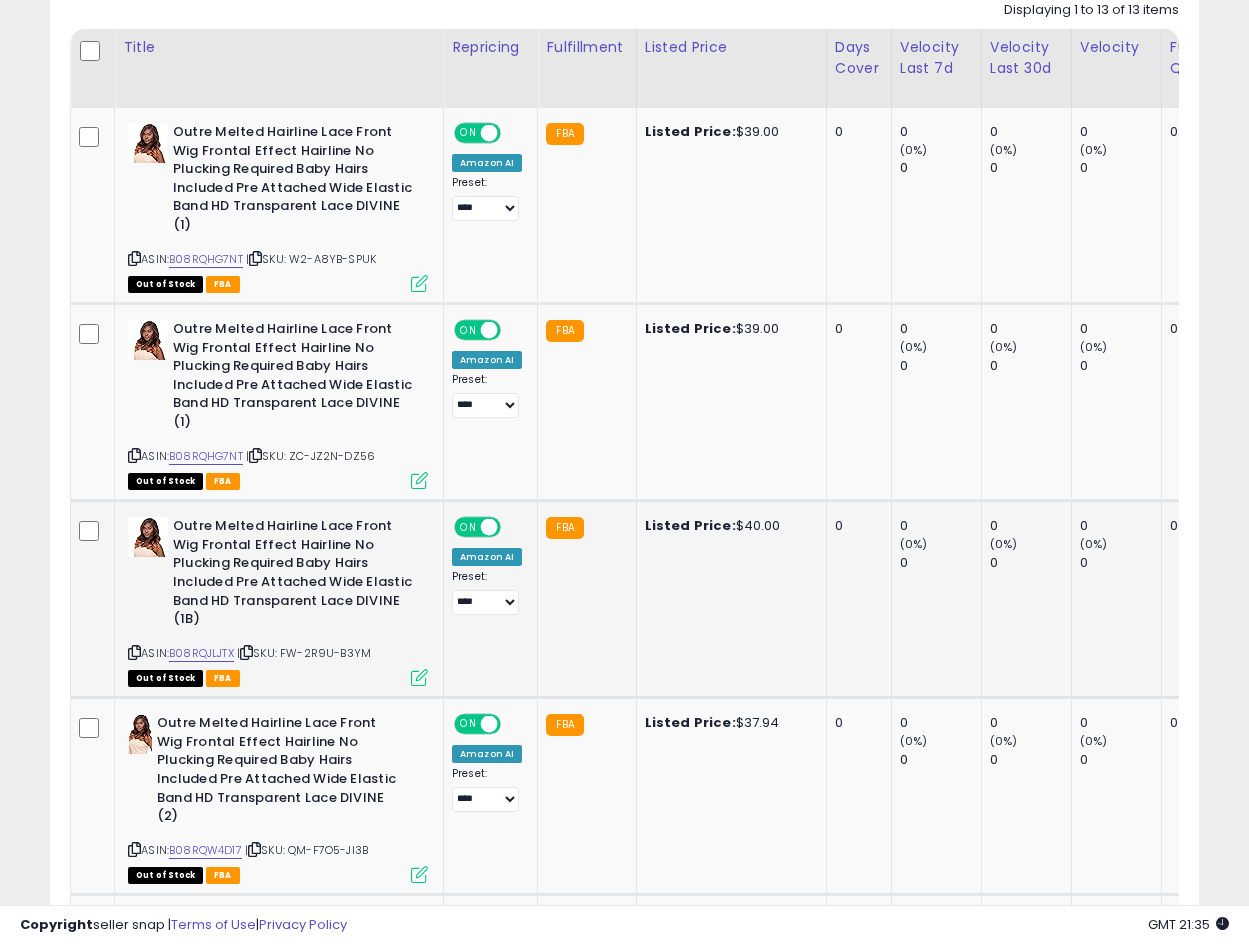 click on "Outre Melted Hairline Lace Front Wig Frontal Effect Hairline No Plucking Required Baby Hairs Included Pre Attached Wide Elastic Band HD Transparent Lace DIVINE (1B)" at bounding box center (294, 575) 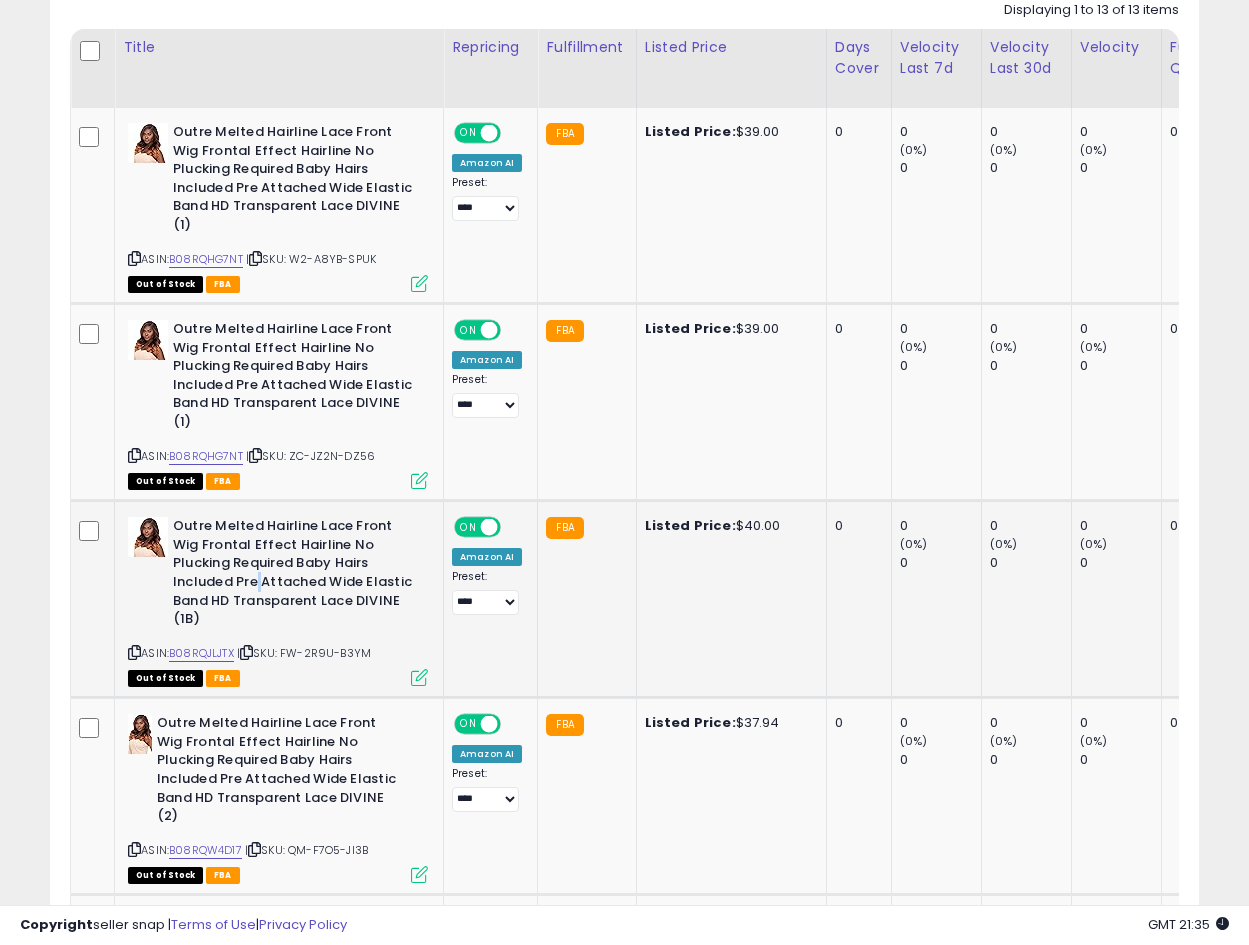 click on "Outre Melted Hairline Lace Front Wig Frontal Effect Hairline No Plucking Required Baby Hairs Included Pre Attached Wide Elastic Band HD Transparent Lace DIVINE (1B)" at bounding box center (294, 575) 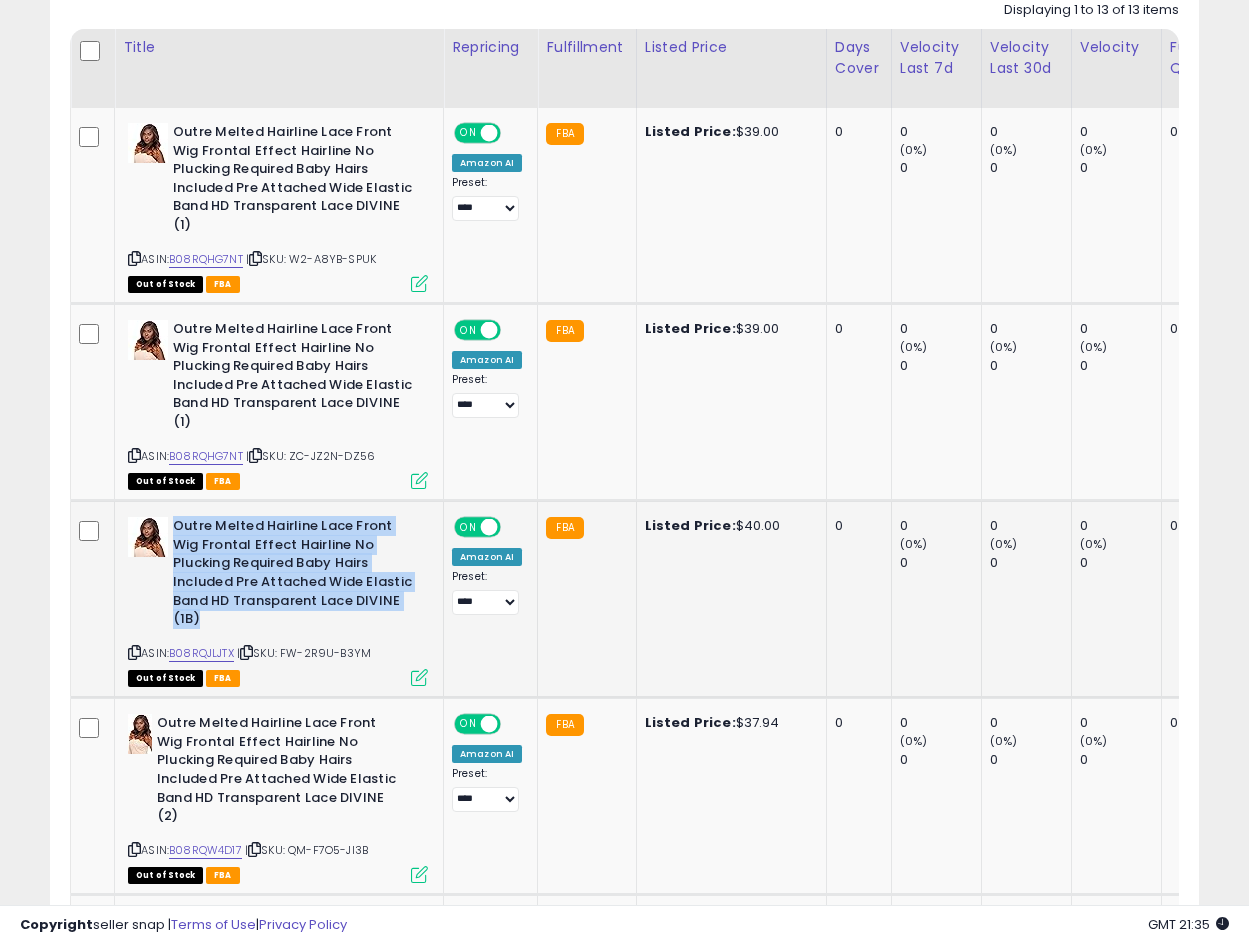 click on "Outre Melted Hairline Lace Front Wig Frontal Effect Hairline No Plucking Required Baby Hairs Included Pre Attached Wide Elastic Band HD Transparent Lace DIVINE (1B)" at bounding box center [294, 575] 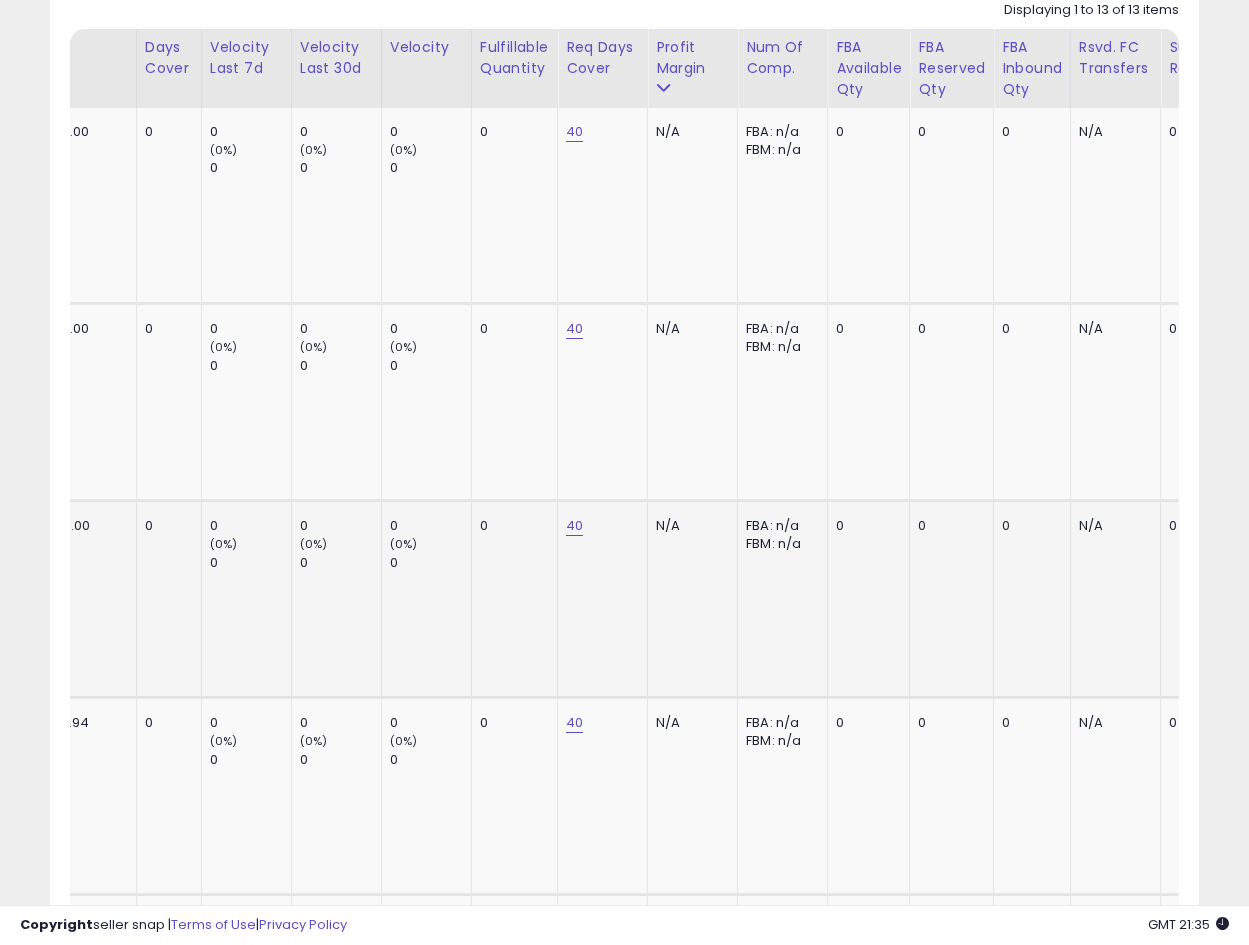 scroll, scrollTop: 0, scrollLeft: 760, axis: horizontal 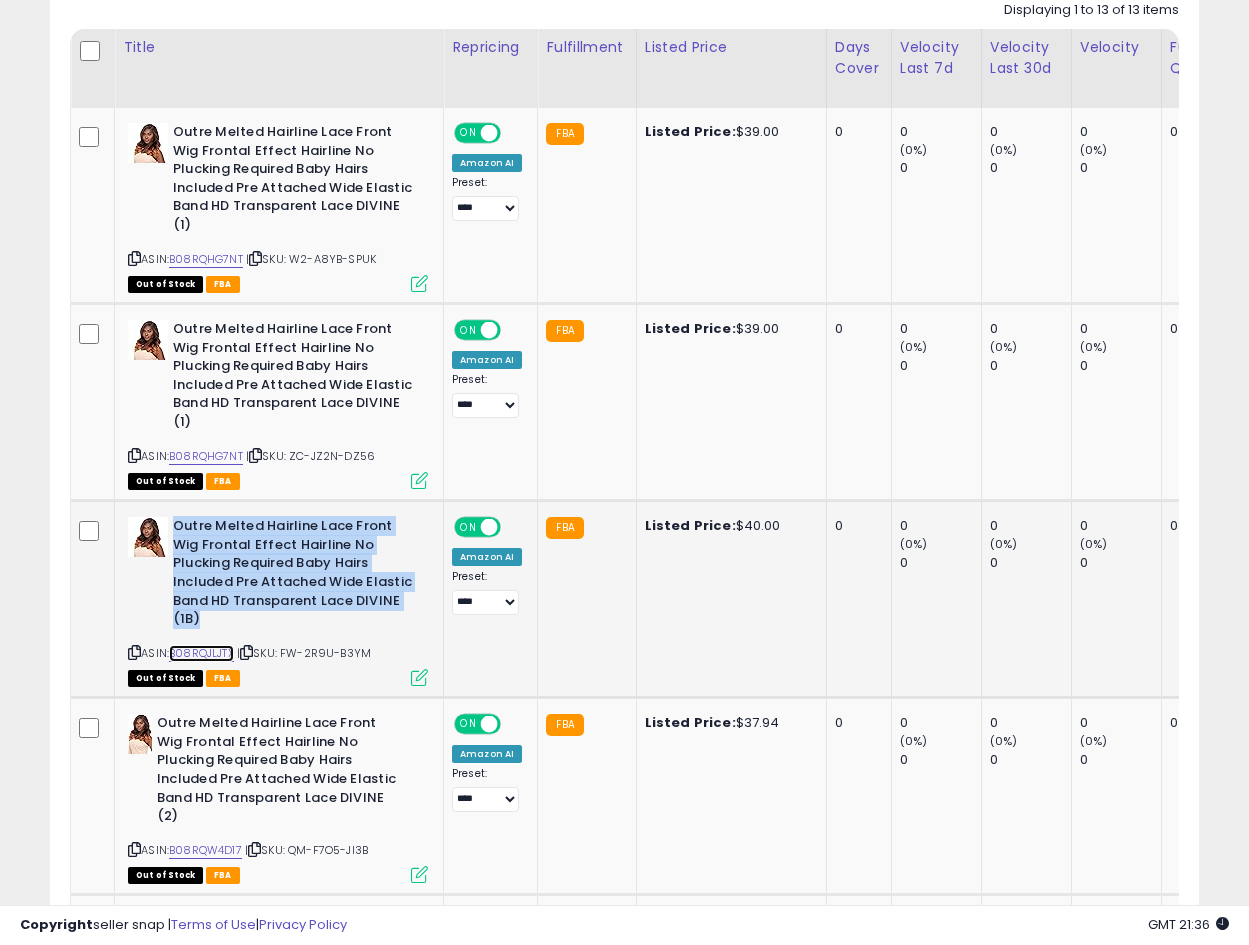 click on "B08RQJLJTX" at bounding box center [201, 653] 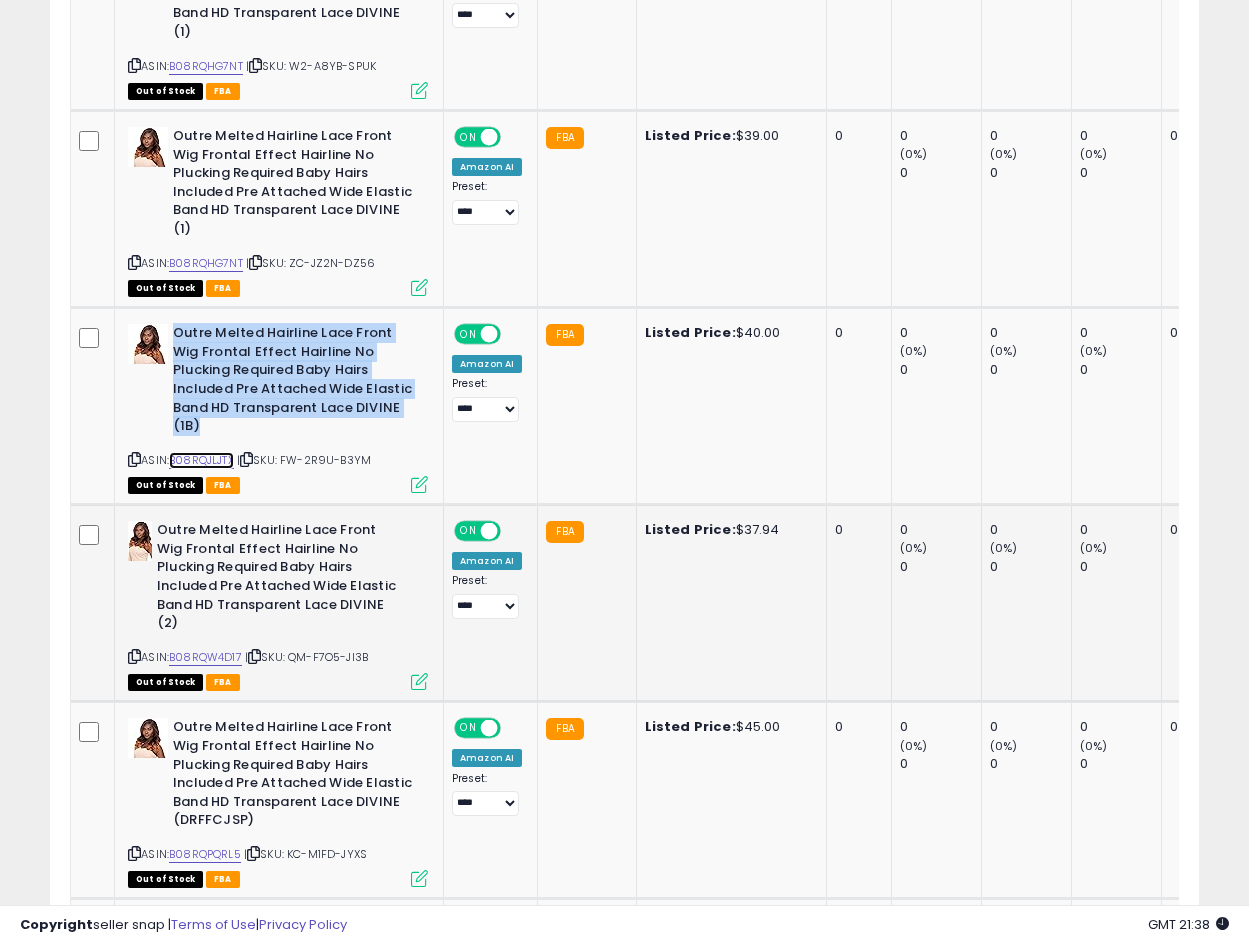 scroll, scrollTop: 1208, scrollLeft: 0, axis: vertical 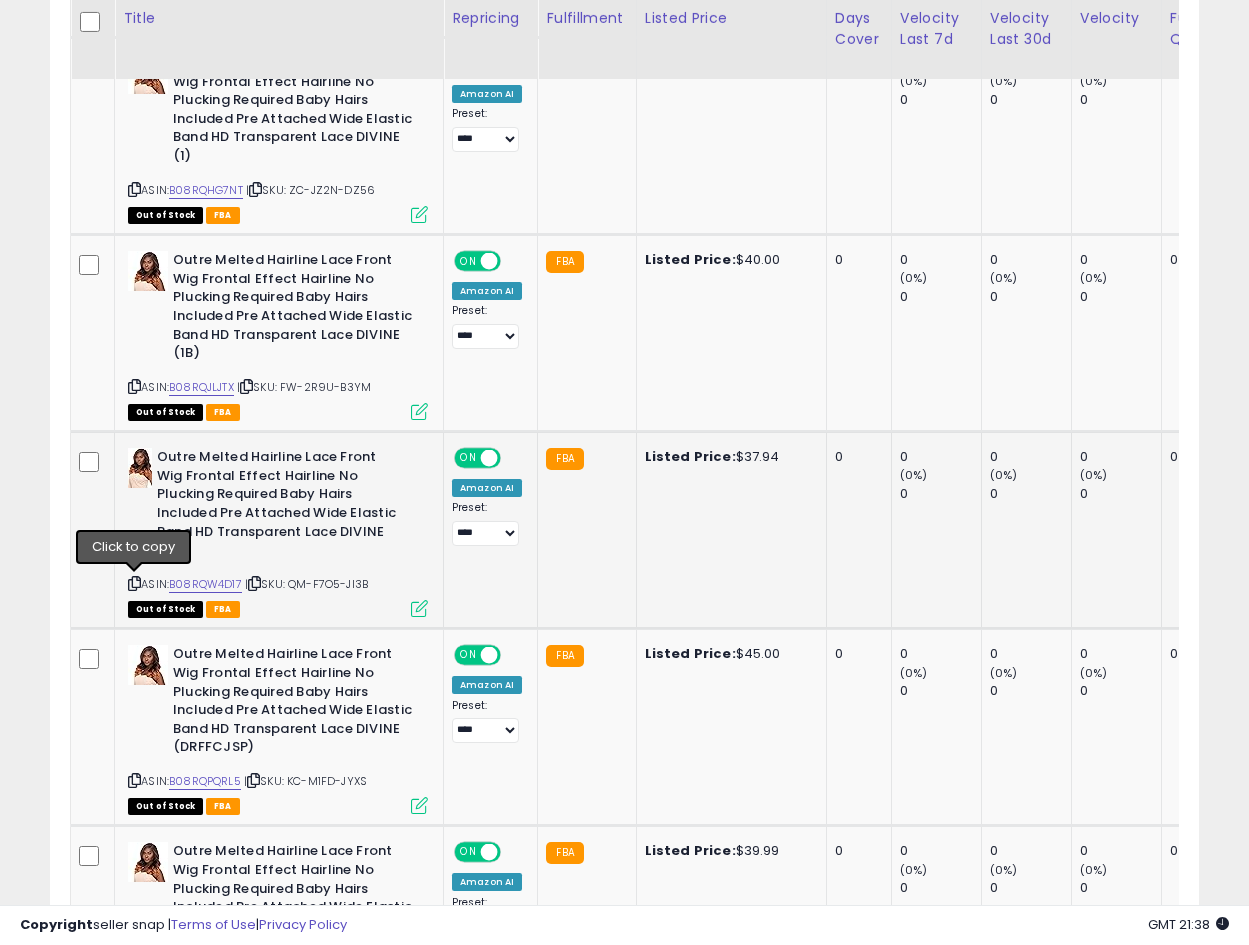 click at bounding box center (134, 583) 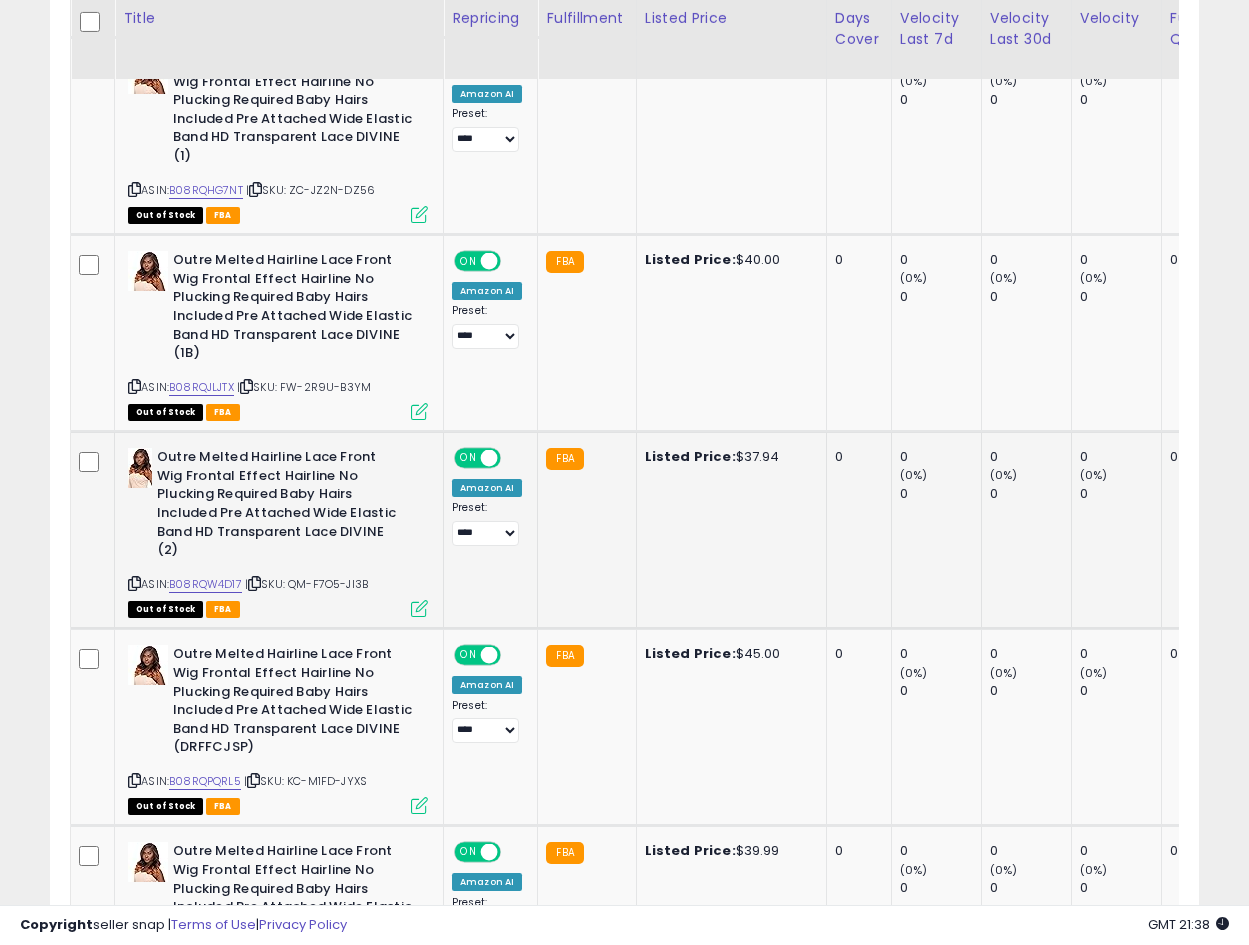 click on "Outre Melted Hairline Lace Front Wig Frontal Effect Hairline No Plucking Required Baby Hairs Included Pre Attached Wide Elastic Band HD Transparent Lace DIVINE (2)" at bounding box center [278, 506] 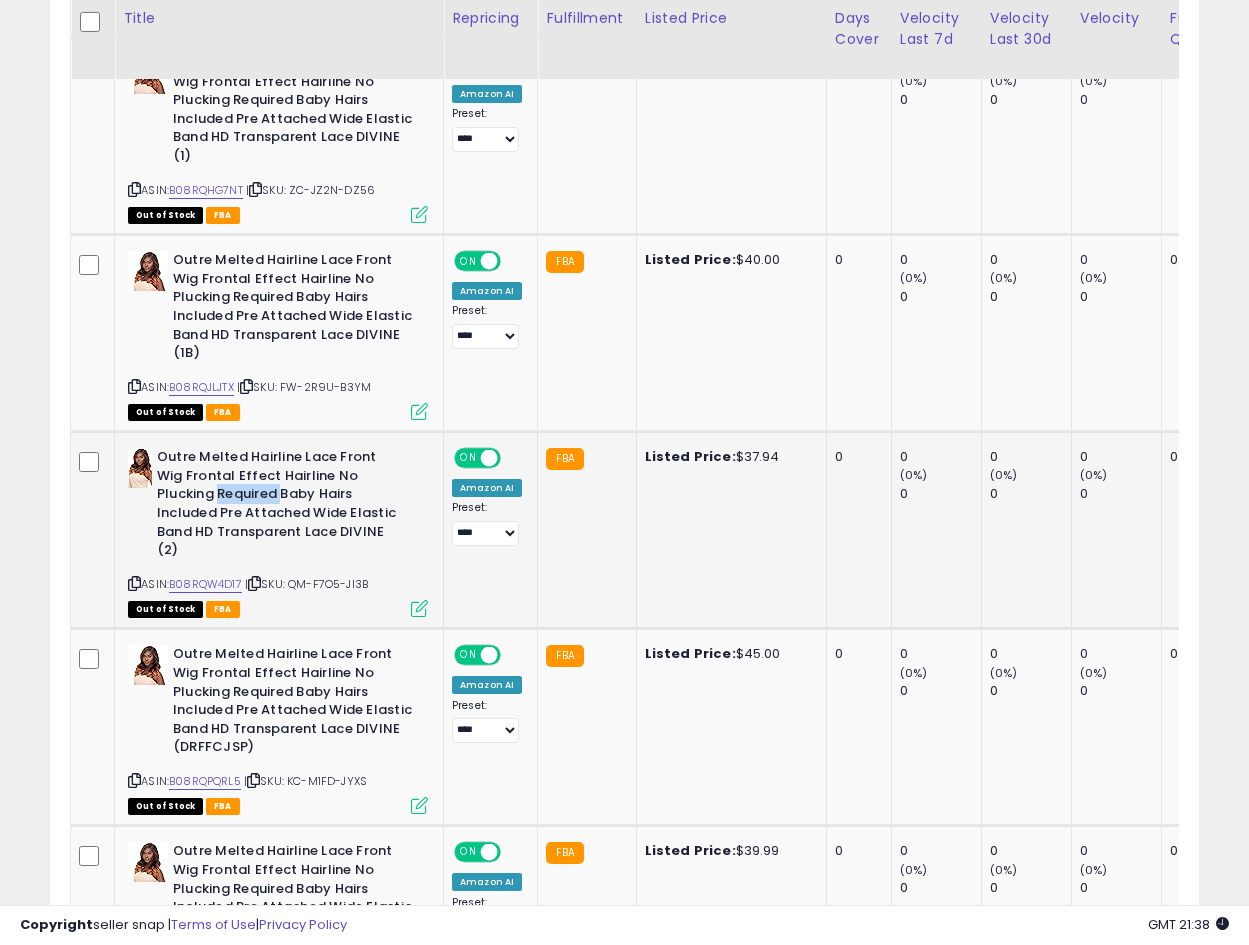 click on "Outre Melted Hairline Lace Front Wig Frontal Effect Hairline No Plucking Required Baby Hairs Included Pre Attached Wide Elastic Band HD Transparent Lace DIVINE (2)" at bounding box center [278, 506] 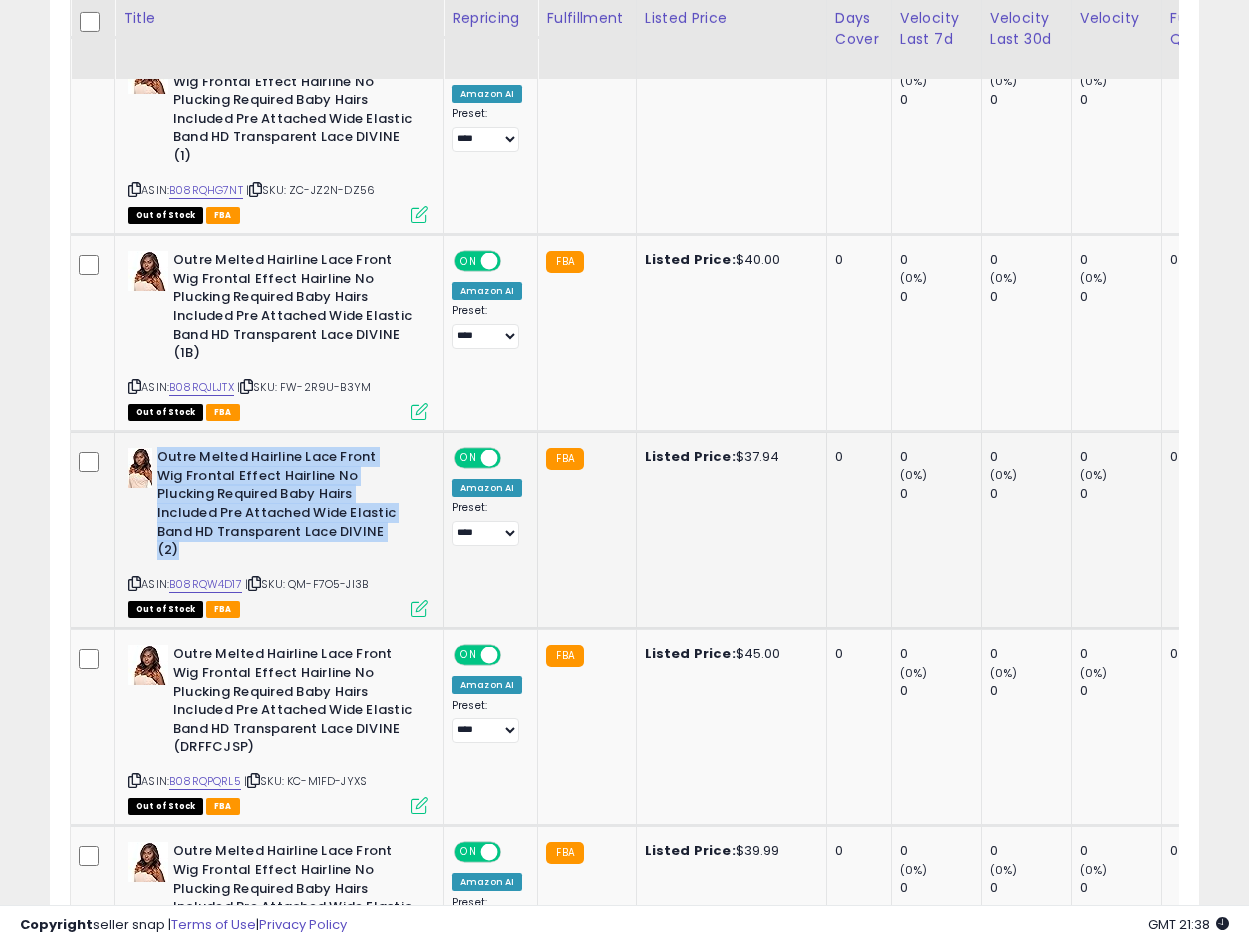 click on "Outre Melted Hairline Lace Front Wig Frontal Effect Hairline No Plucking Required Baby Hairs Included Pre Attached Wide Elastic Band HD Transparent Lace DIVINE (2)" at bounding box center (278, 506) 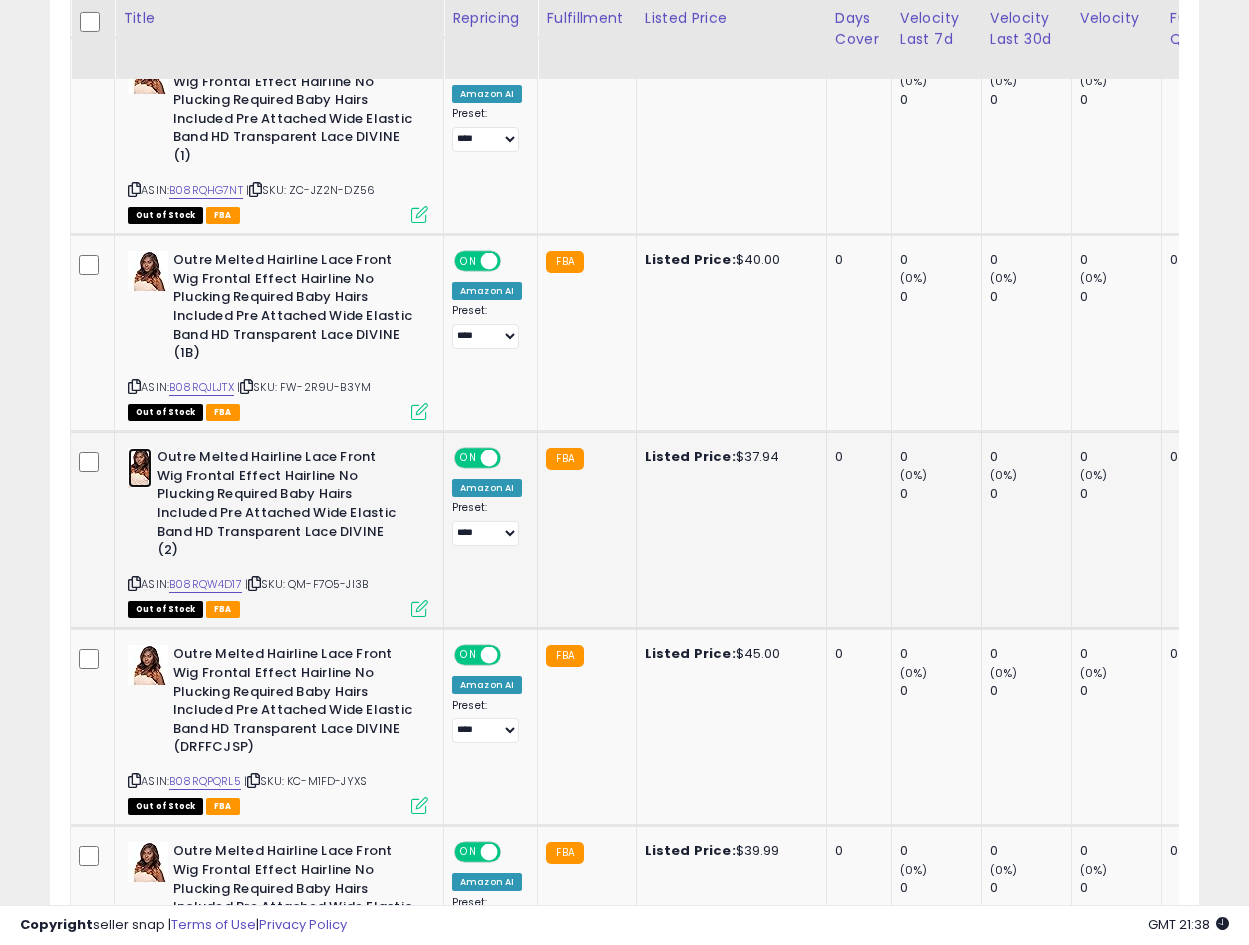 click at bounding box center [140, 468] 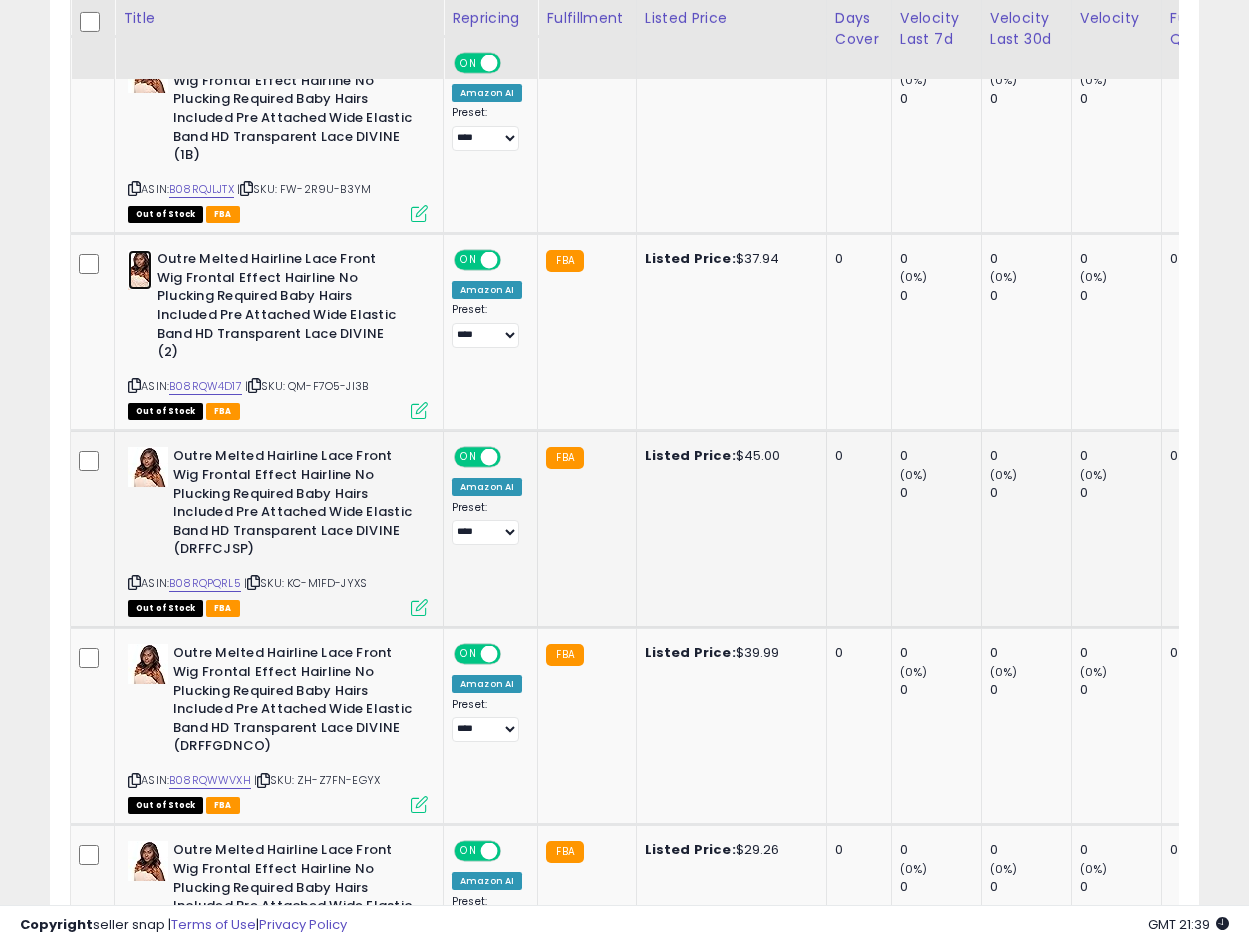 scroll, scrollTop: 1608, scrollLeft: 0, axis: vertical 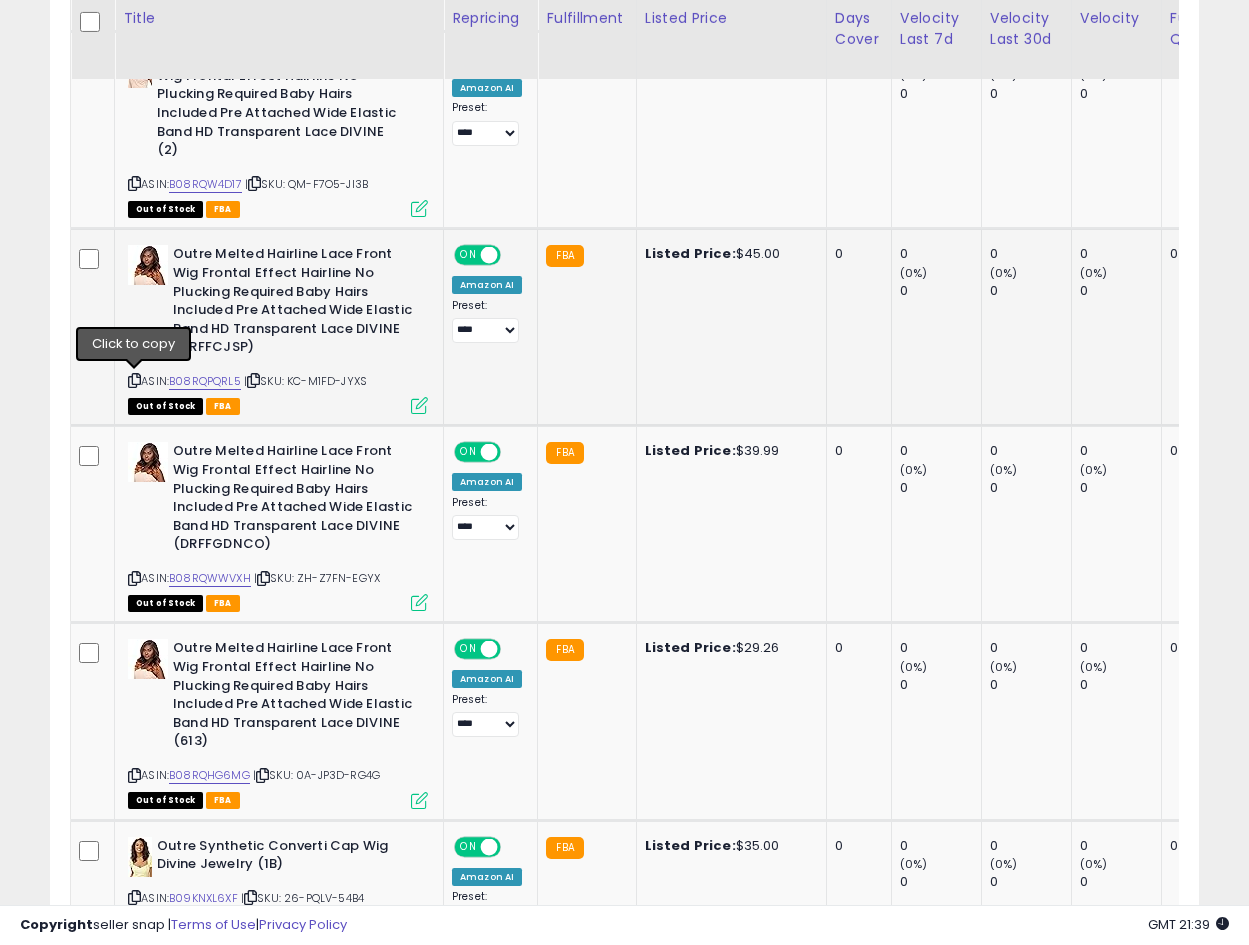 click at bounding box center (134, 380) 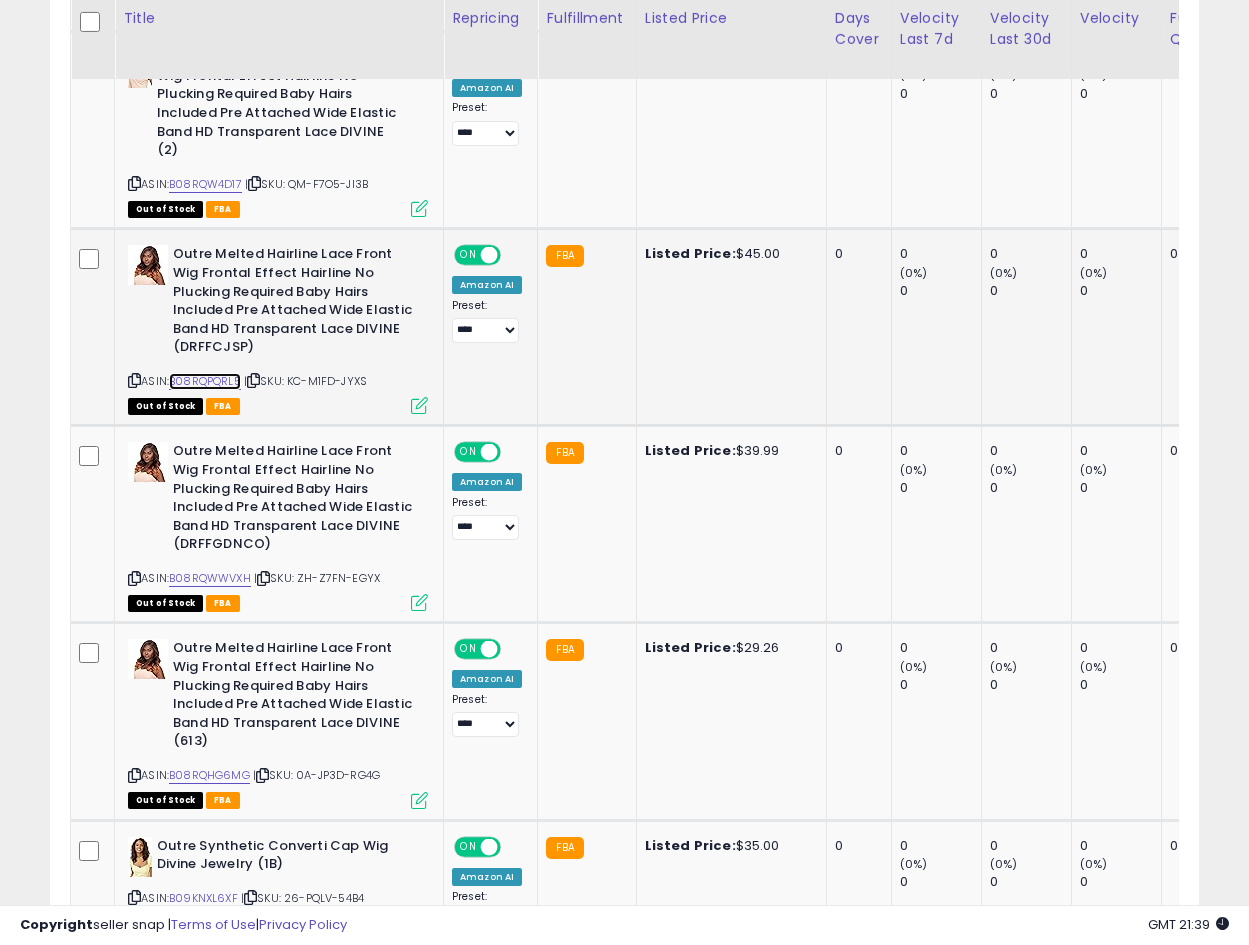 click on "B08RQPQRL5" at bounding box center (205, 381) 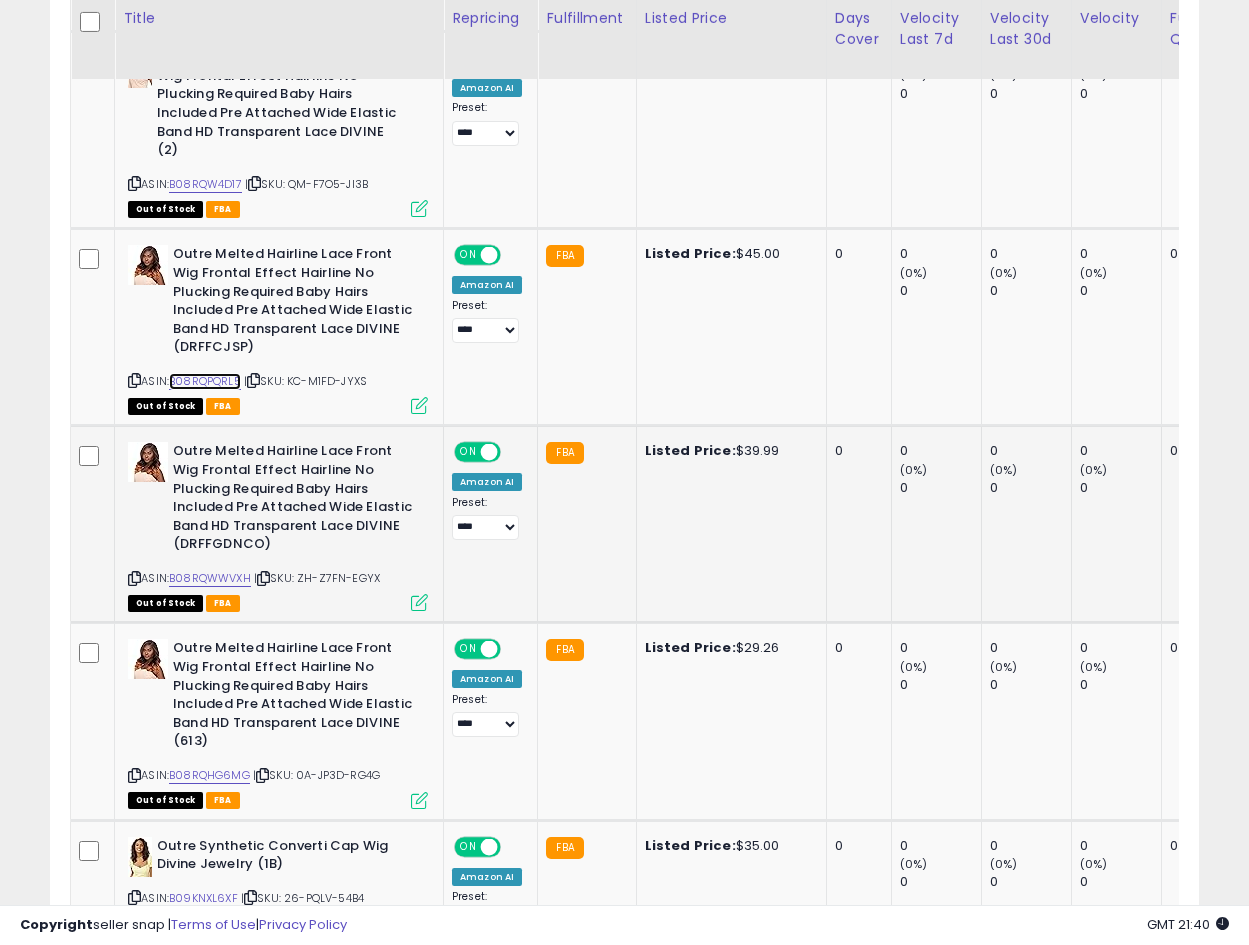 scroll, scrollTop: 0, scrollLeft: 738, axis: horizontal 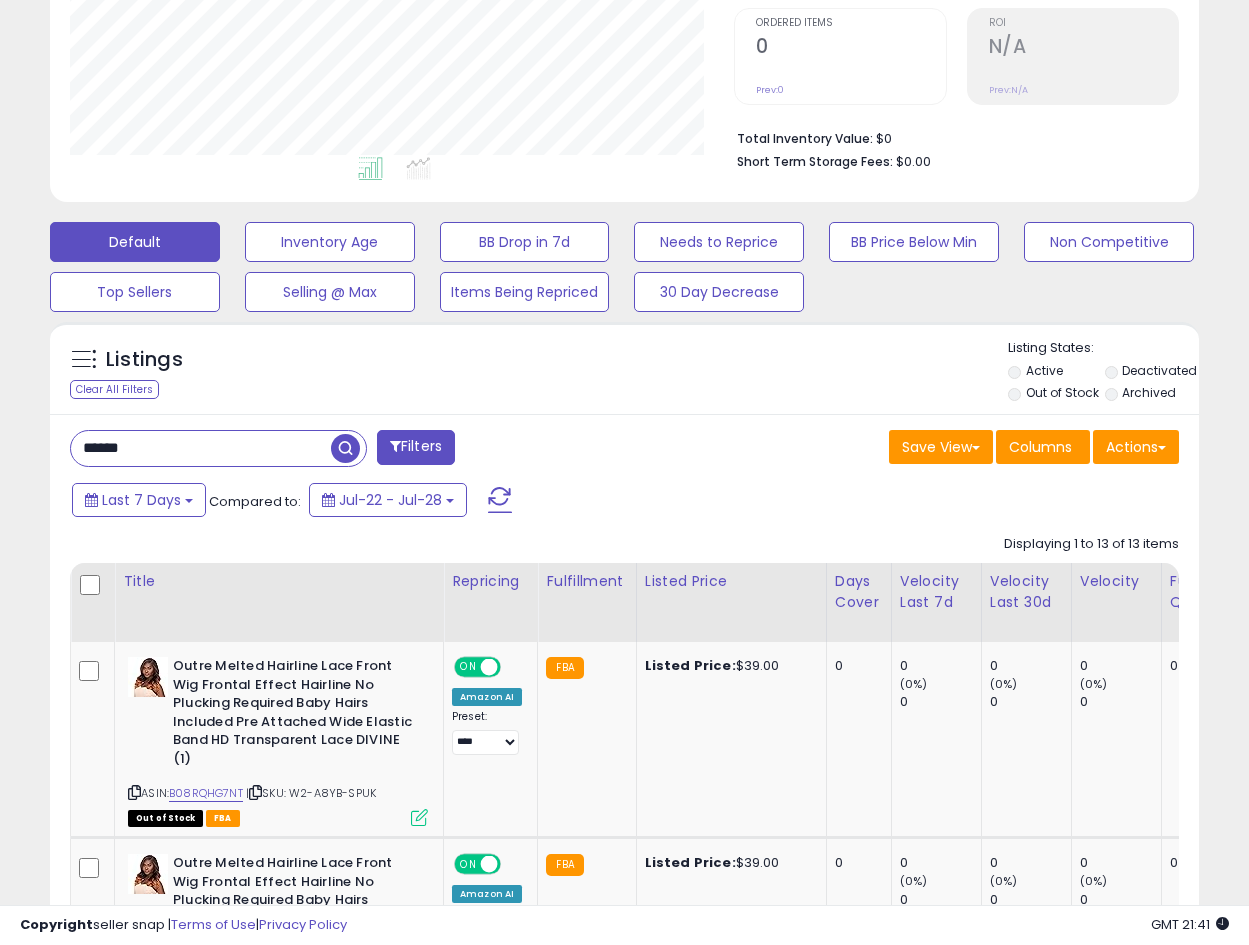 click on "******" at bounding box center [201, 448] 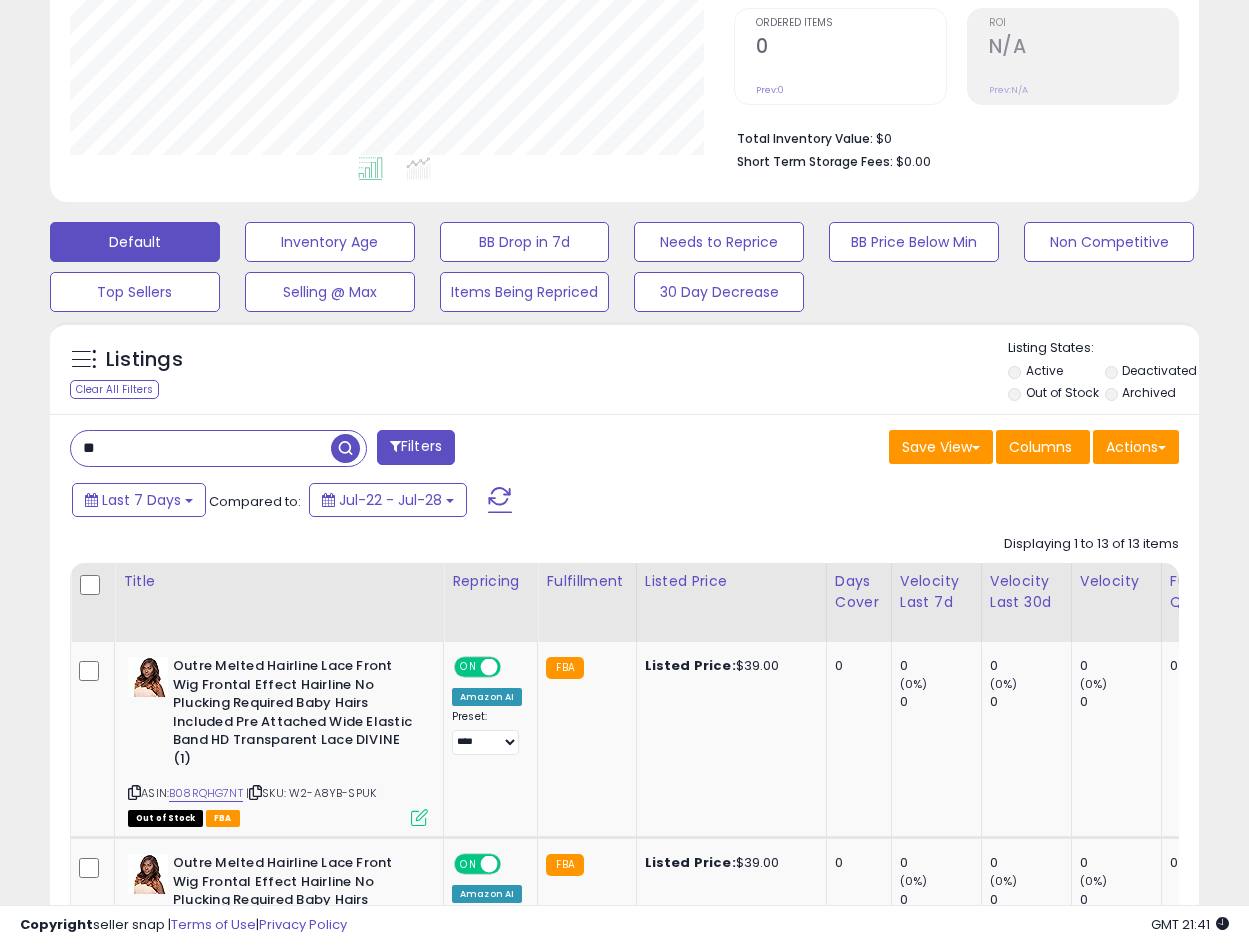 type on "*" 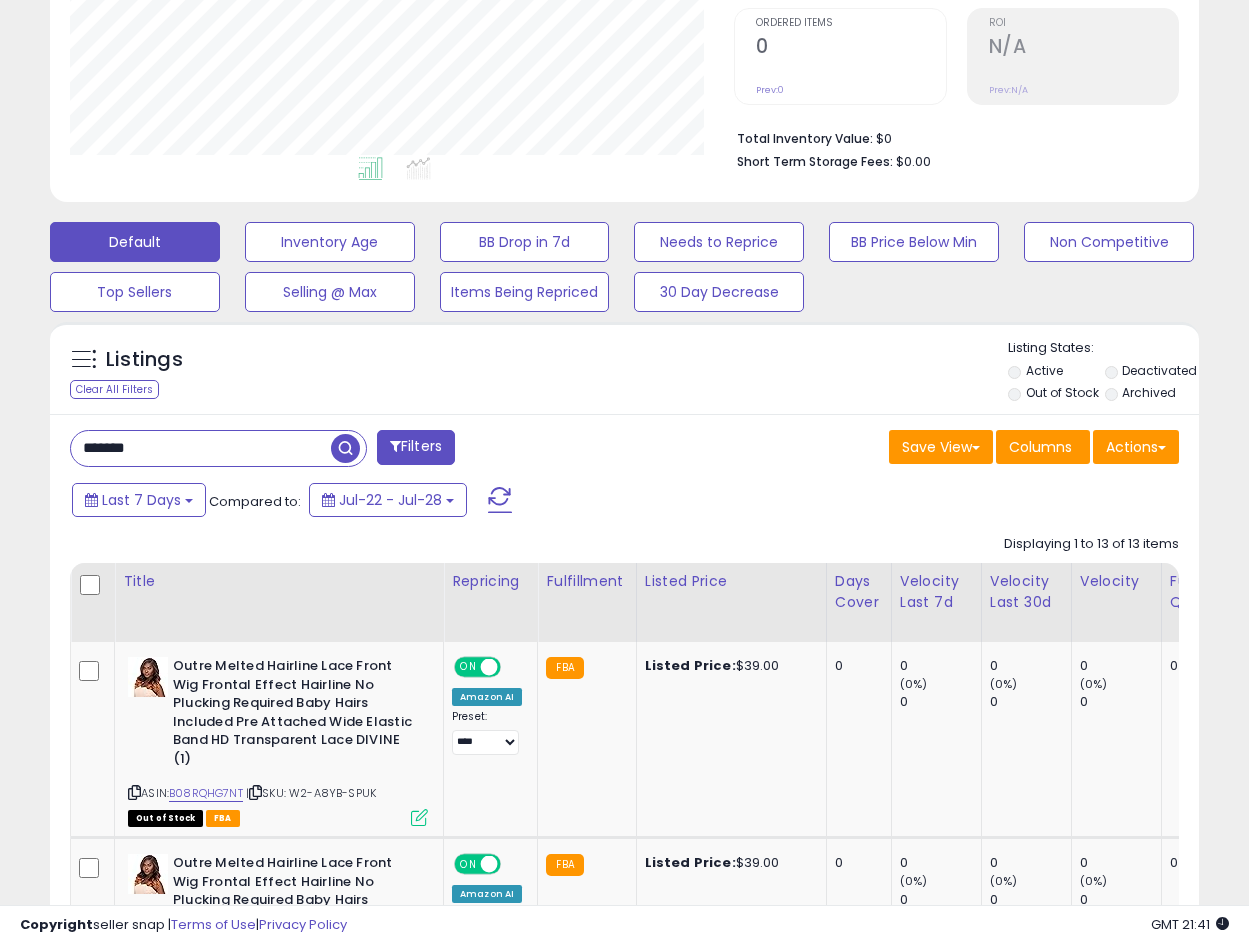 scroll, scrollTop: 999590, scrollLeft: 999327, axis: both 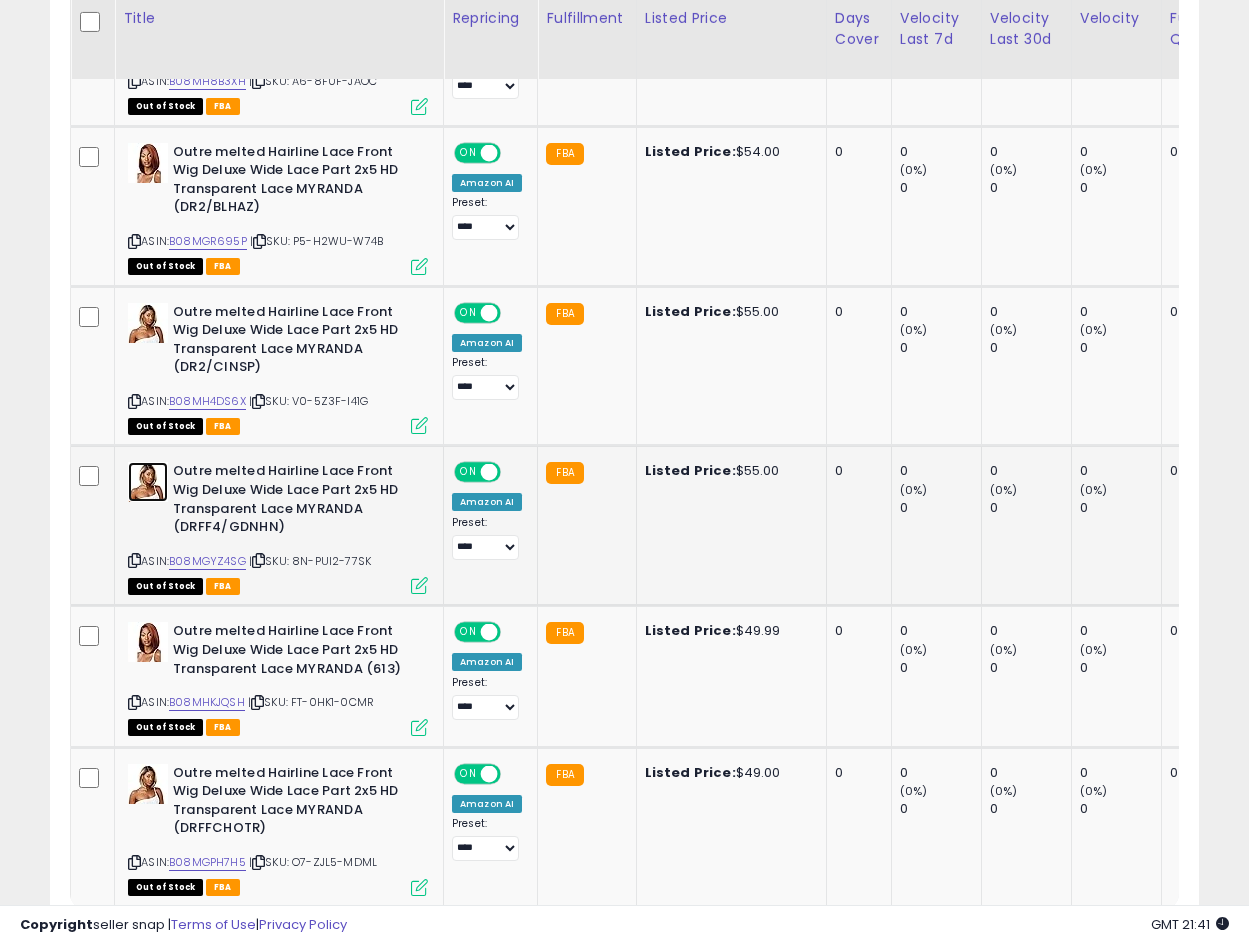 click at bounding box center (148, 482) 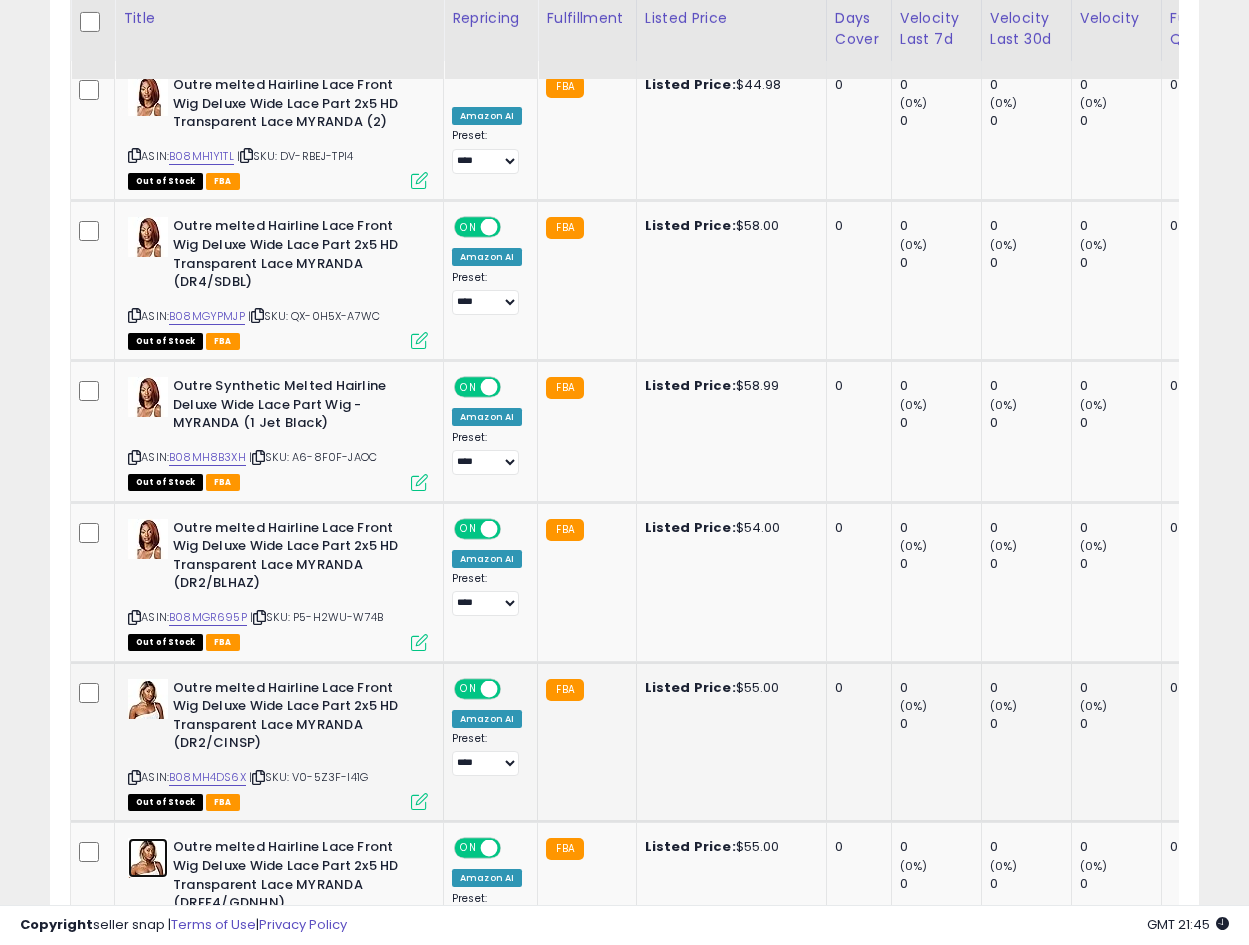 scroll, scrollTop: 831, scrollLeft: 0, axis: vertical 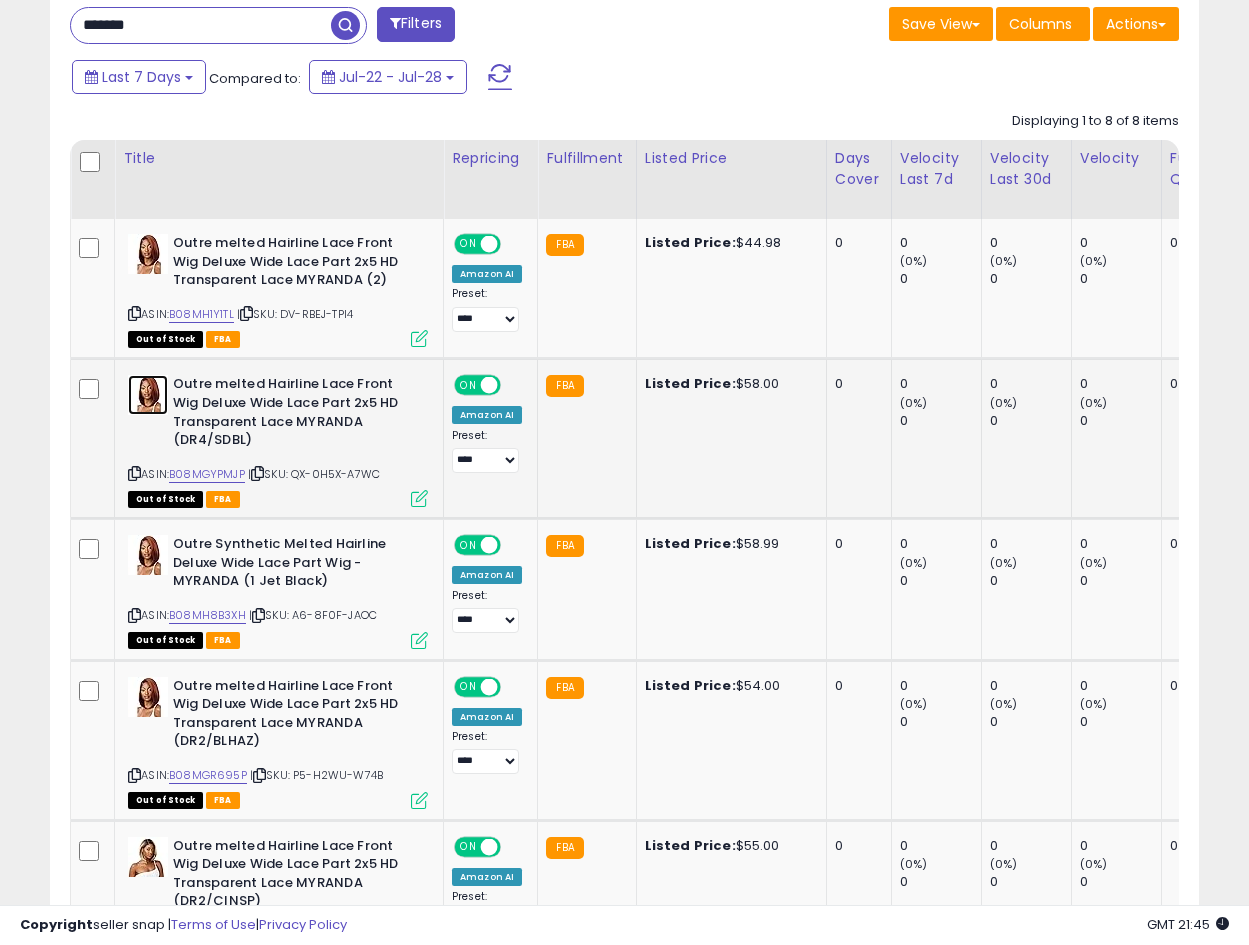 click at bounding box center [148, 395] 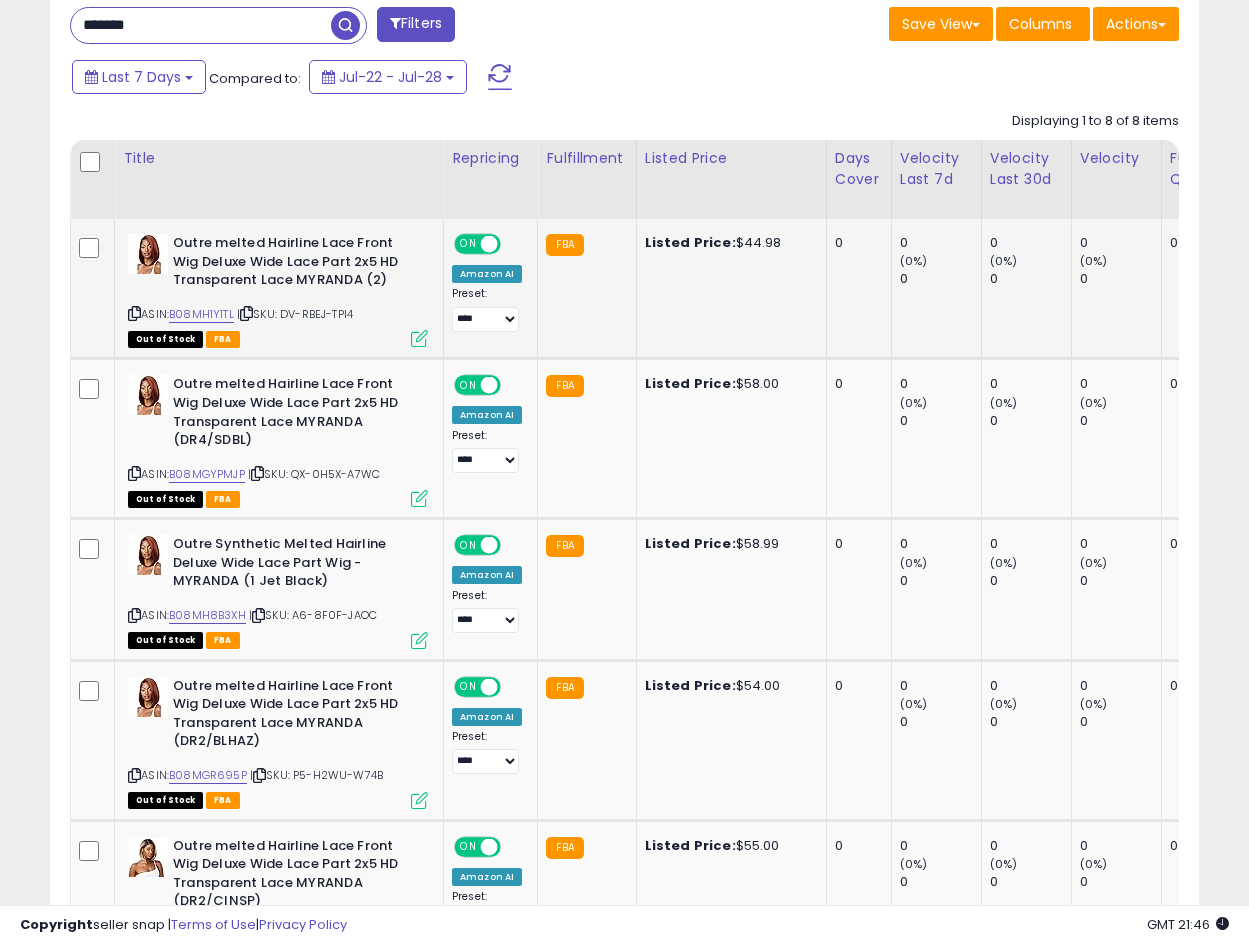 click at bounding box center [134, 313] 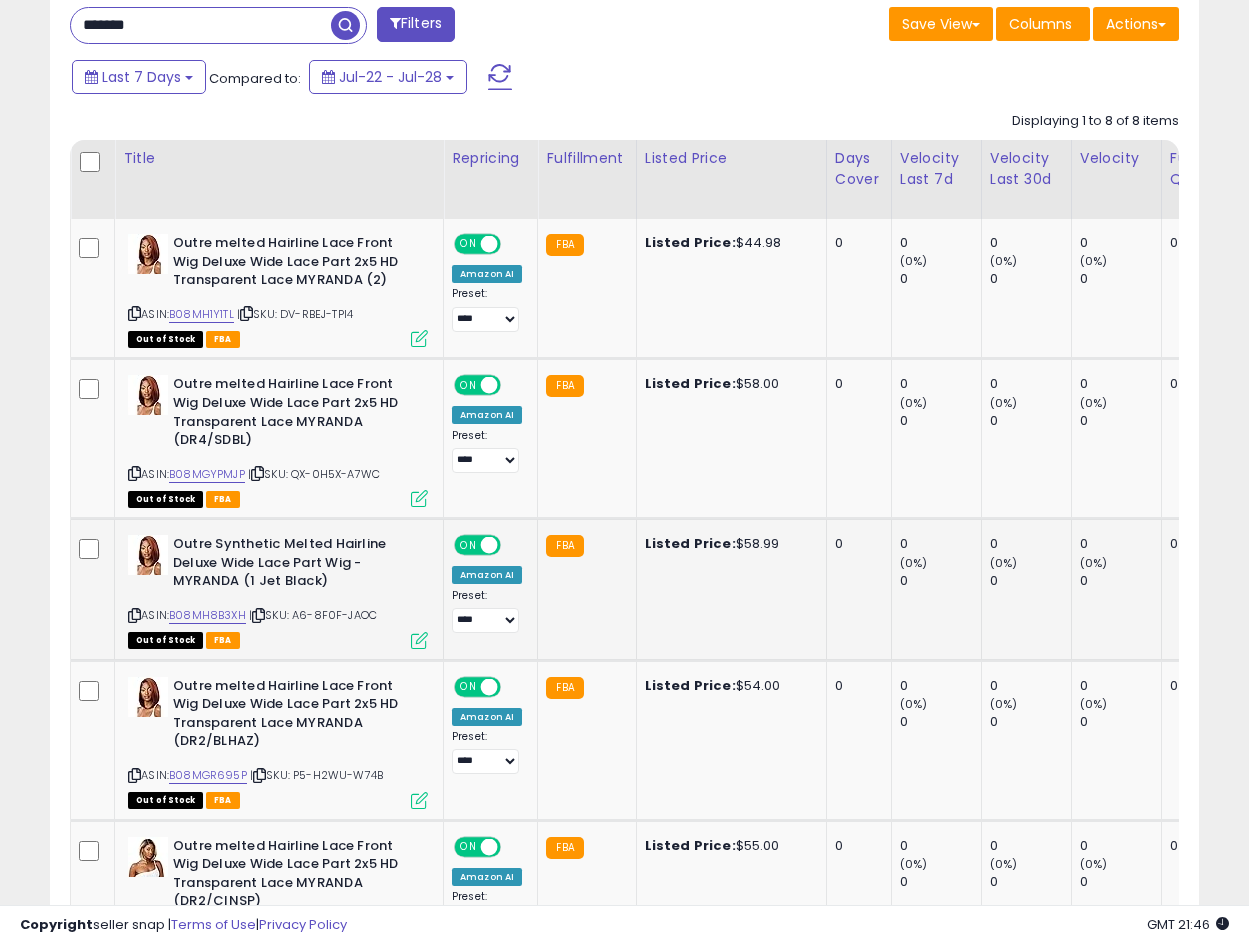 scroll, scrollTop: 0, scrollLeft: 681, axis: horizontal 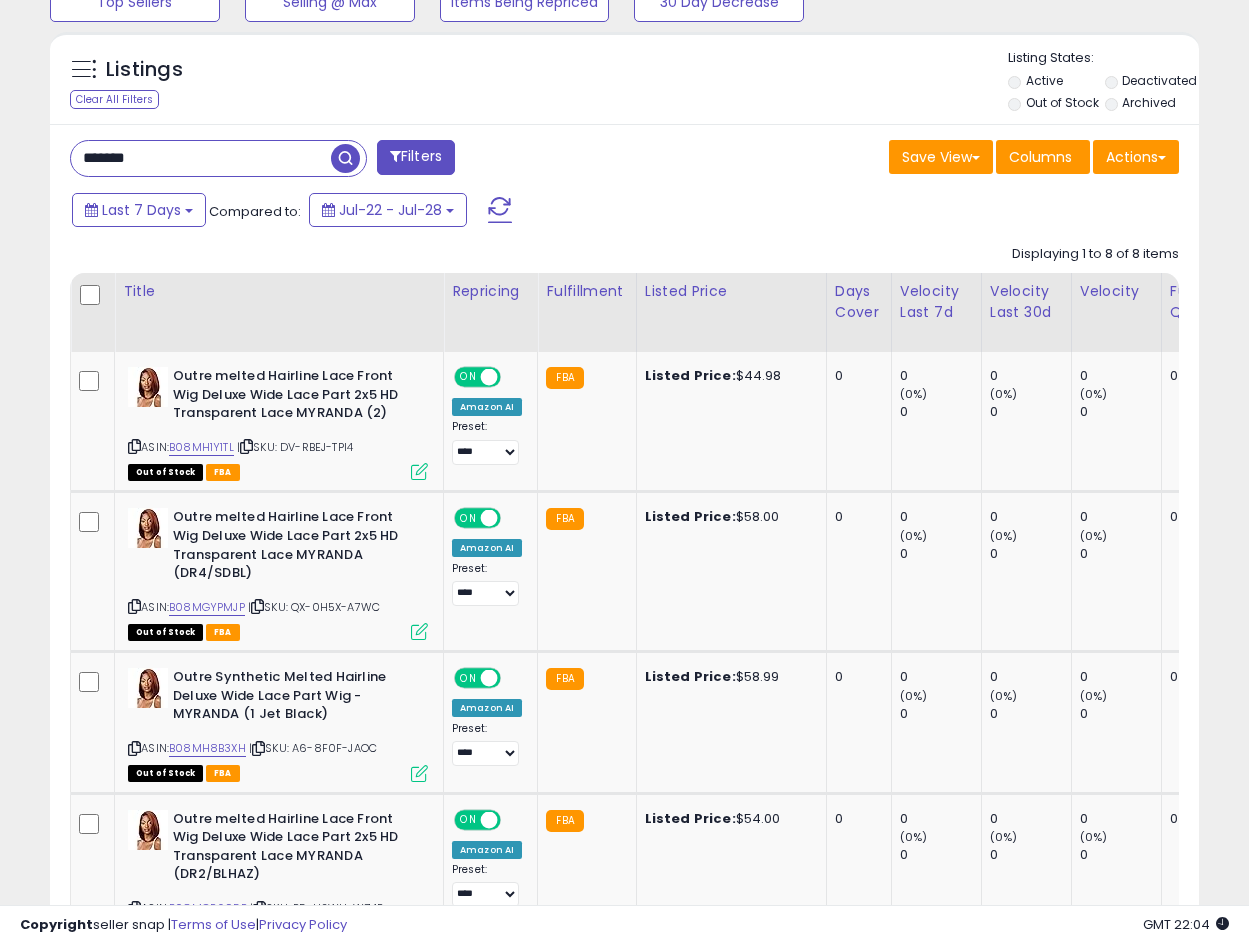 click on "*******" at bounding box center [201, 158] 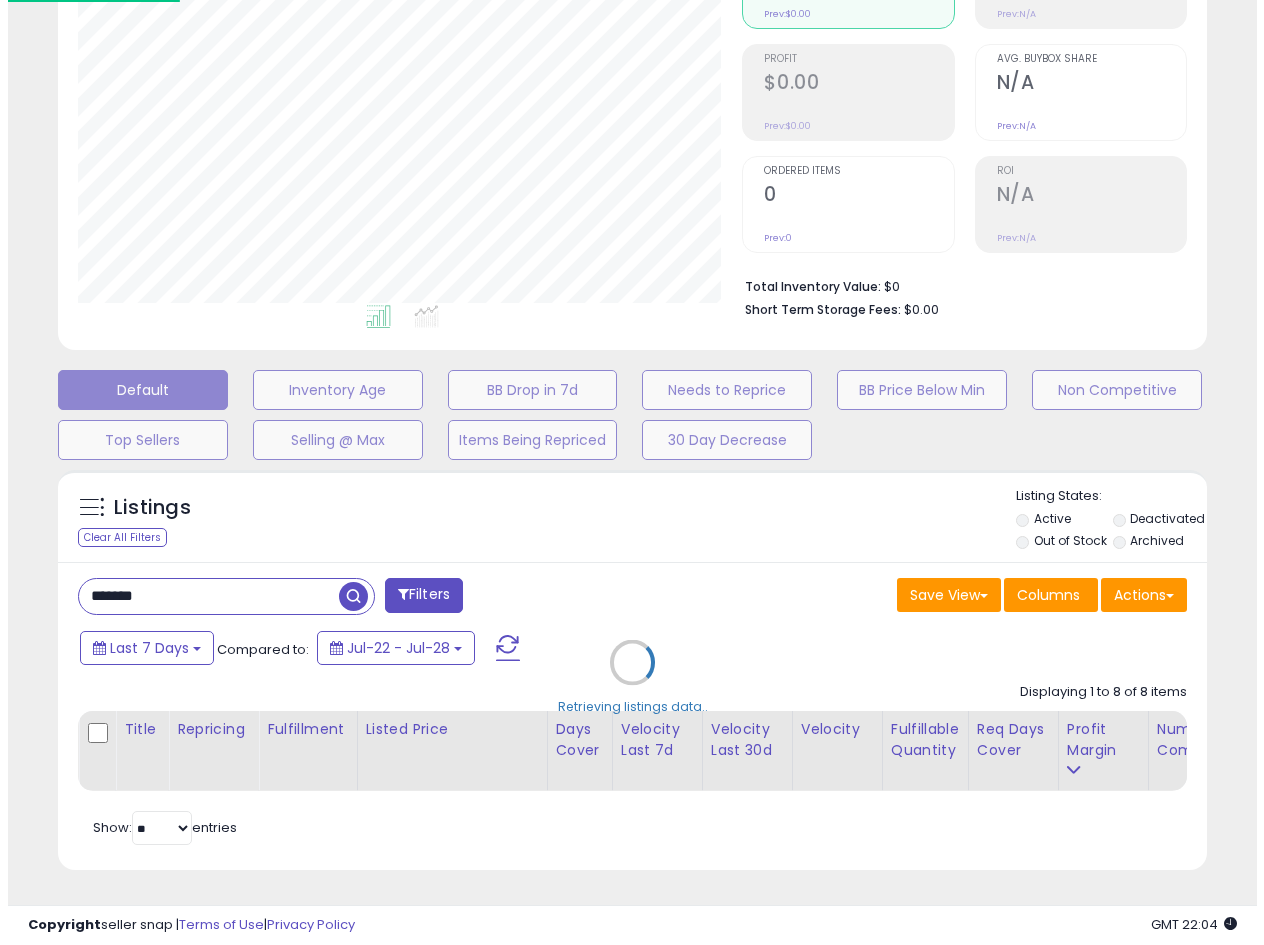 scroll, scrollTop: 275, scrollLeft: 0, axis: vertical 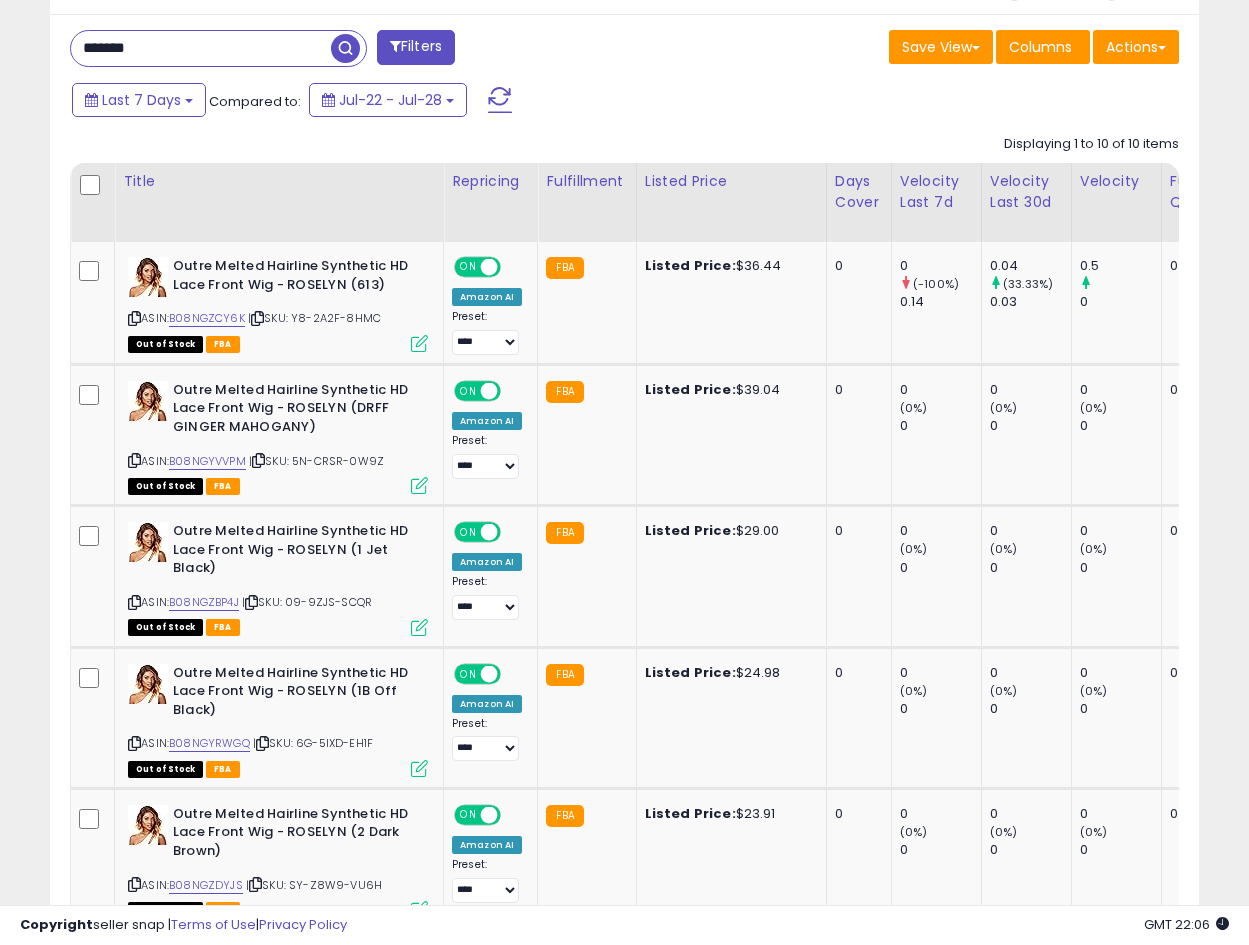 click on "*******" at bounding box center (201, 48) 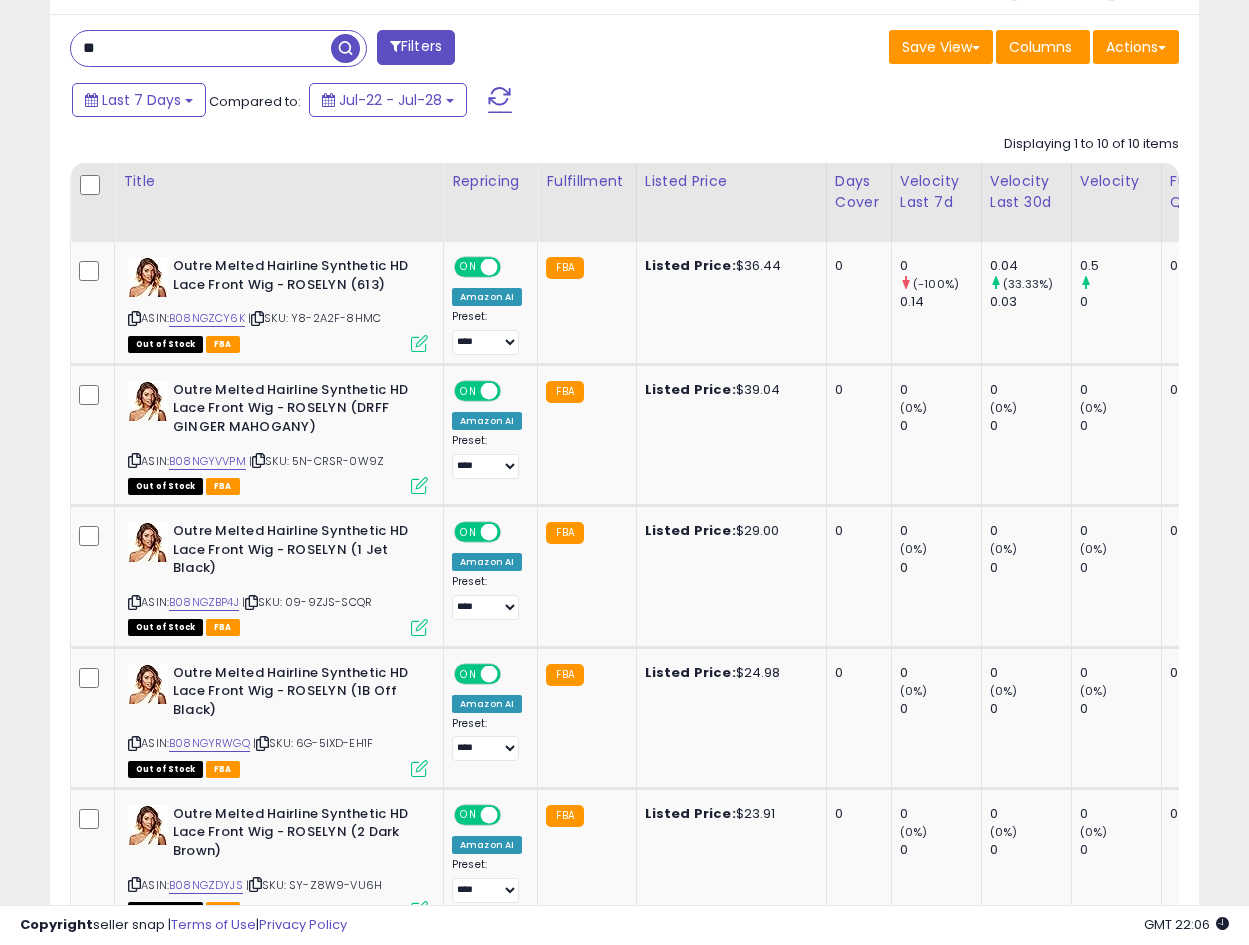 type on "*" 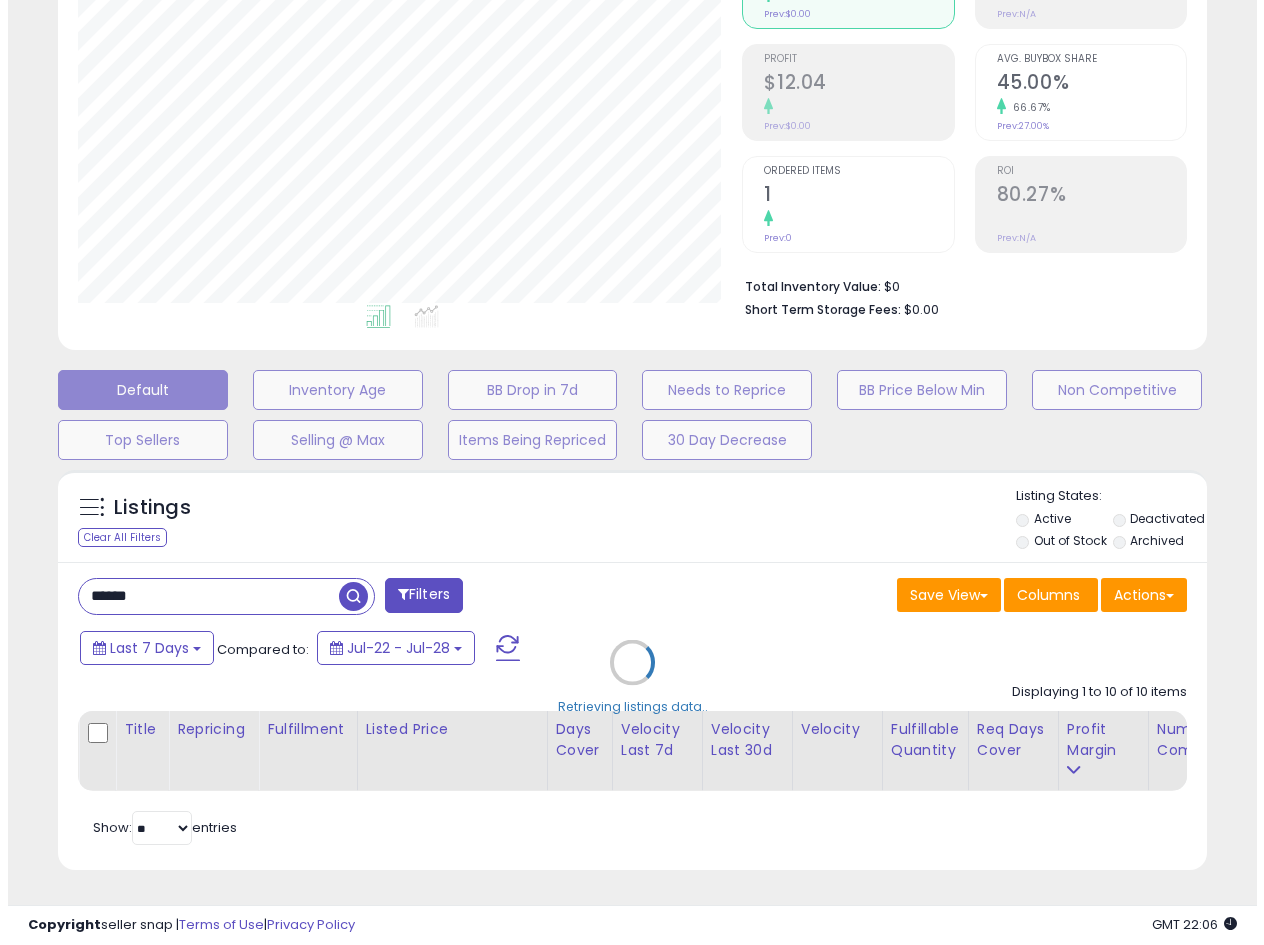 scroll, scrollTop: 275, scrollLeft: 0, axis: vertical 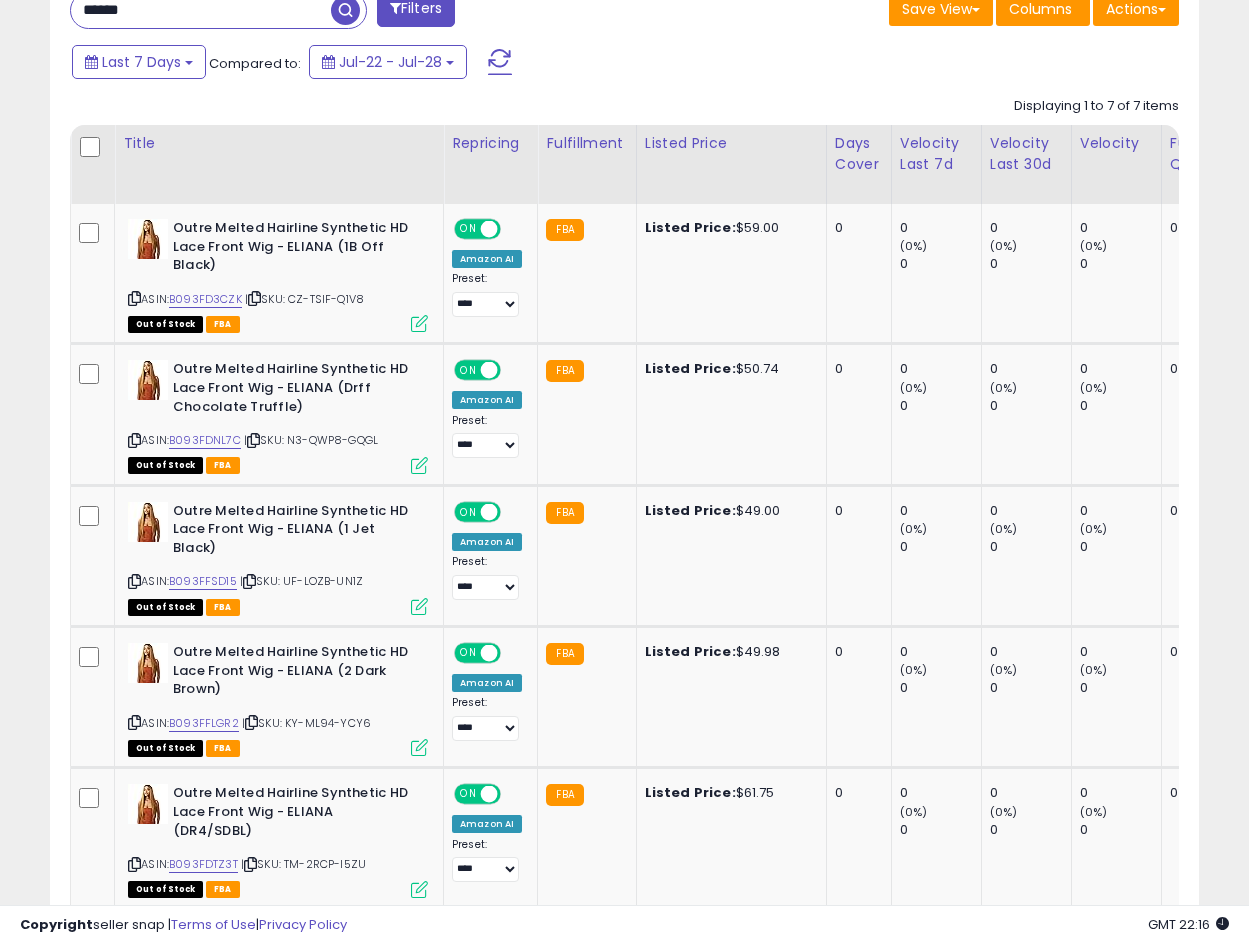 click on "******" at bounding box center [201, 10] 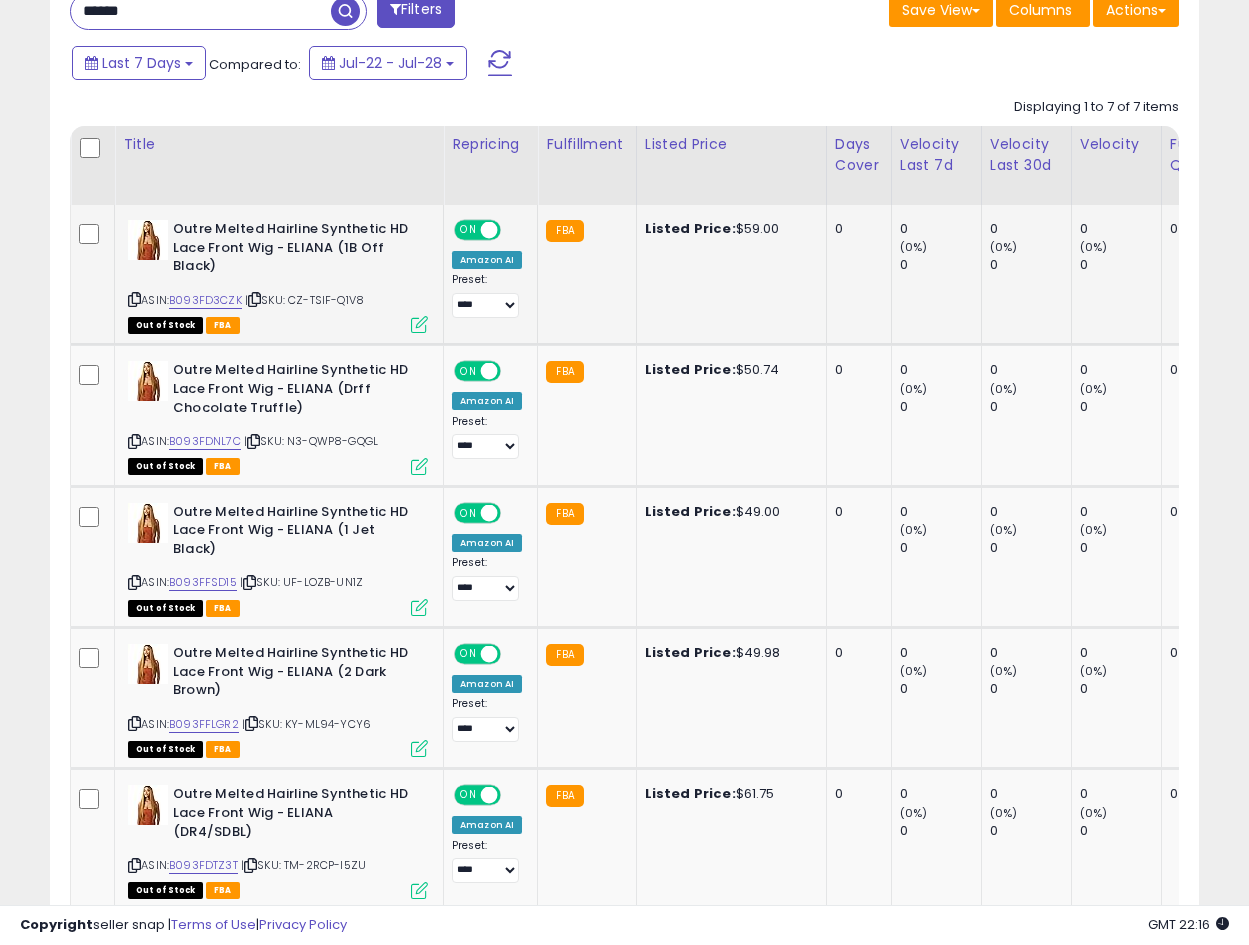 type on "******" 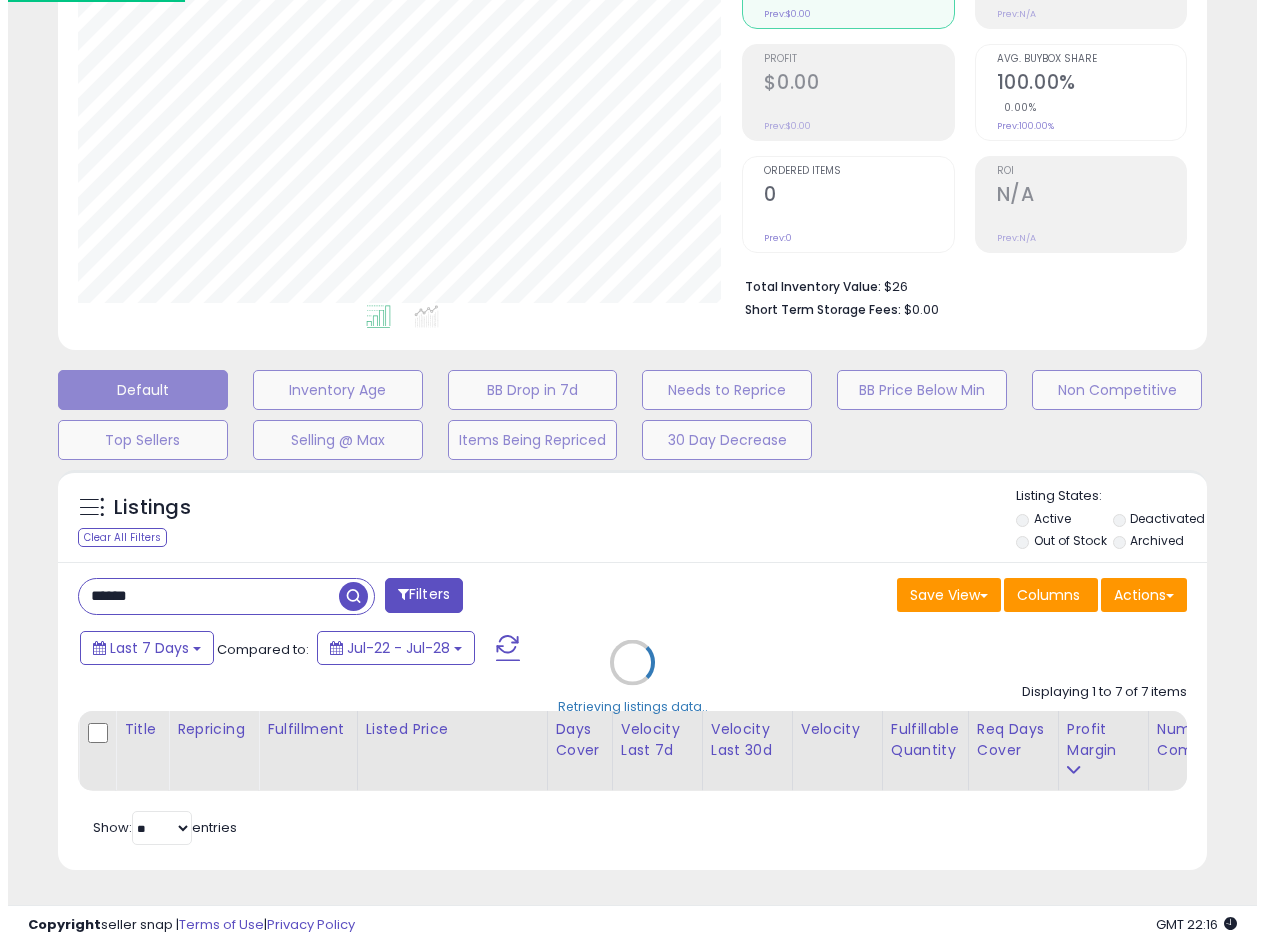 scroll, scrollTop: 275, scrollLeft: 0, axis: vertical 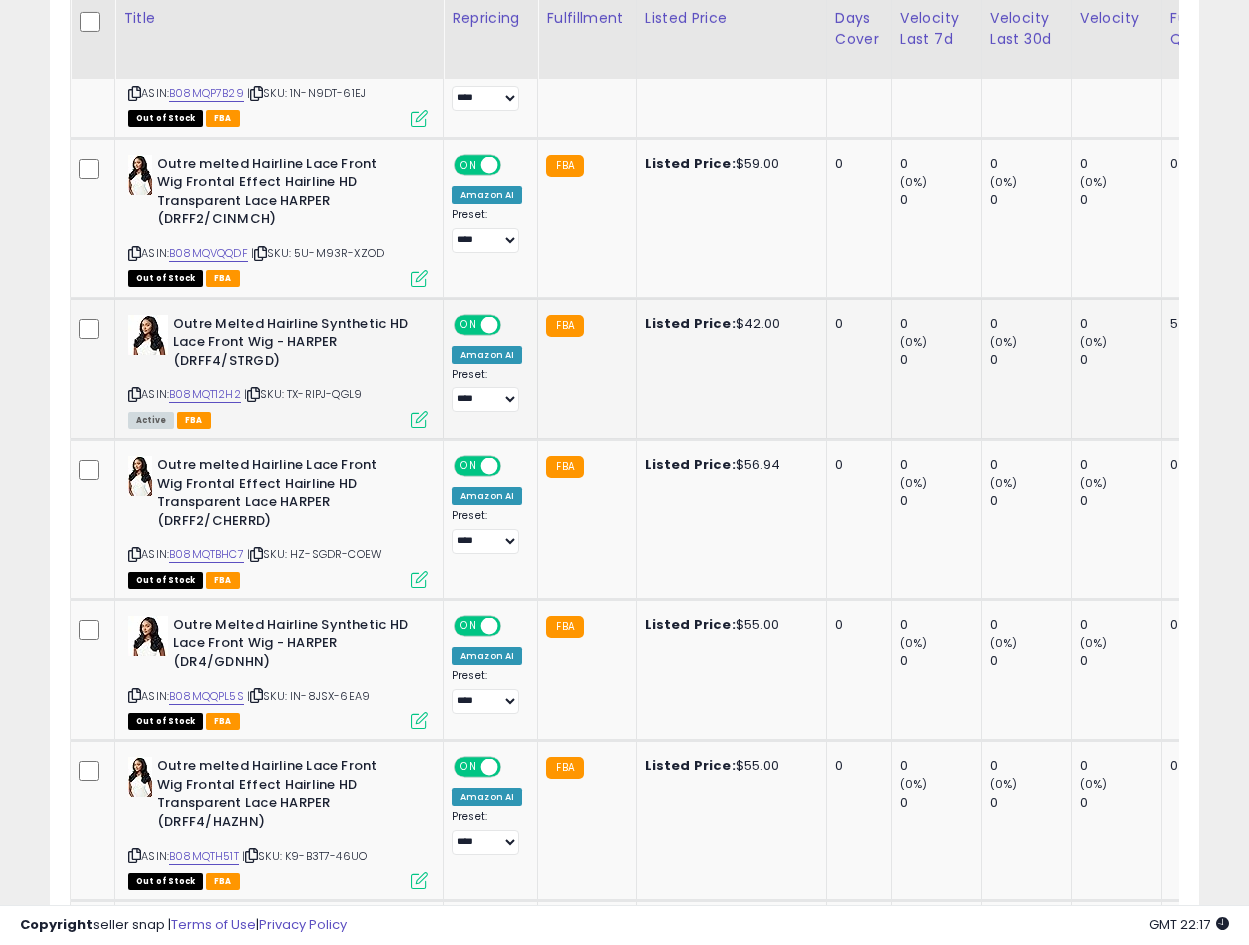 click at bounding box center [419, 419] 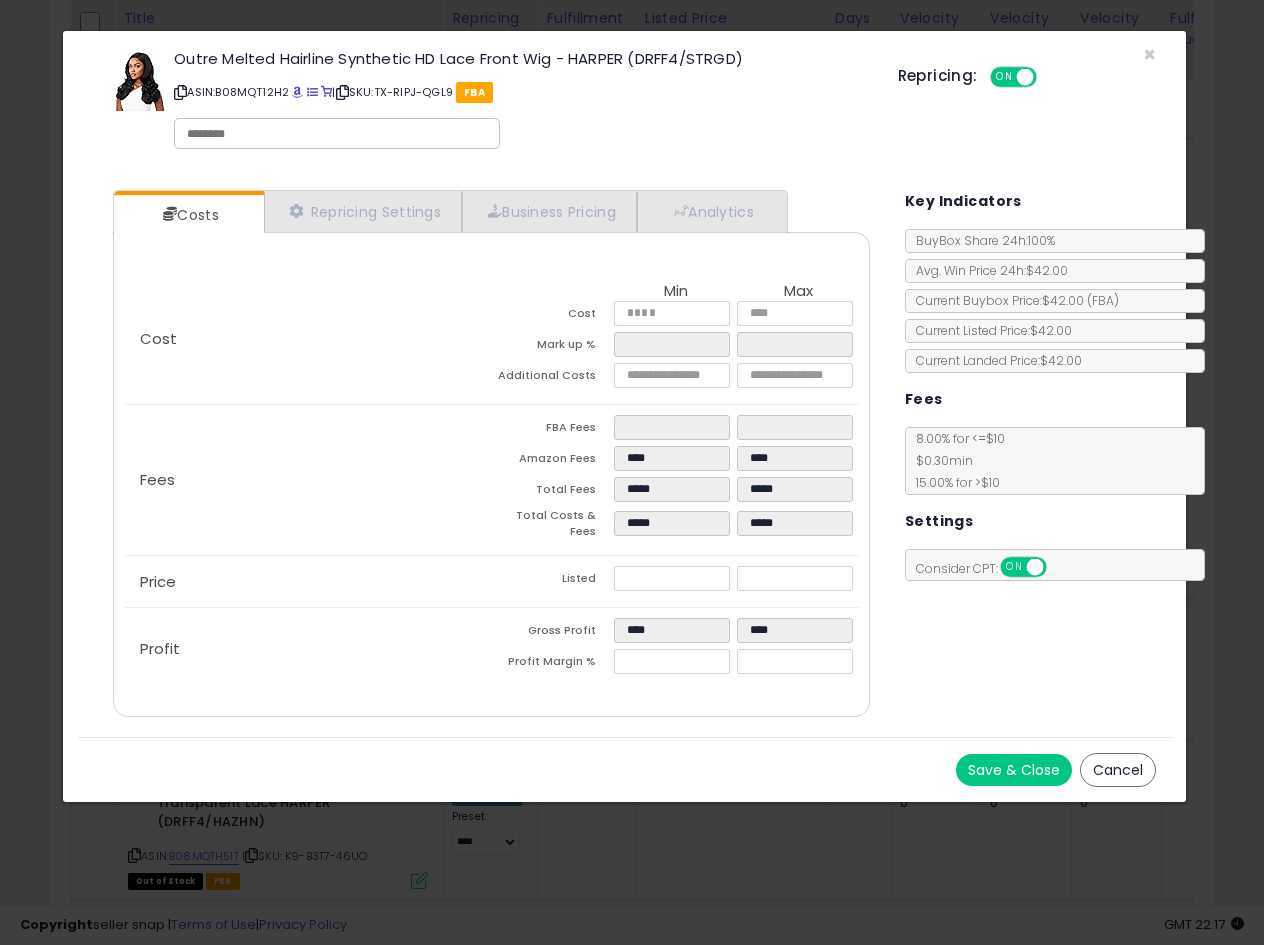 click at bounding box center [180, 92] 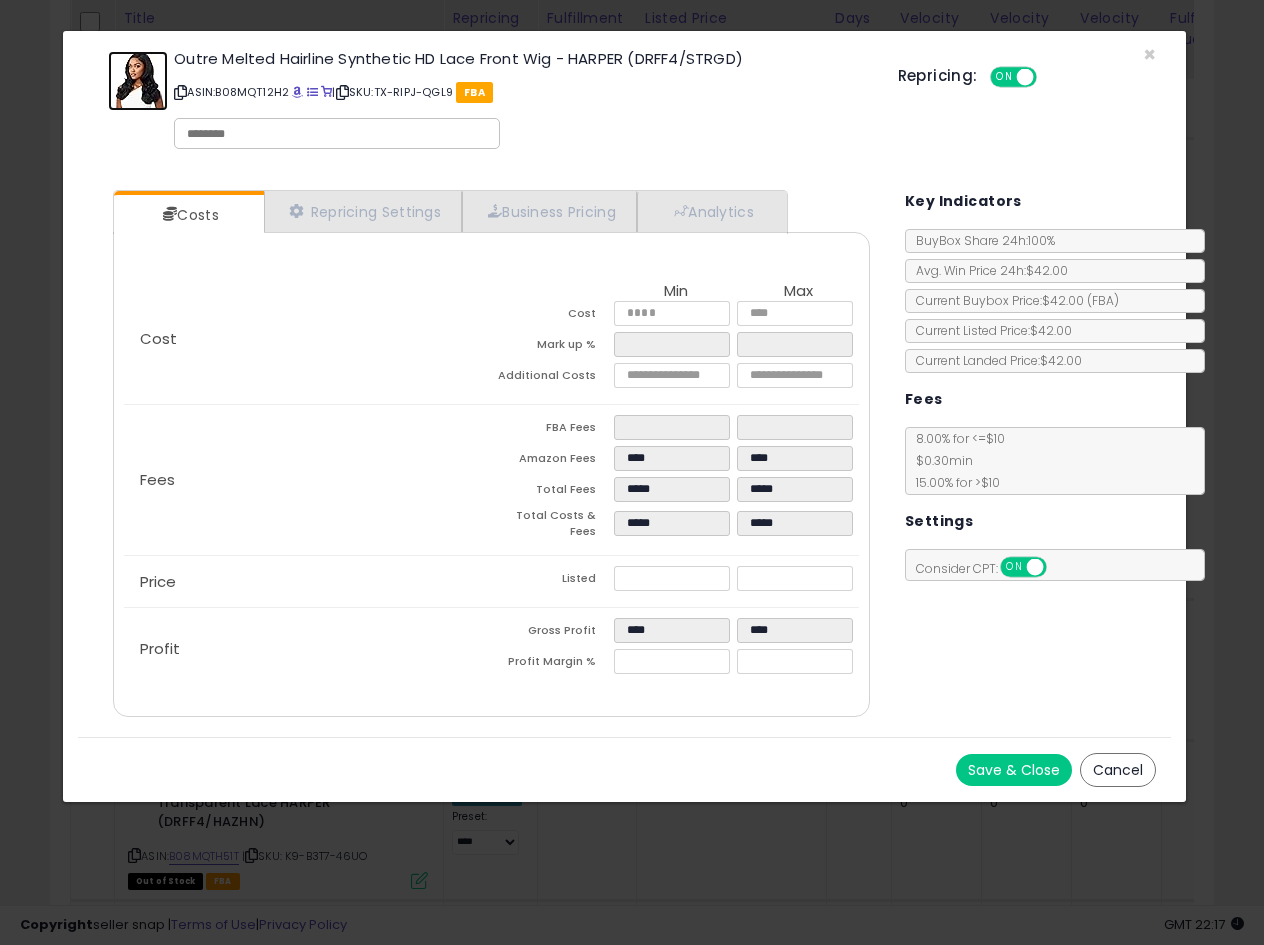 click at bounding box center [138, 81] 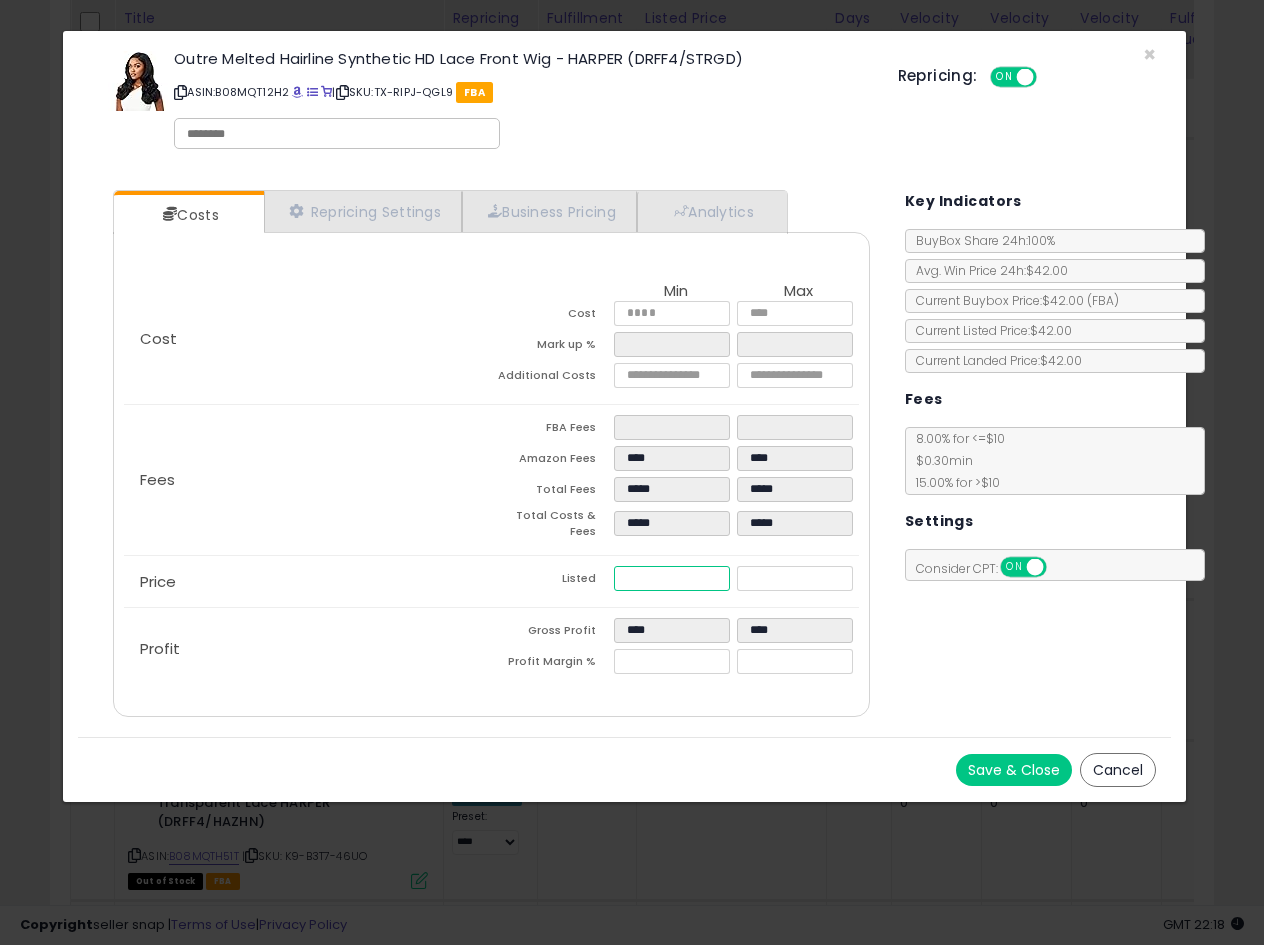 drag, startPoint x: 683, startPoint y: 572, endPoint x: 382, endPoint y: 589, distance: 301.47968 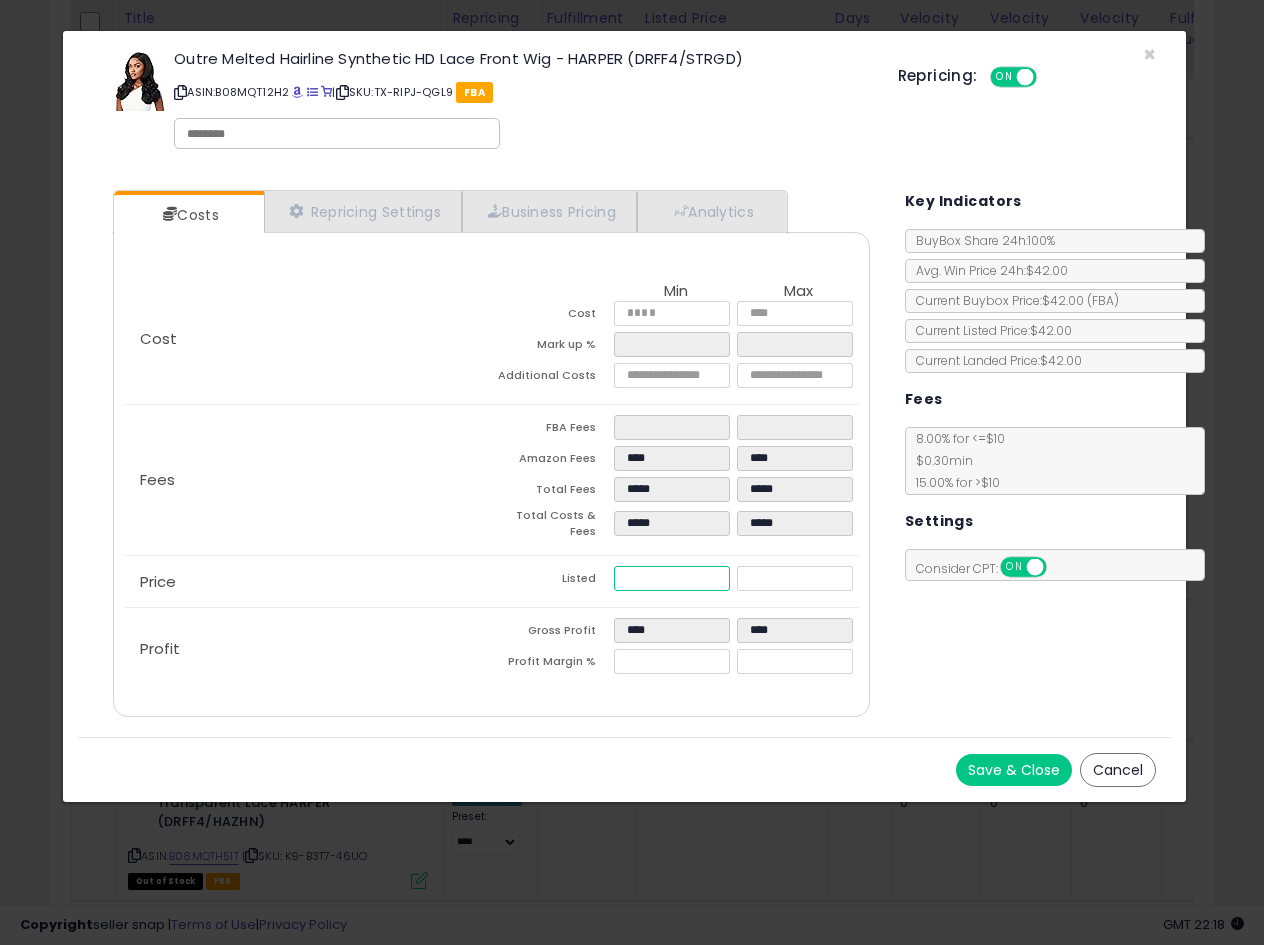type on "****" 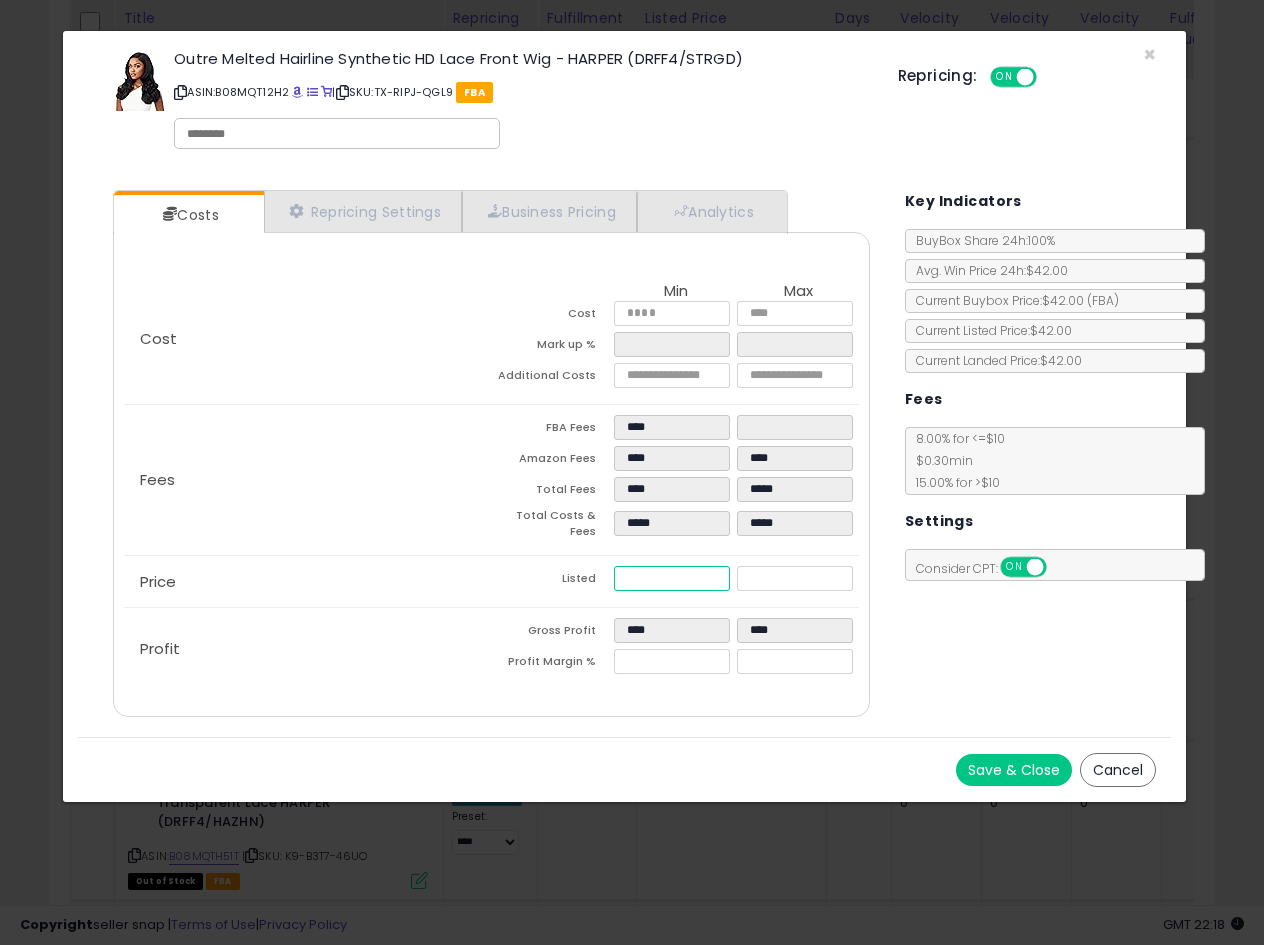 type on "****" 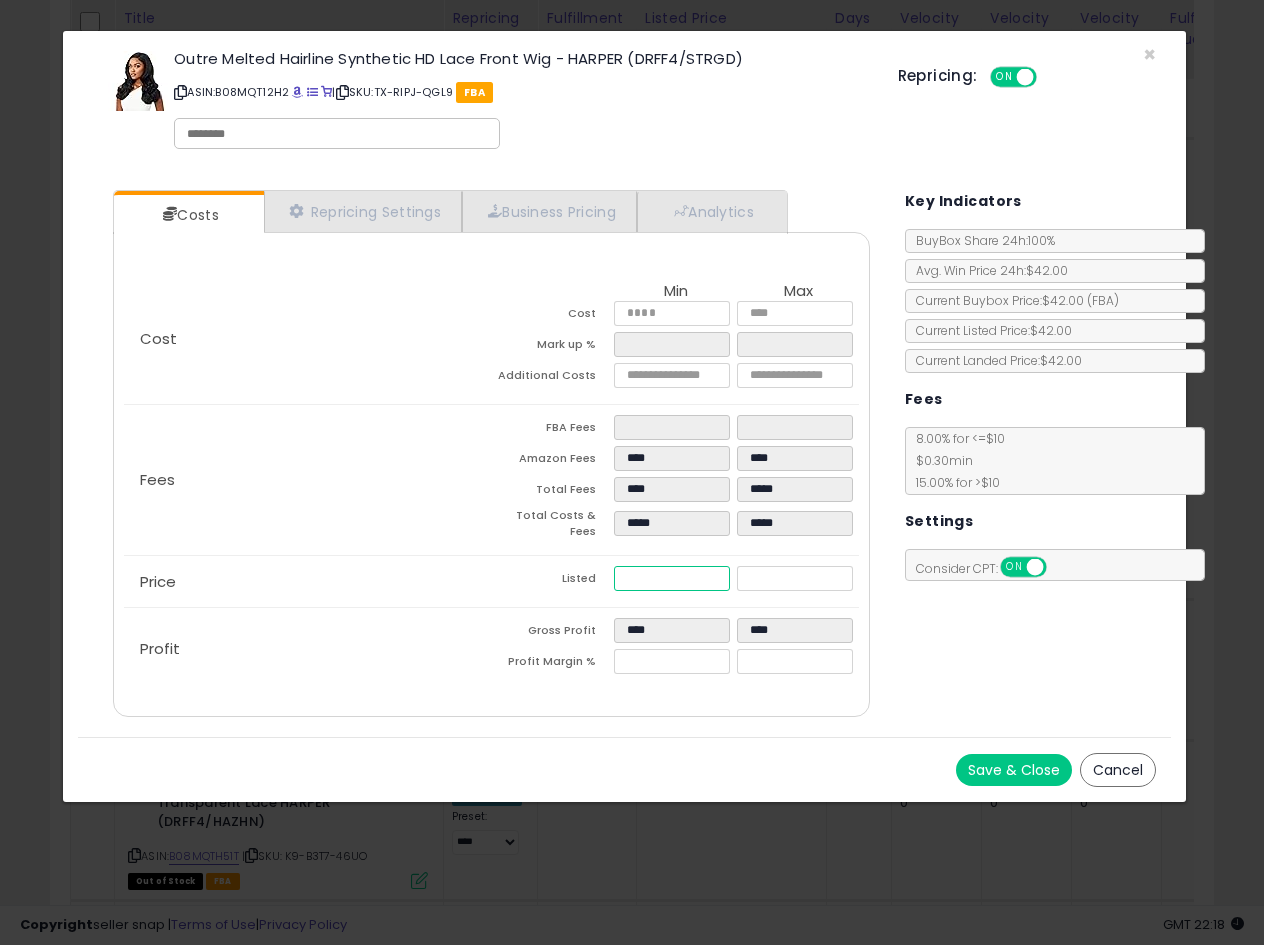 type on "****" 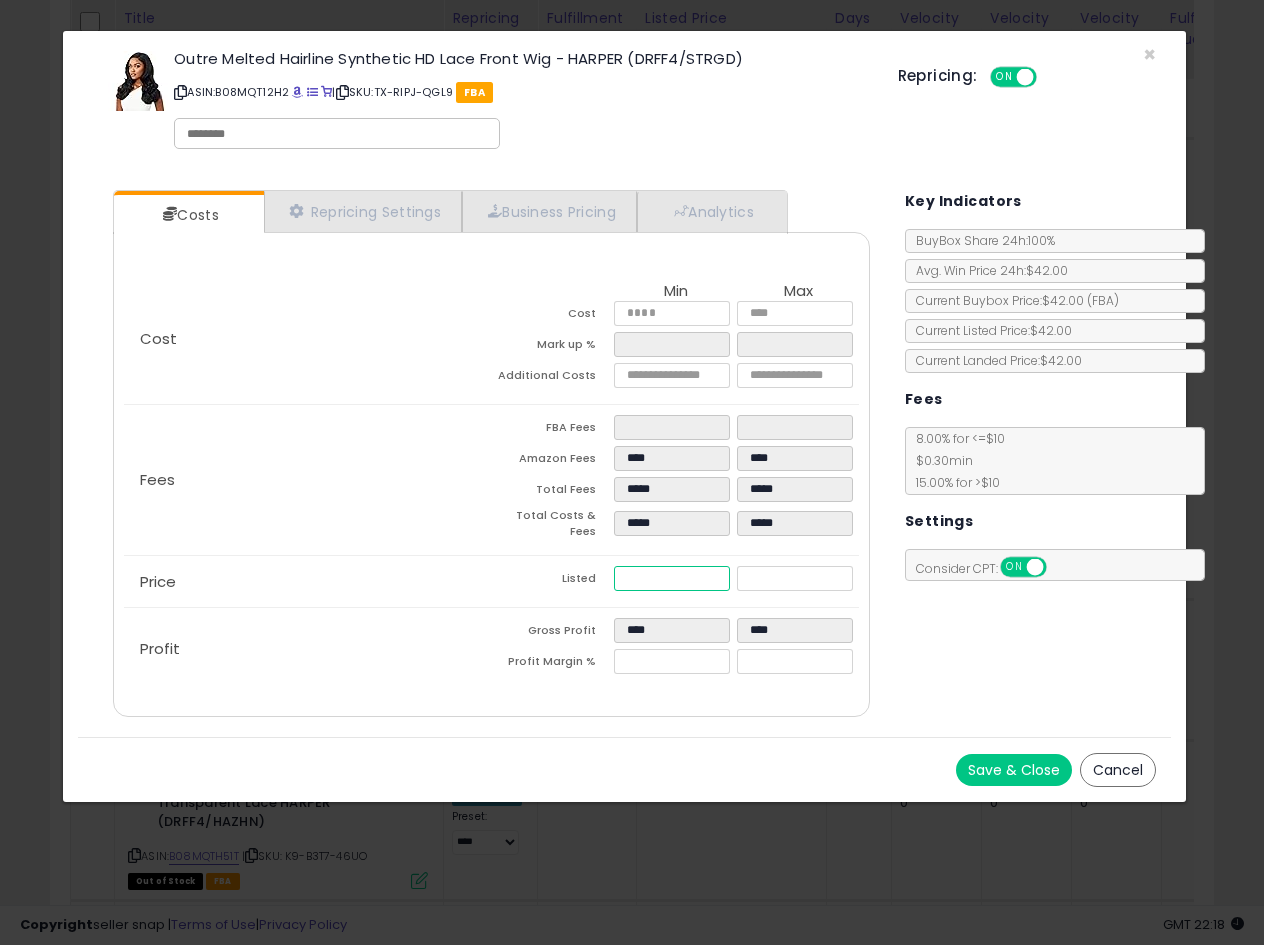 type on "****" 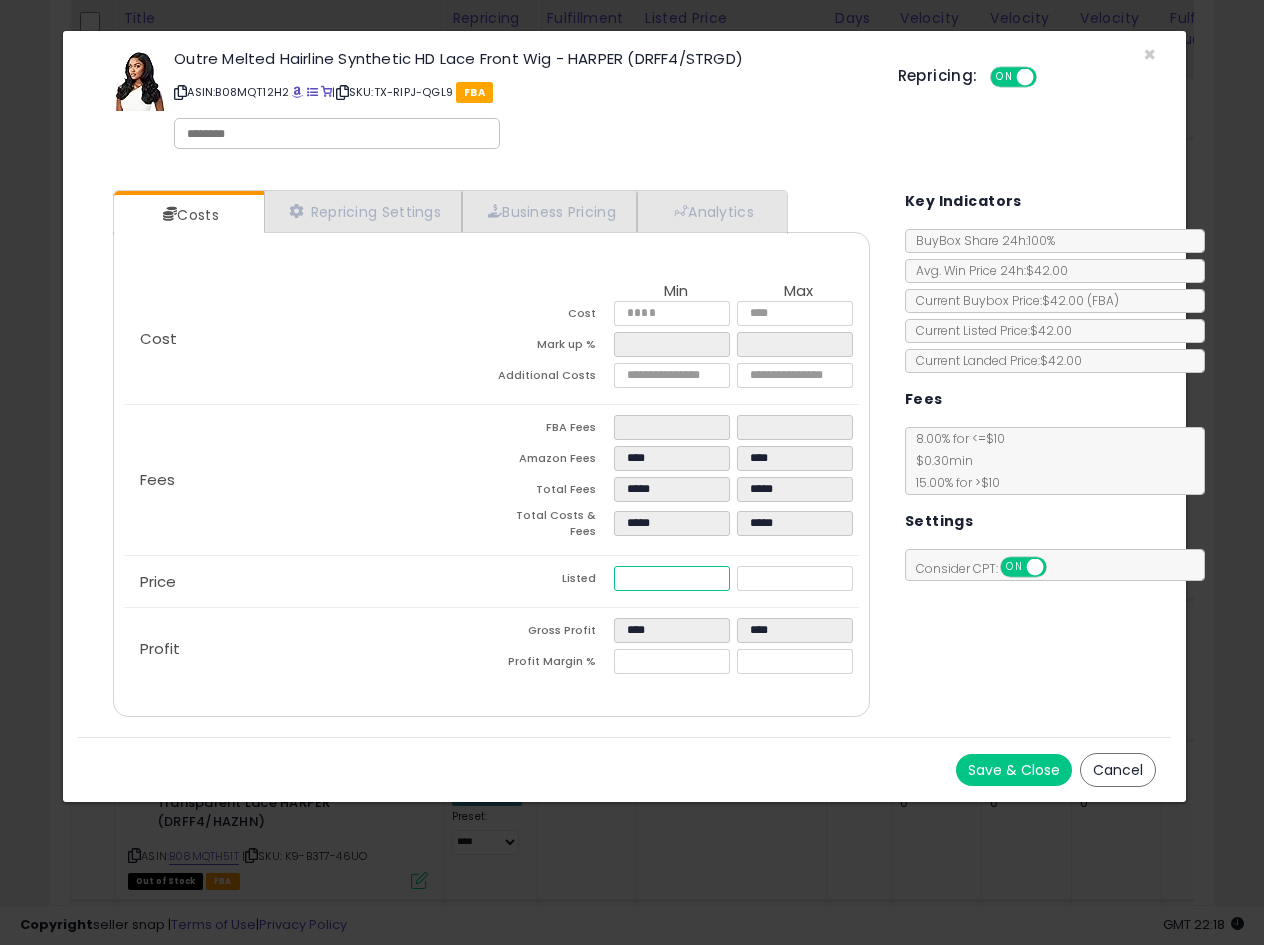 type on "*****" 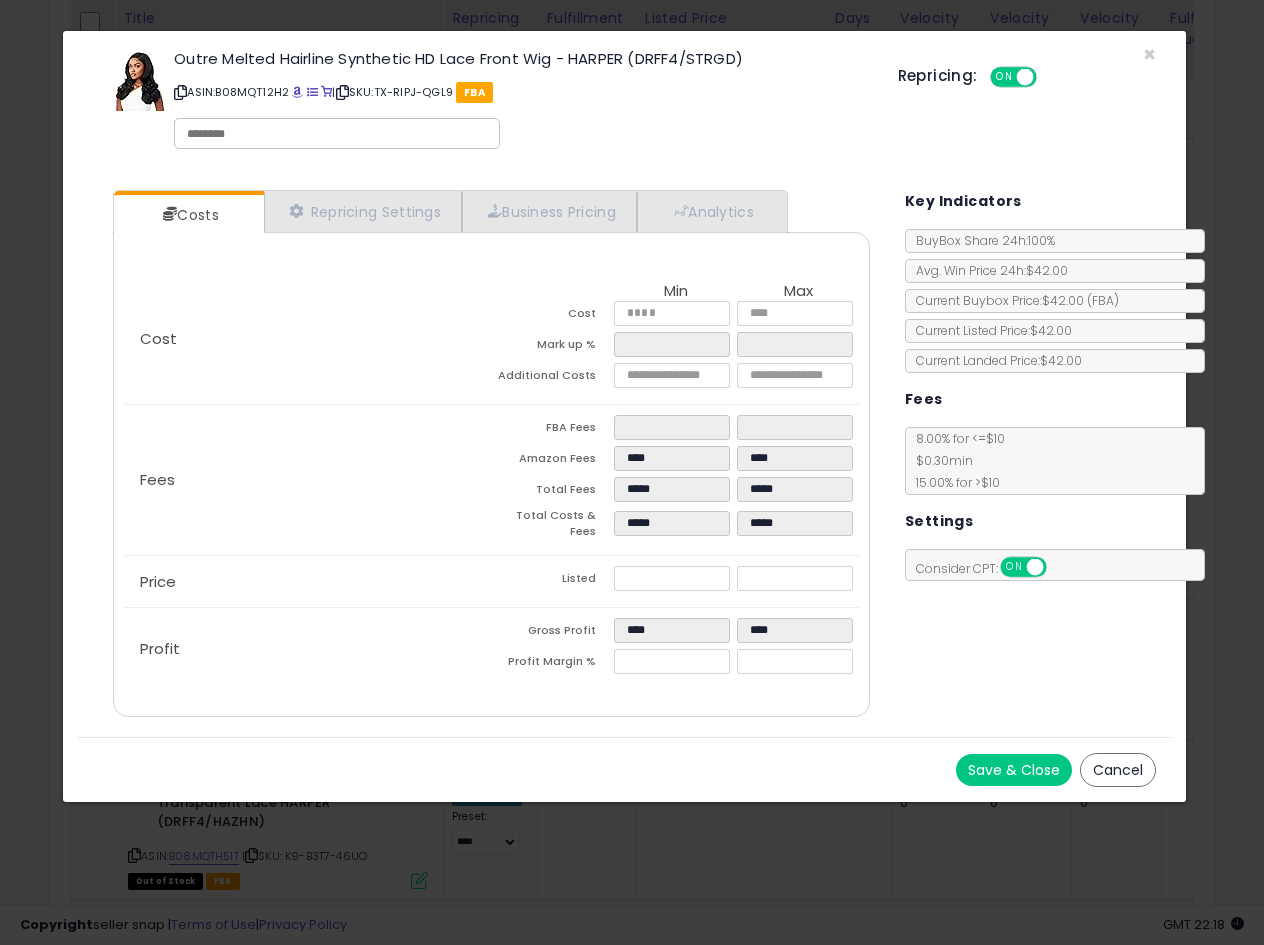 type on "****" 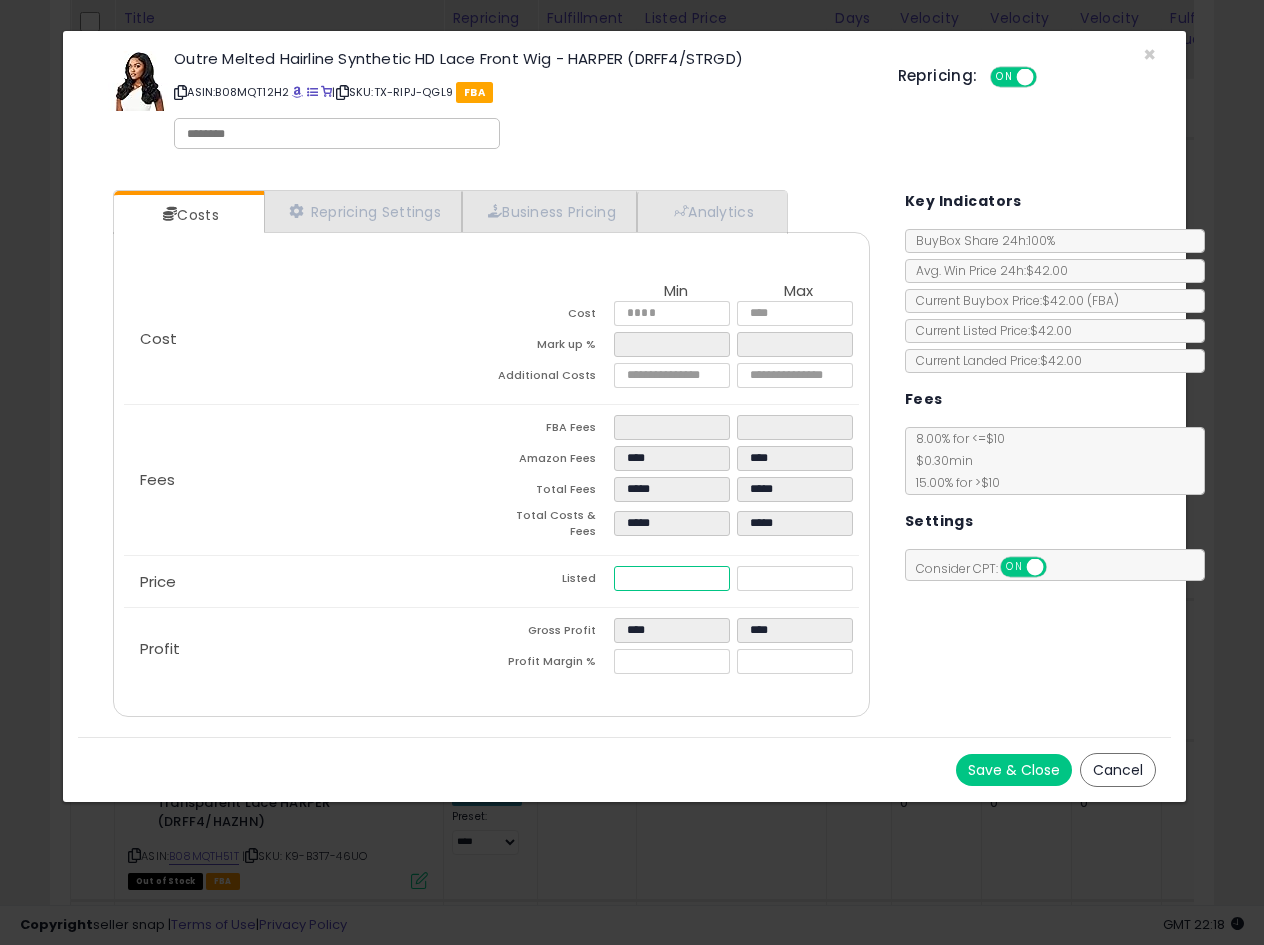 drag, startPoint x: 672, startPoint y: 568, endPoint x: 543, endPoint y: 562, distance: 129.13947 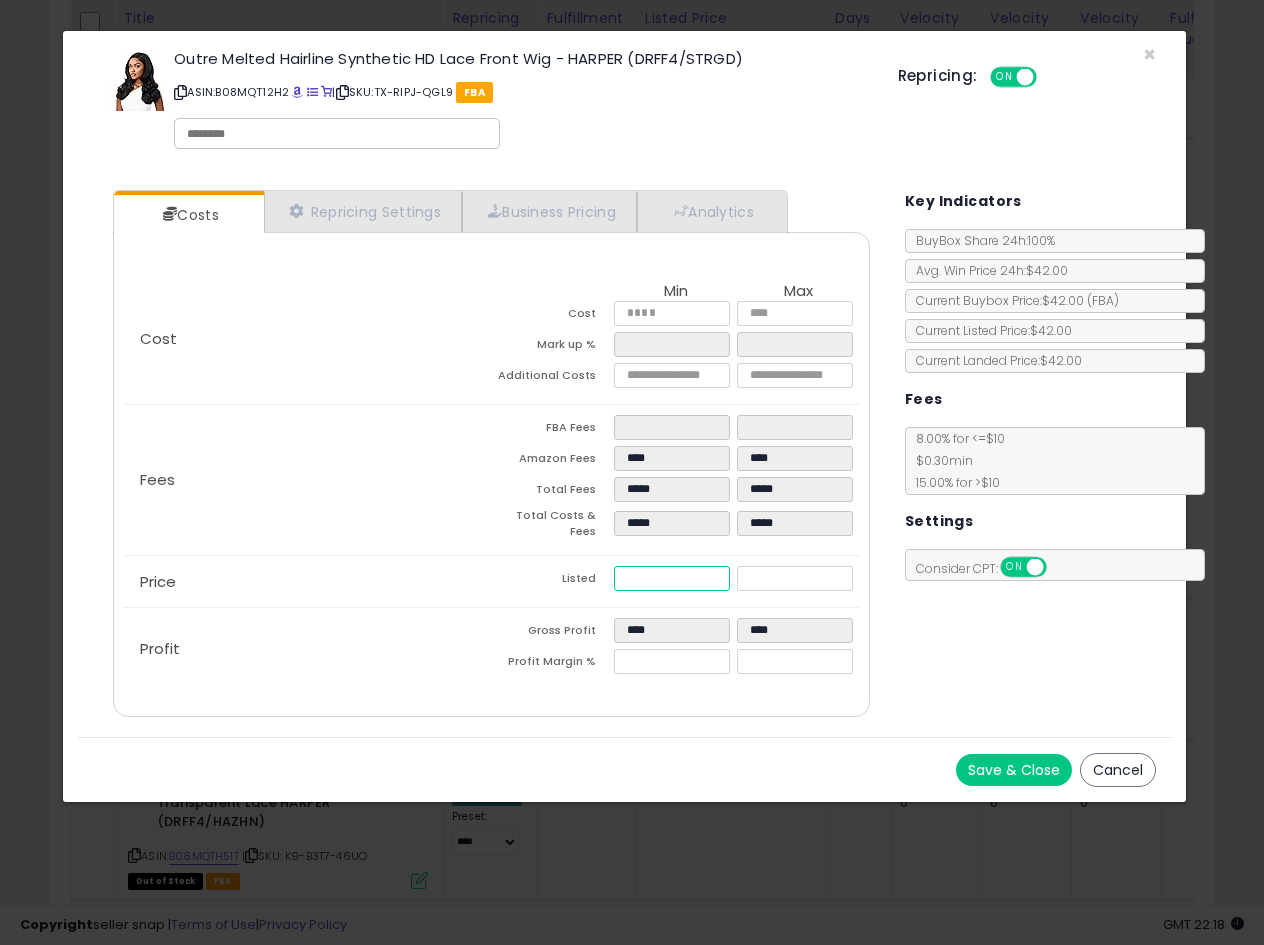 type on "*****" 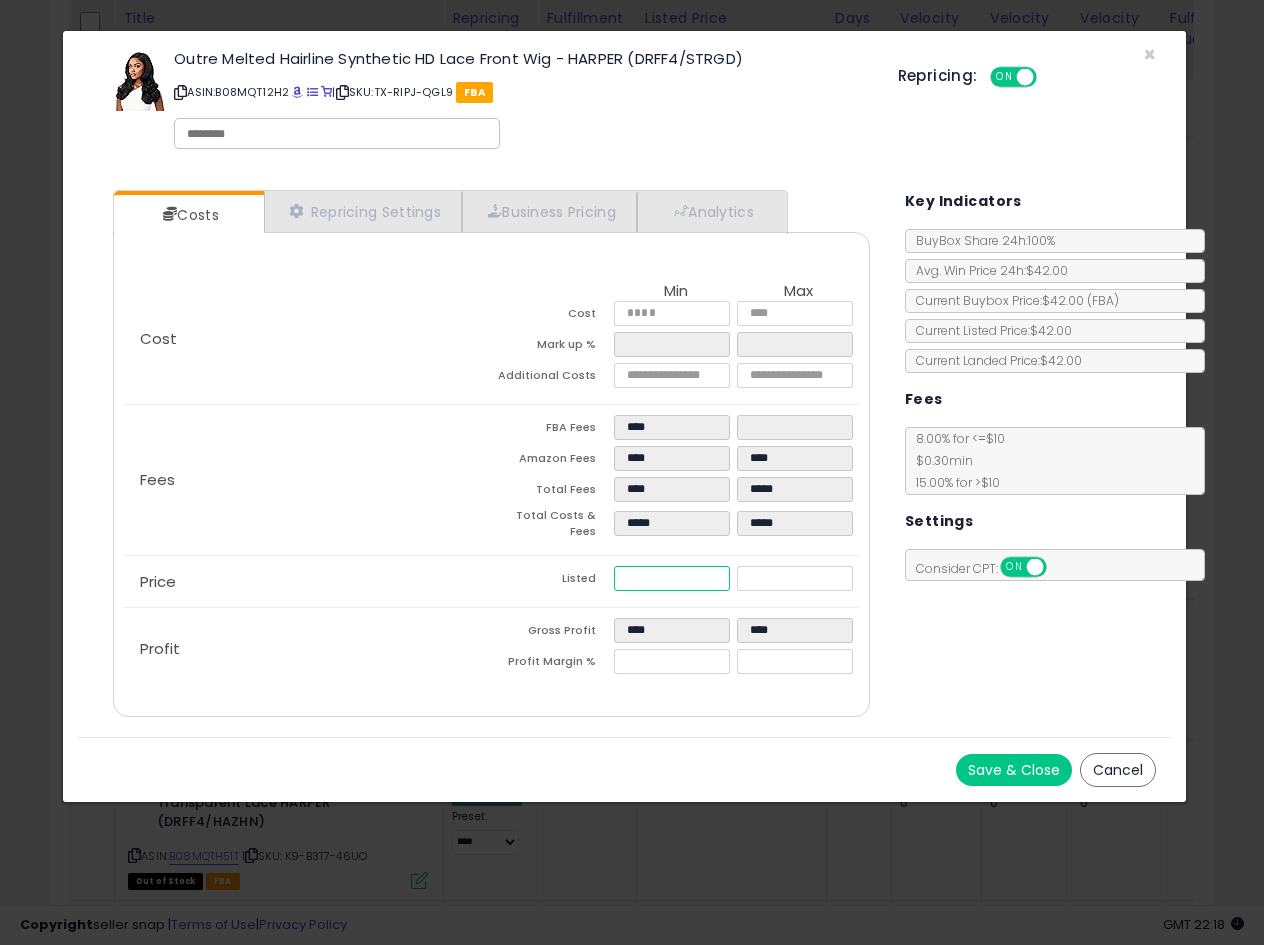 type on "****" 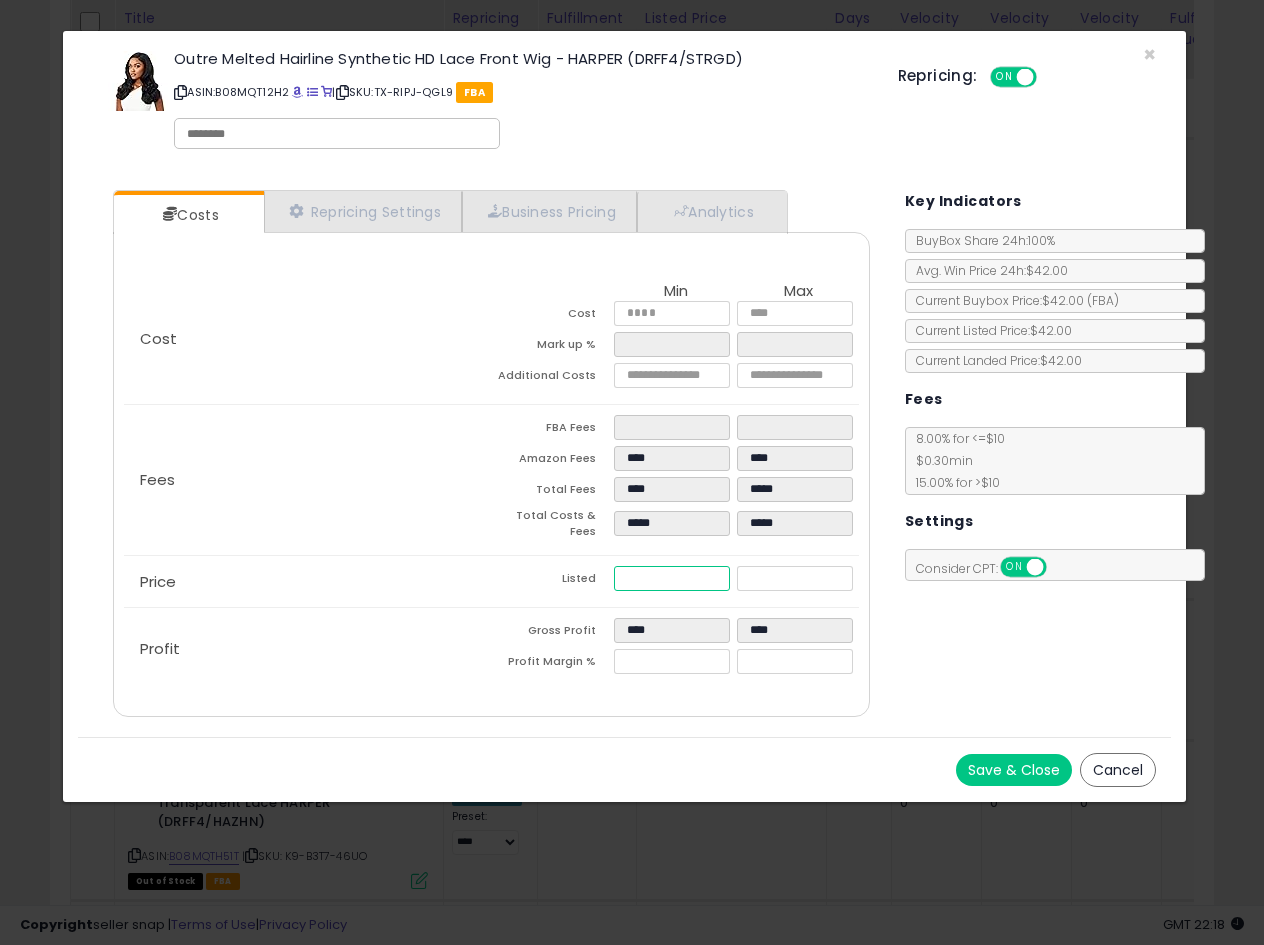 type on "****" 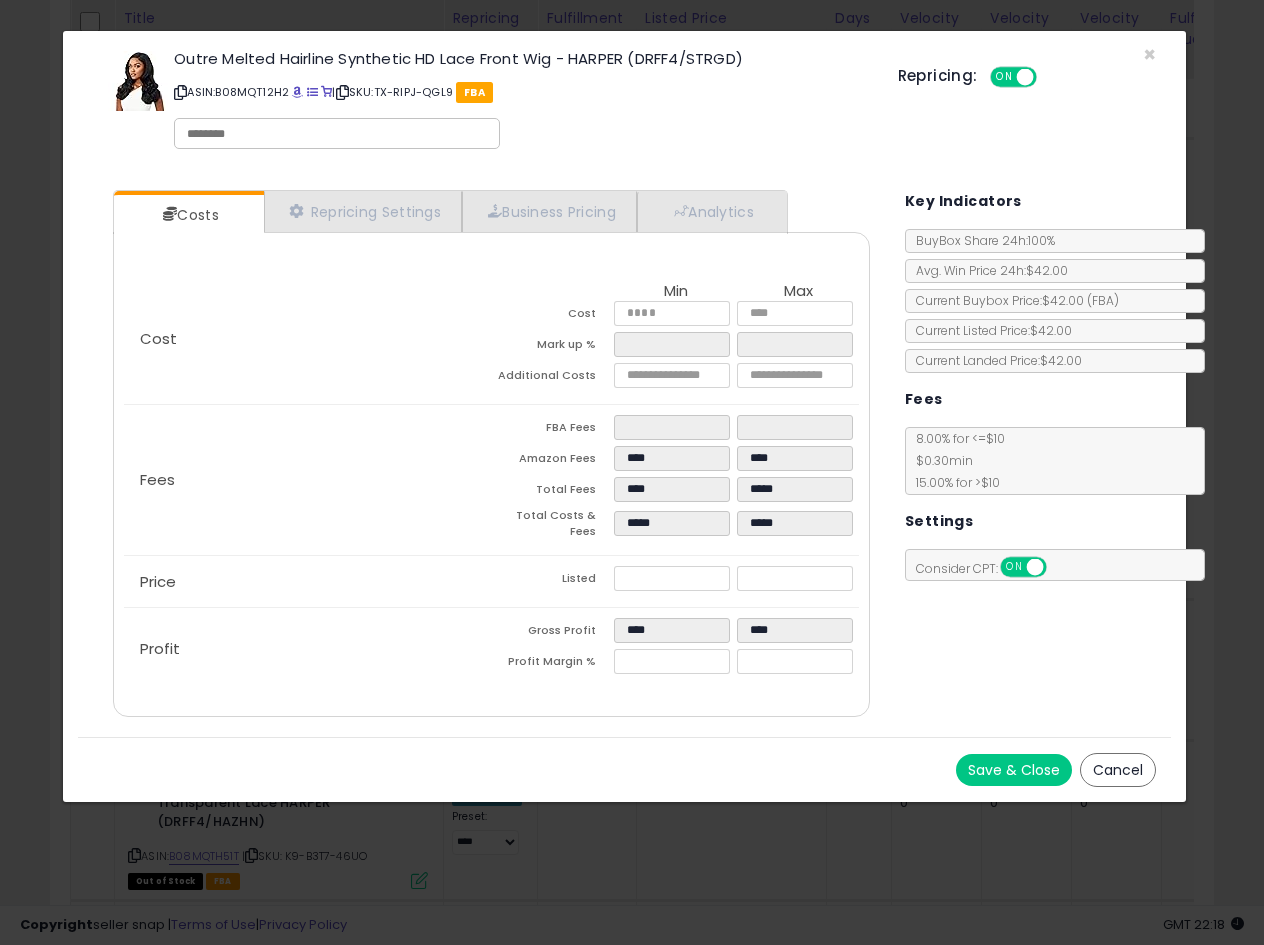 type on "*****" 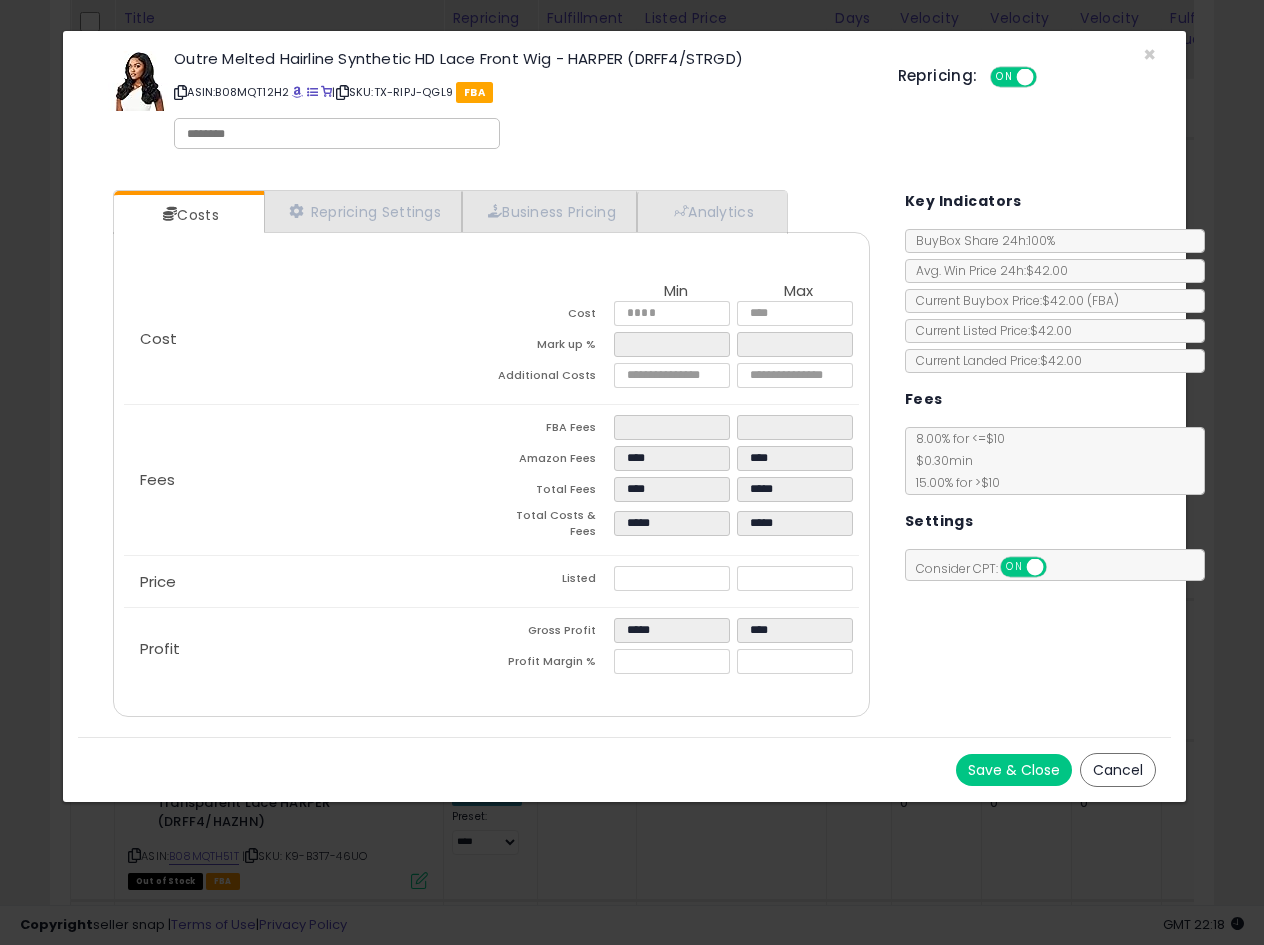 click on "Listed" at bounding box center [553, 581] 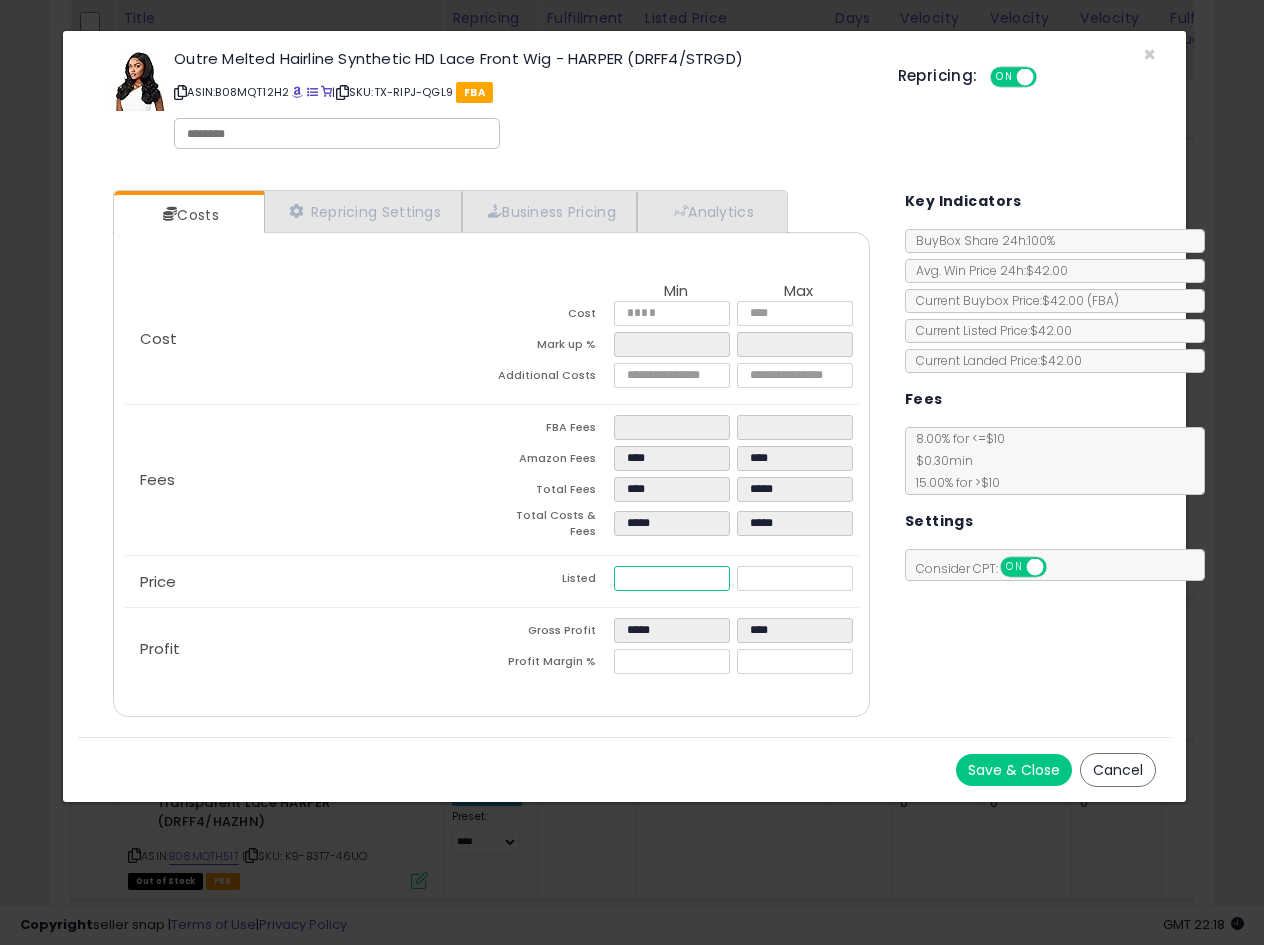 drag, startPoint x: 568, startPoint y: 582, endPoint x: 378, endPoint y: 586, distance: 190.0421 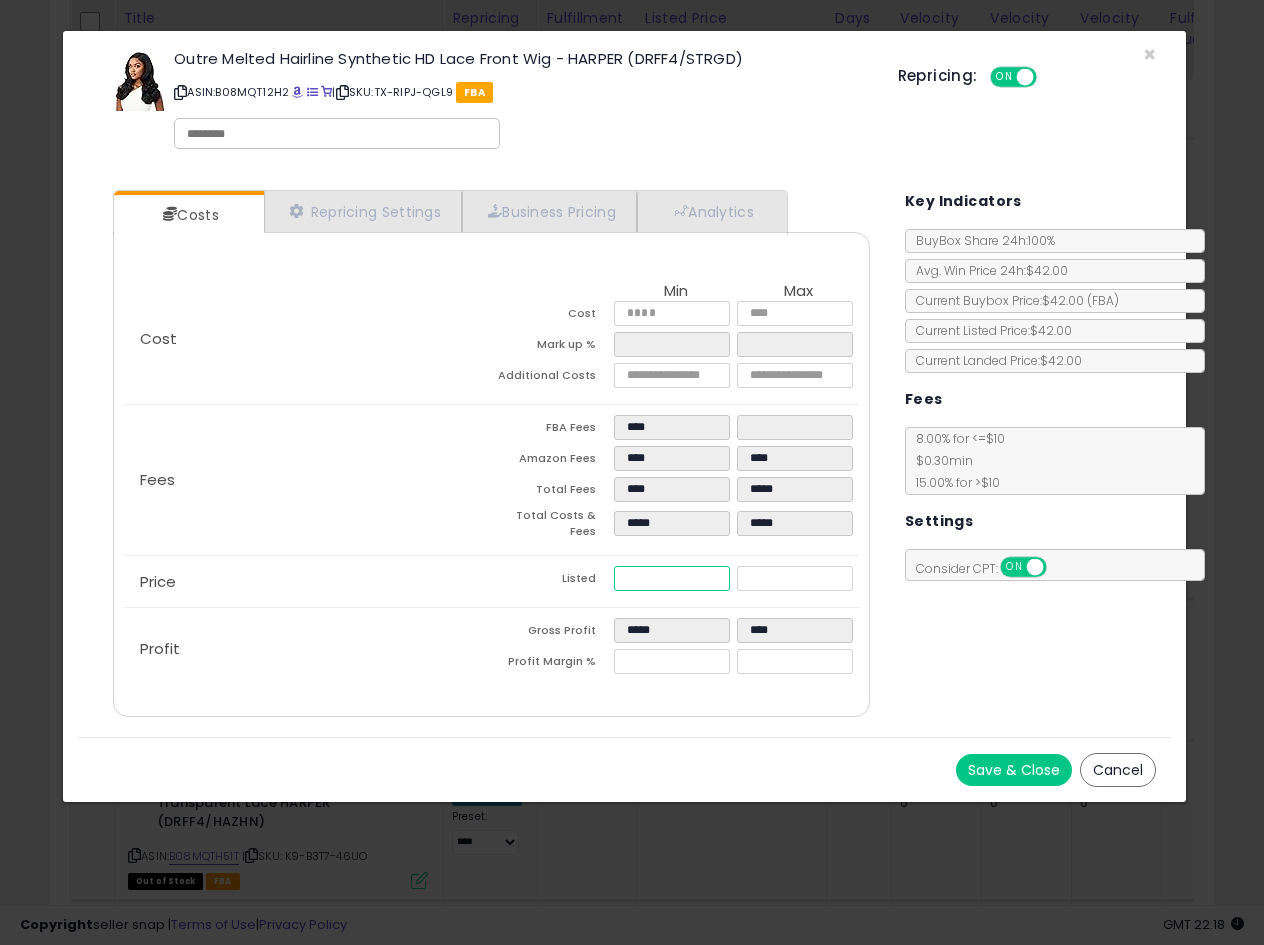 type on "****" 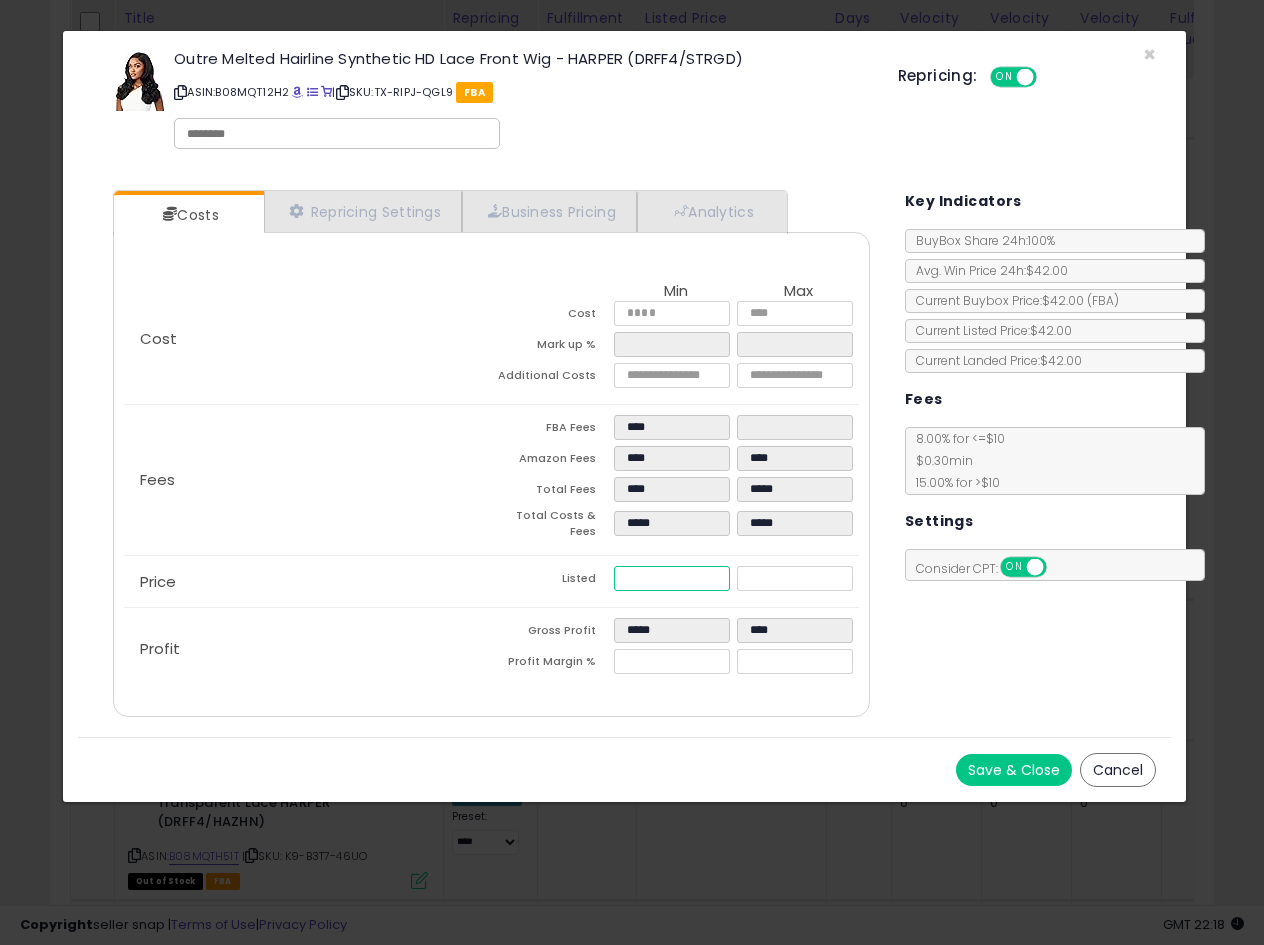 type on "*****" 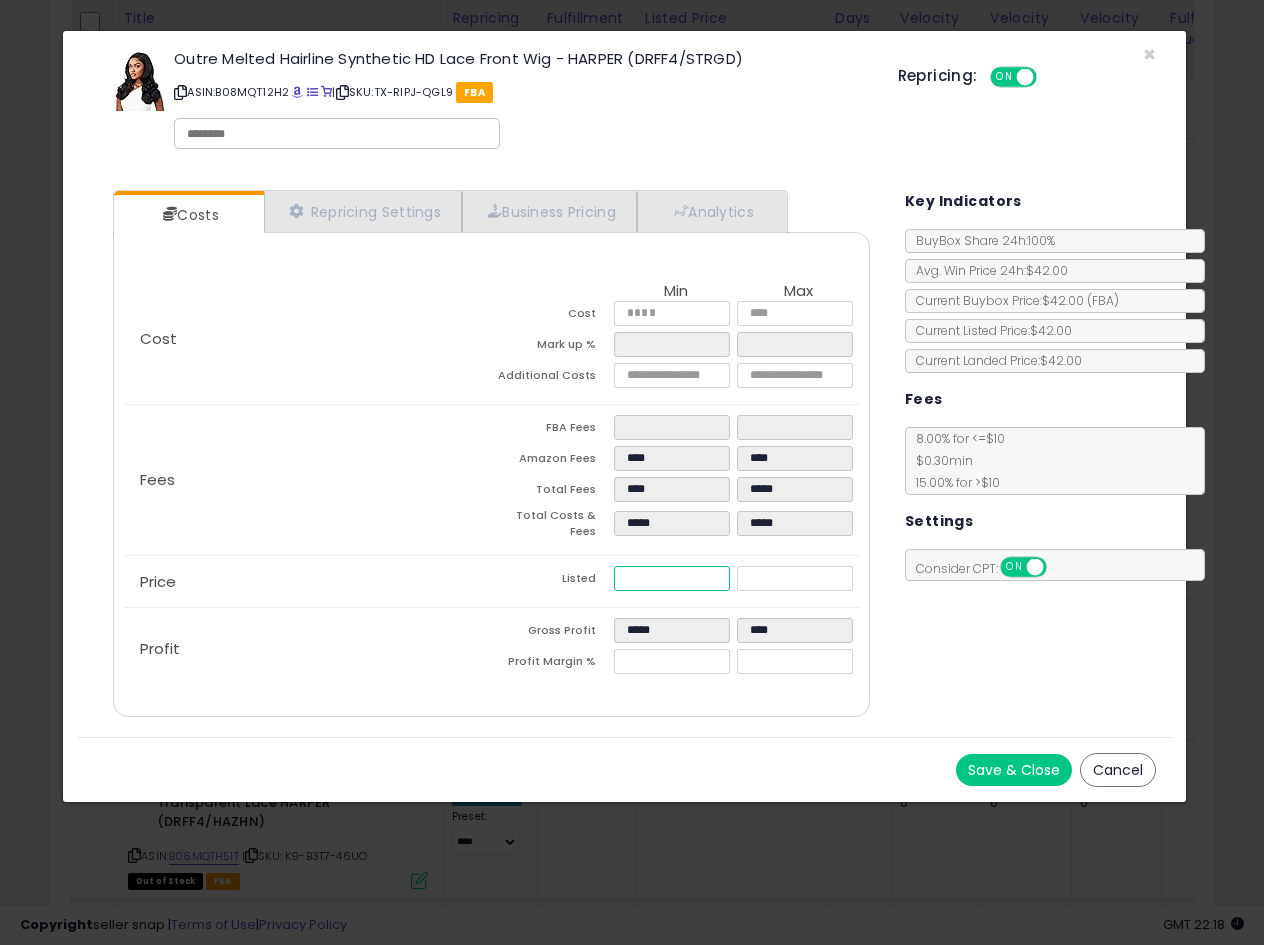 type on "****" 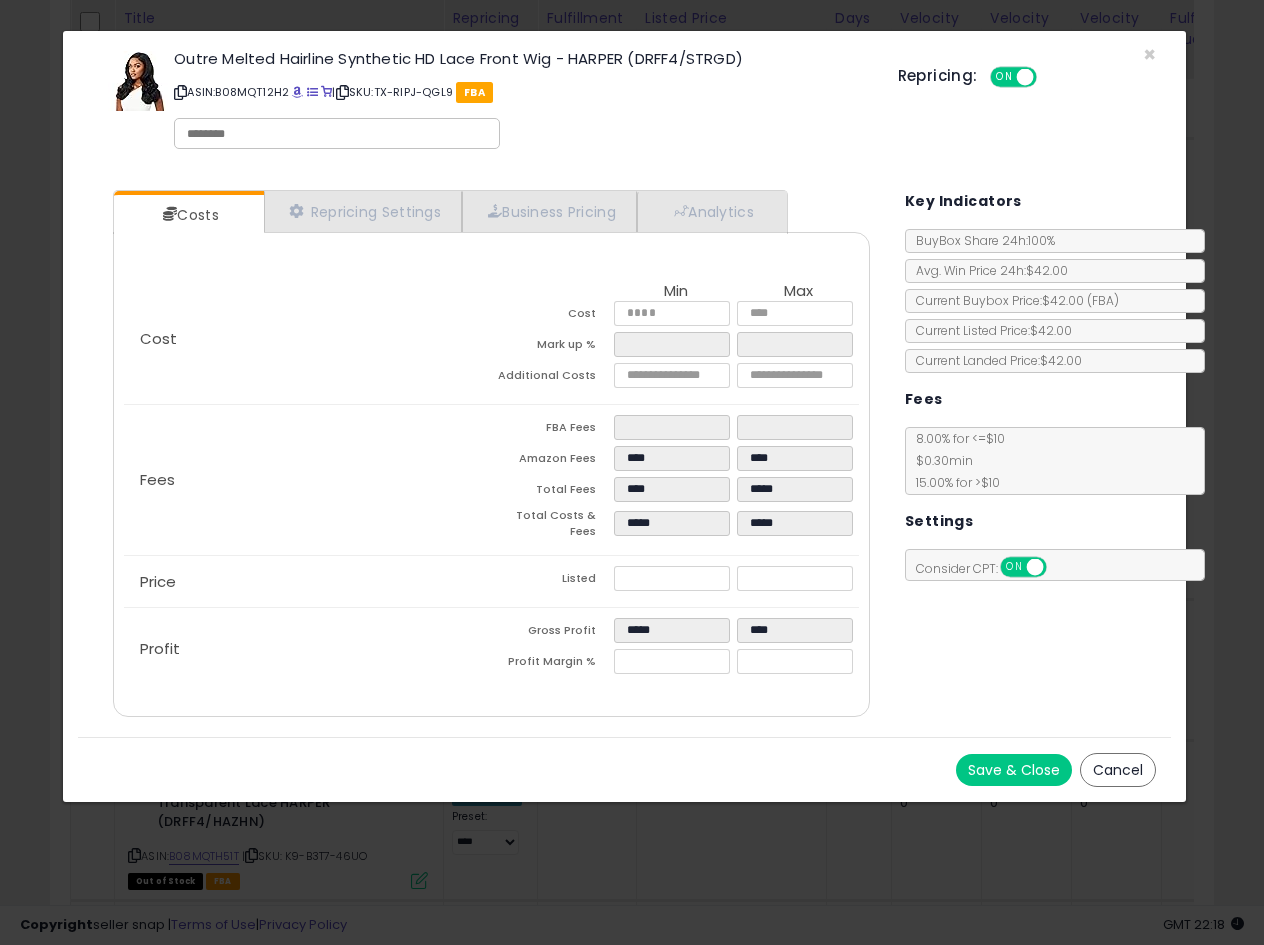 type on "****" 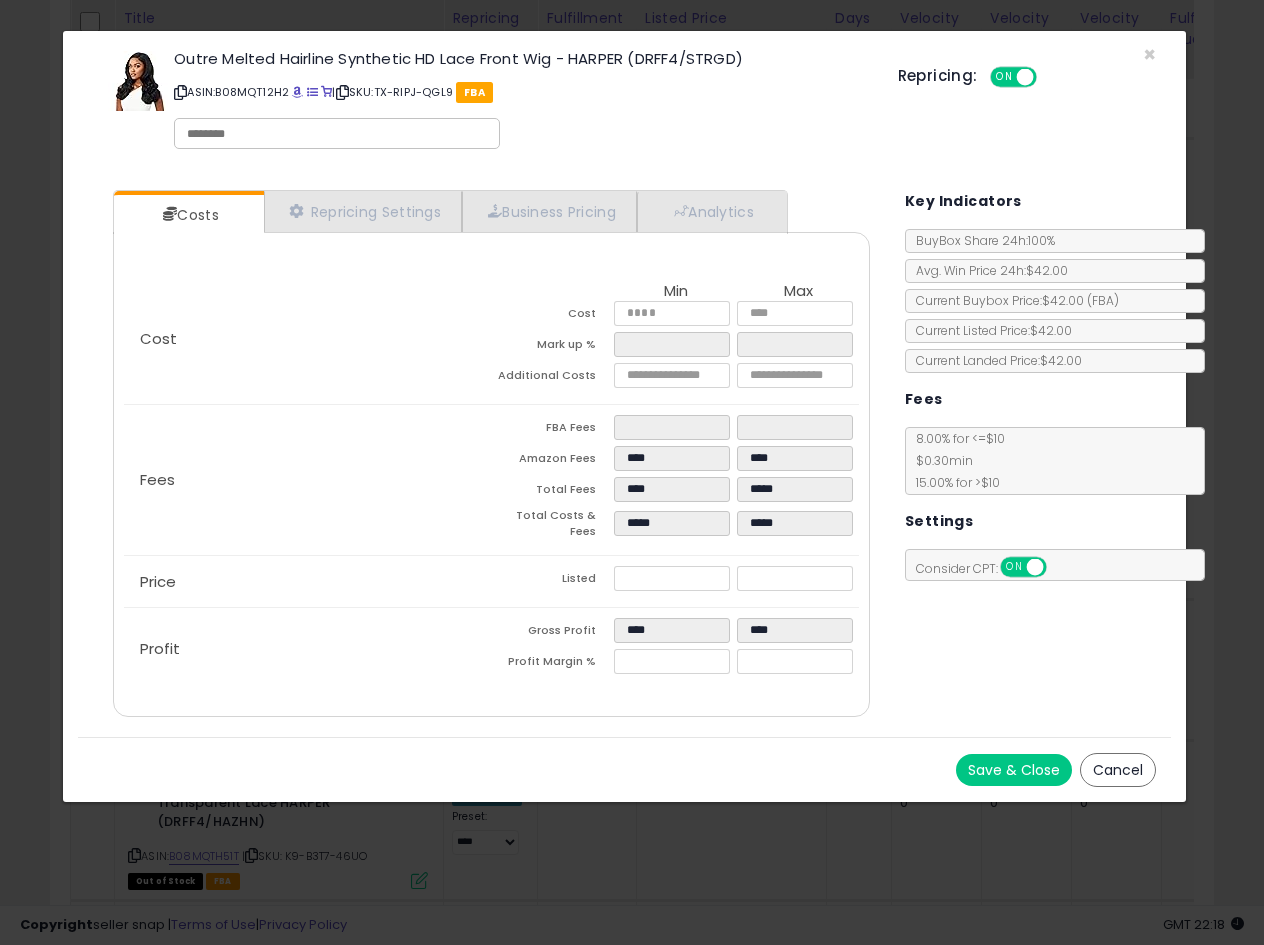 click on "Price
Listed
*****
*****" 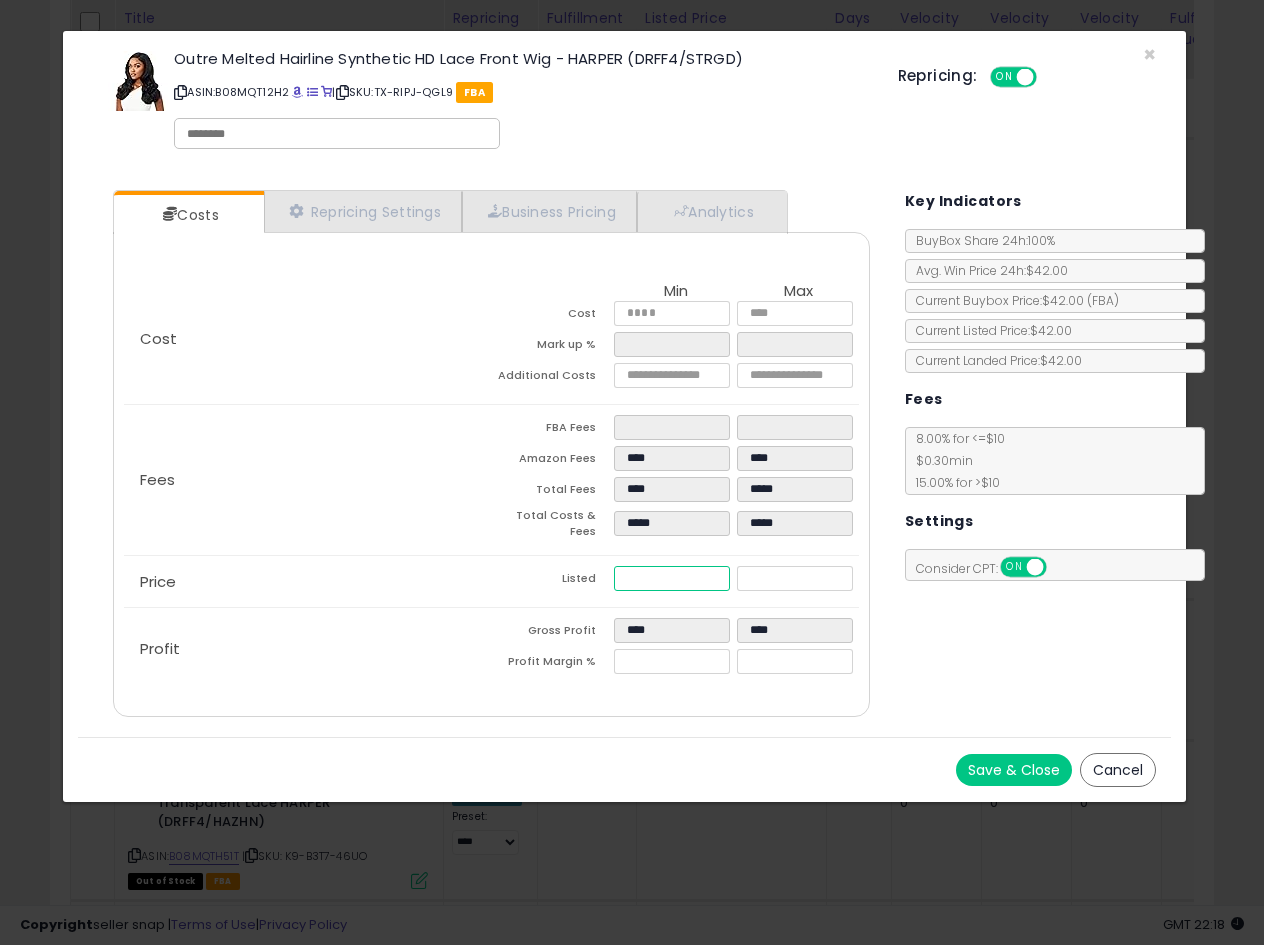 drag, startPoint x: 674, startPoint y: 569, endPoint x: 660, endPoint y: 564, distance: 14.866069 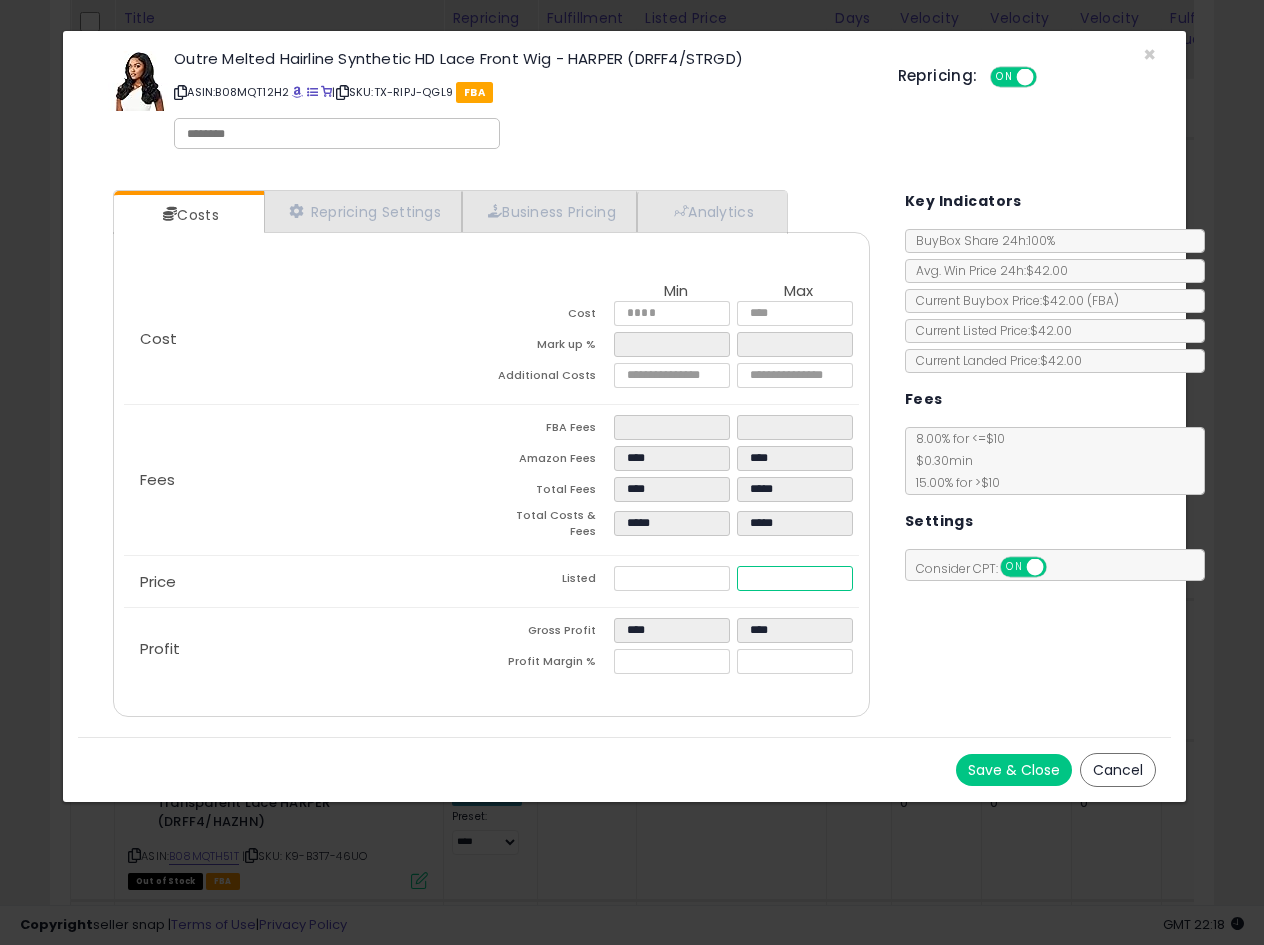 drag, startPoint x: 785, startPoint y: 581, endPoint x: 564, endPoint y: 590, distance: 221.18318 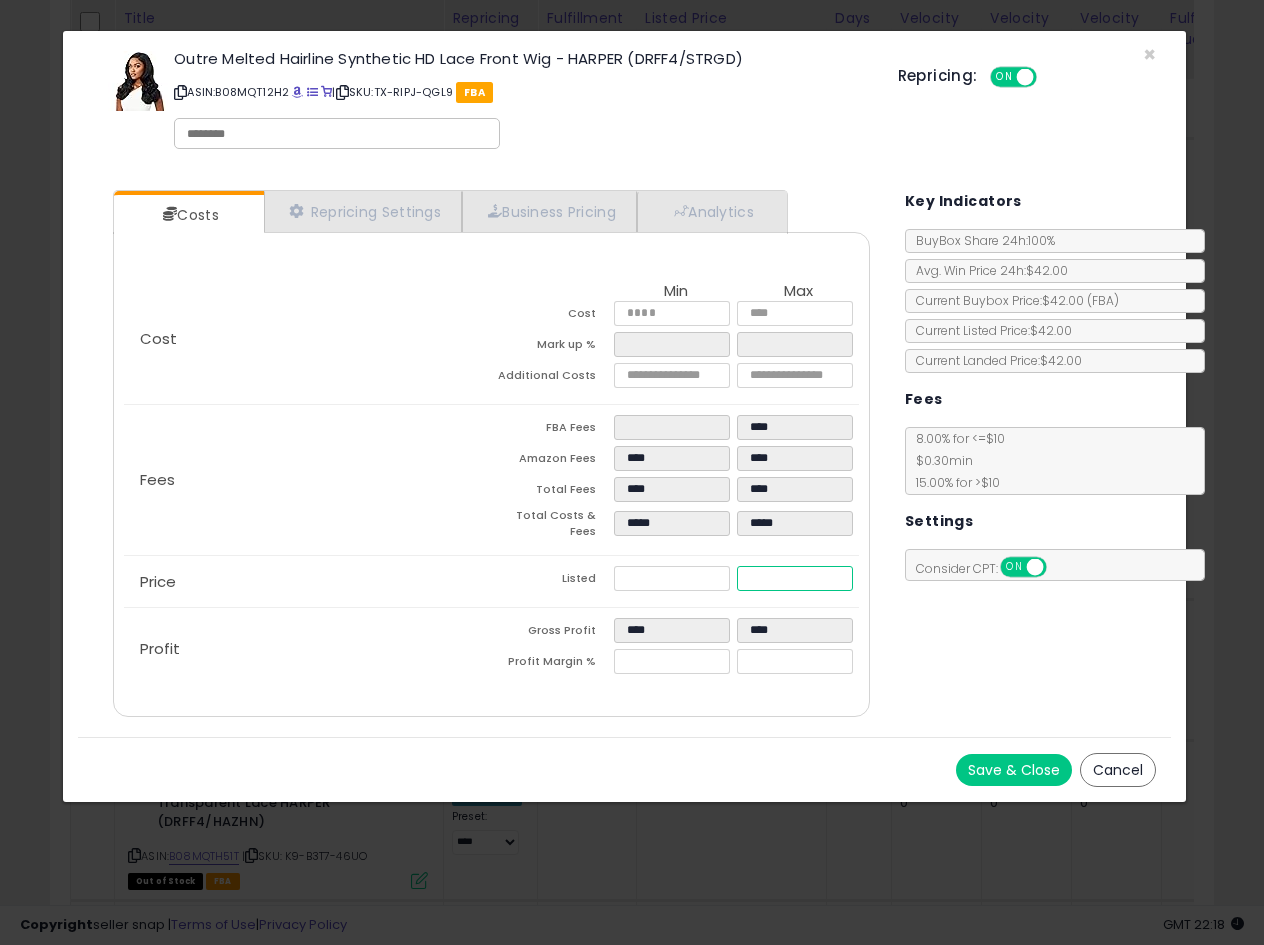 type on "****" 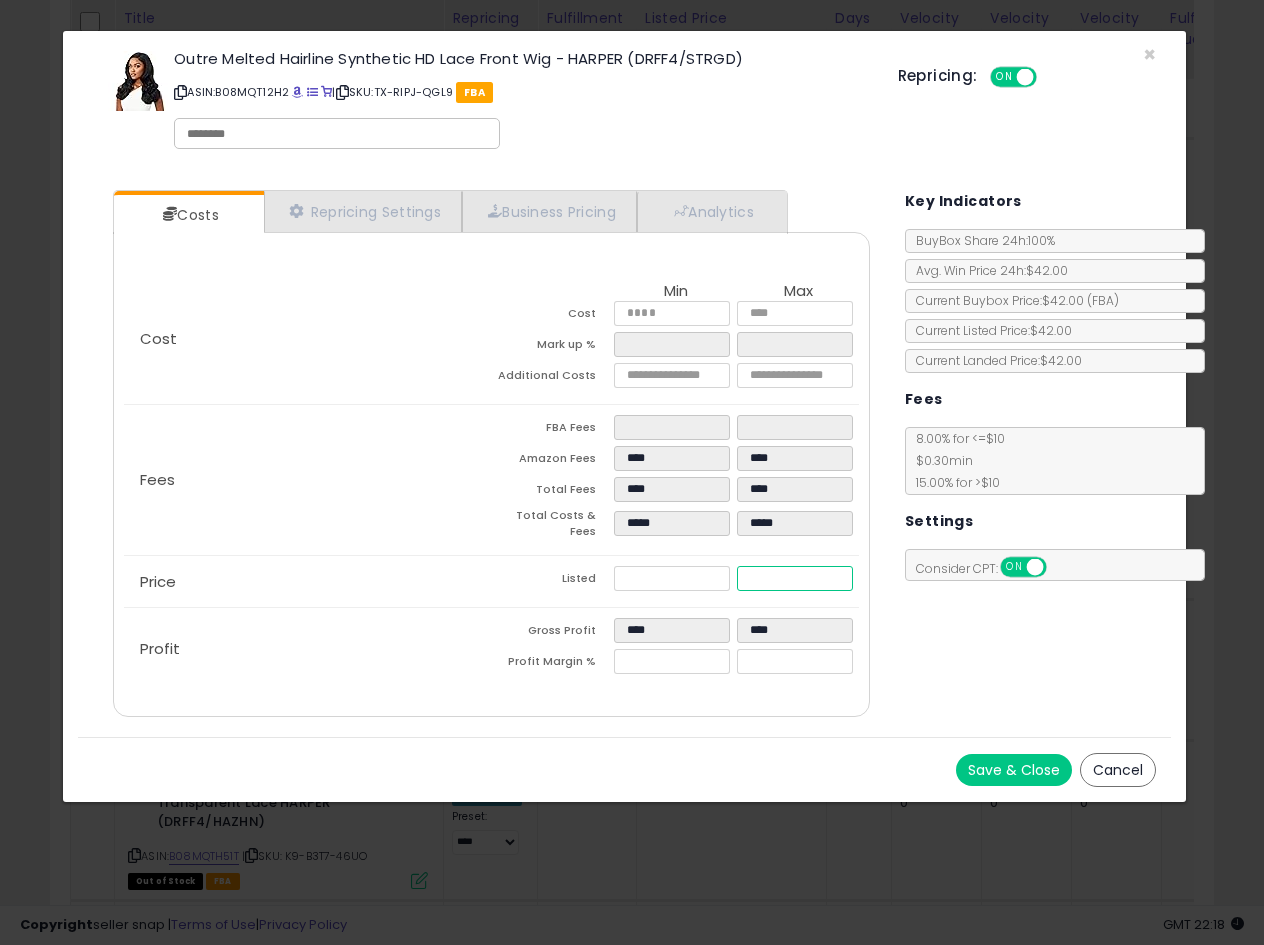 type on "****" 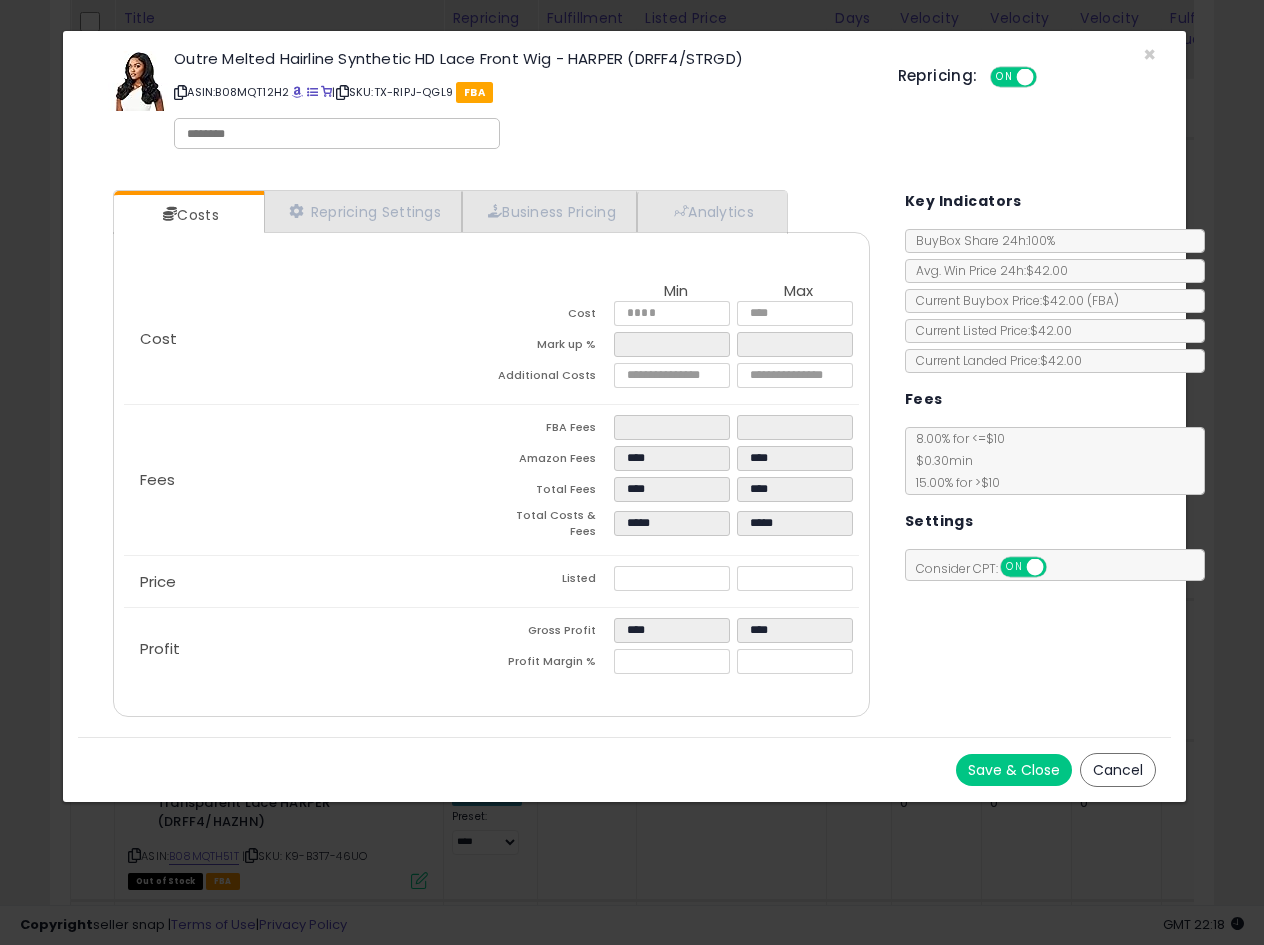type on "****" 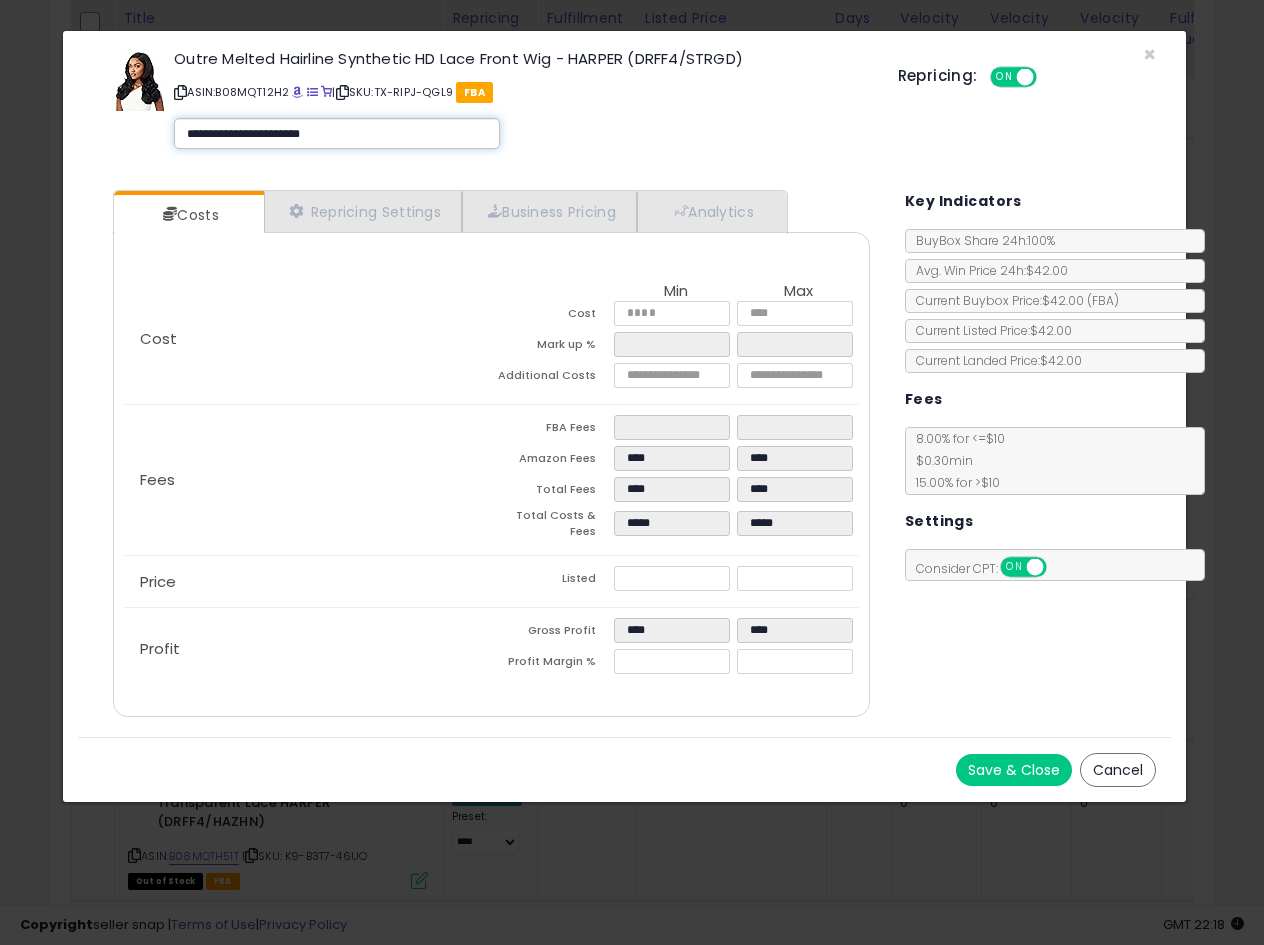 type on "**********" 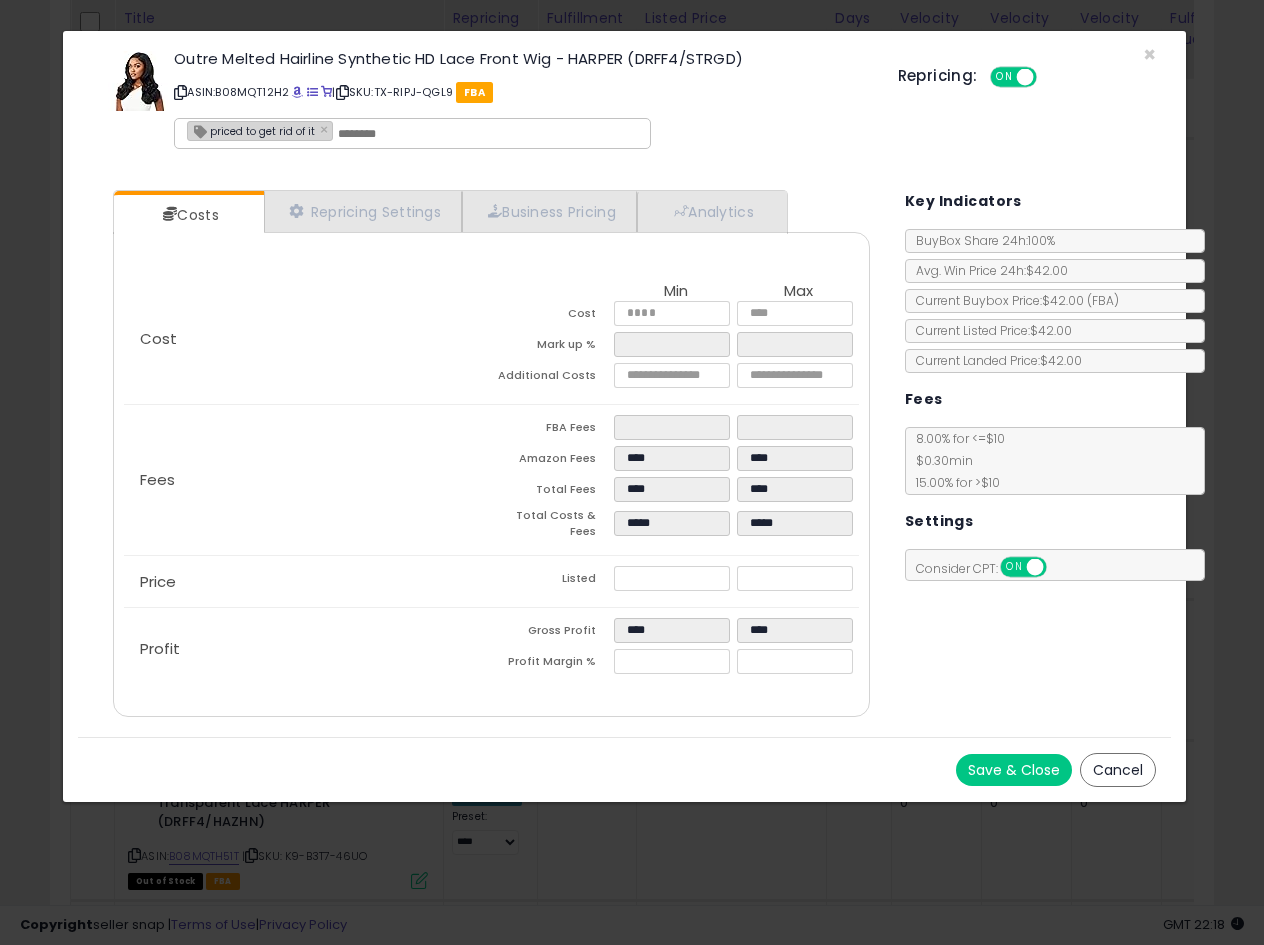 click on "Save & Close" at bounding box center [1014, 770] 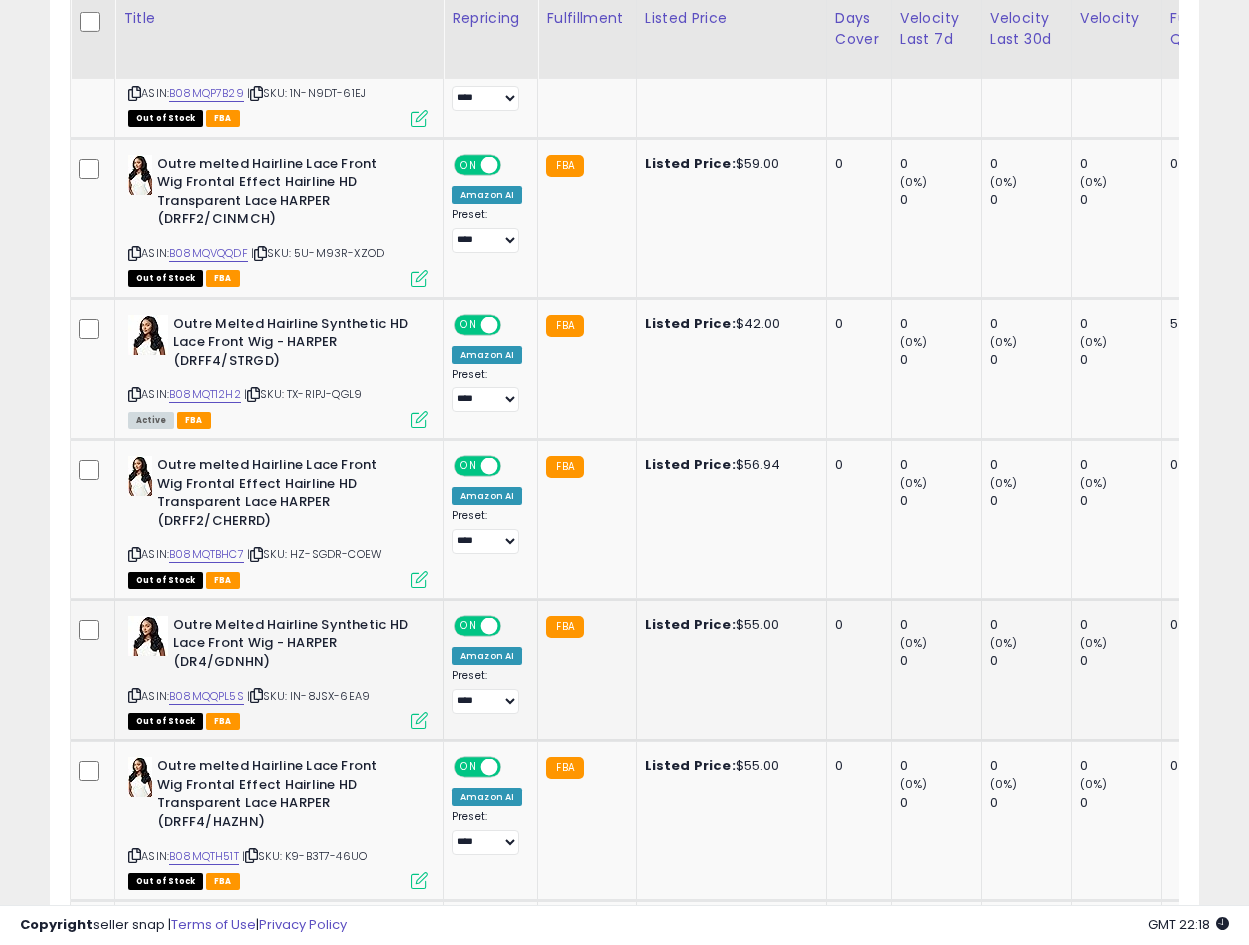 scroll, scrollTop: 410, scrollLeft: 665, axis: both 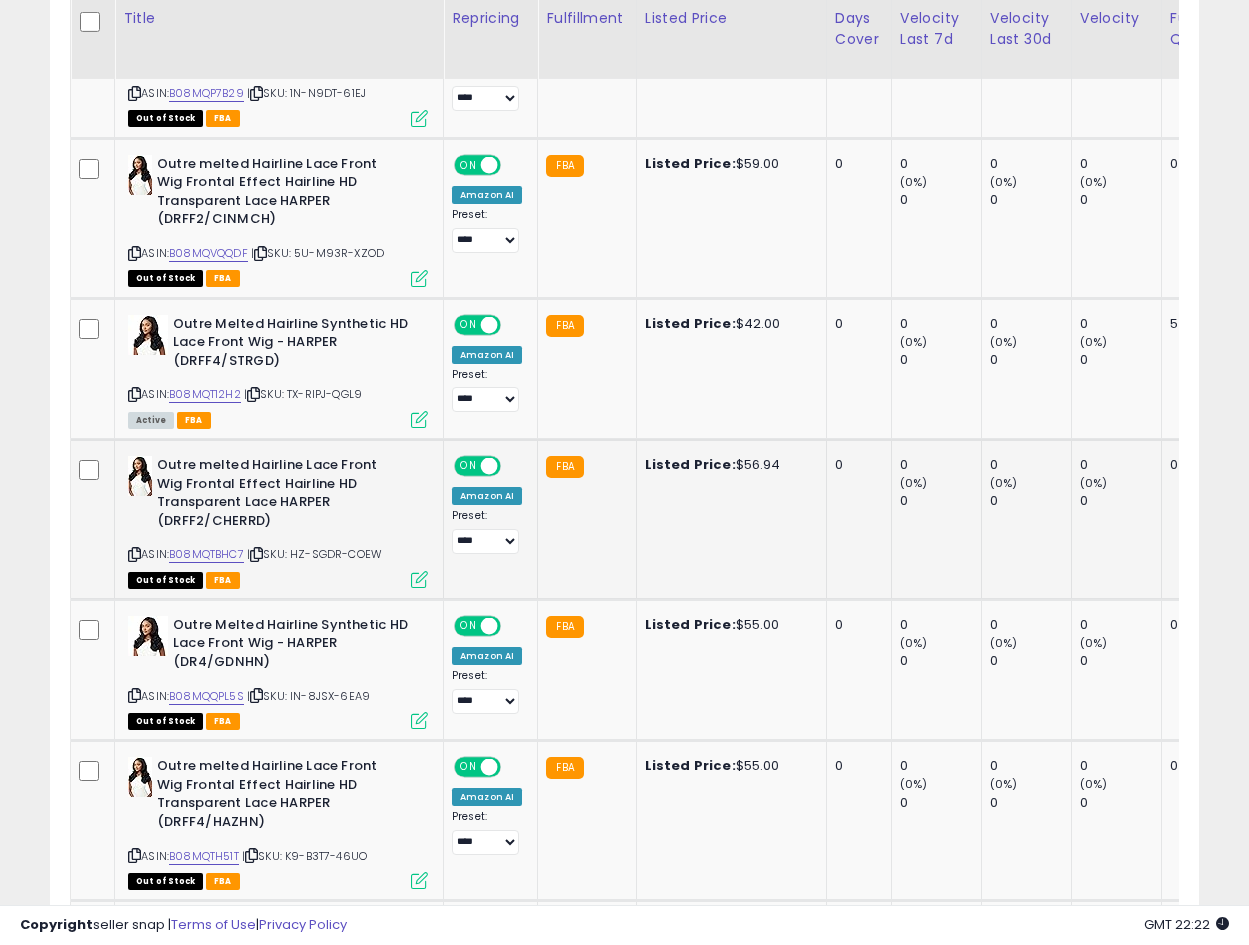 click on "Outre melted Hairline Lace Front Wig Frontal Effect Hairline HD Transparent Lace HARPER (DRFF2/CHERRD)" at bounding box center [278, 495] 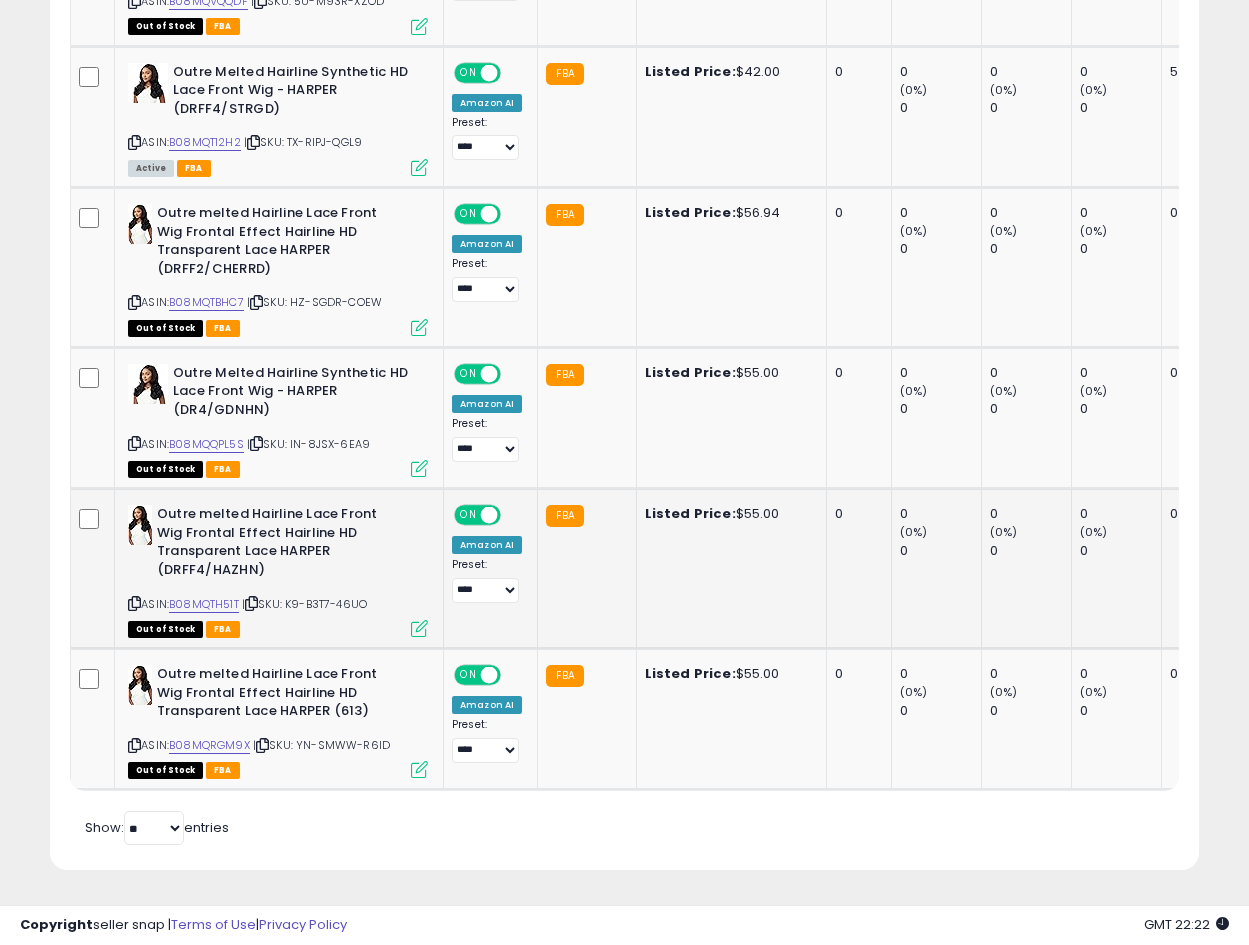 scroll, scrollTop: 793, scrollLeft: 0, axis: vertical 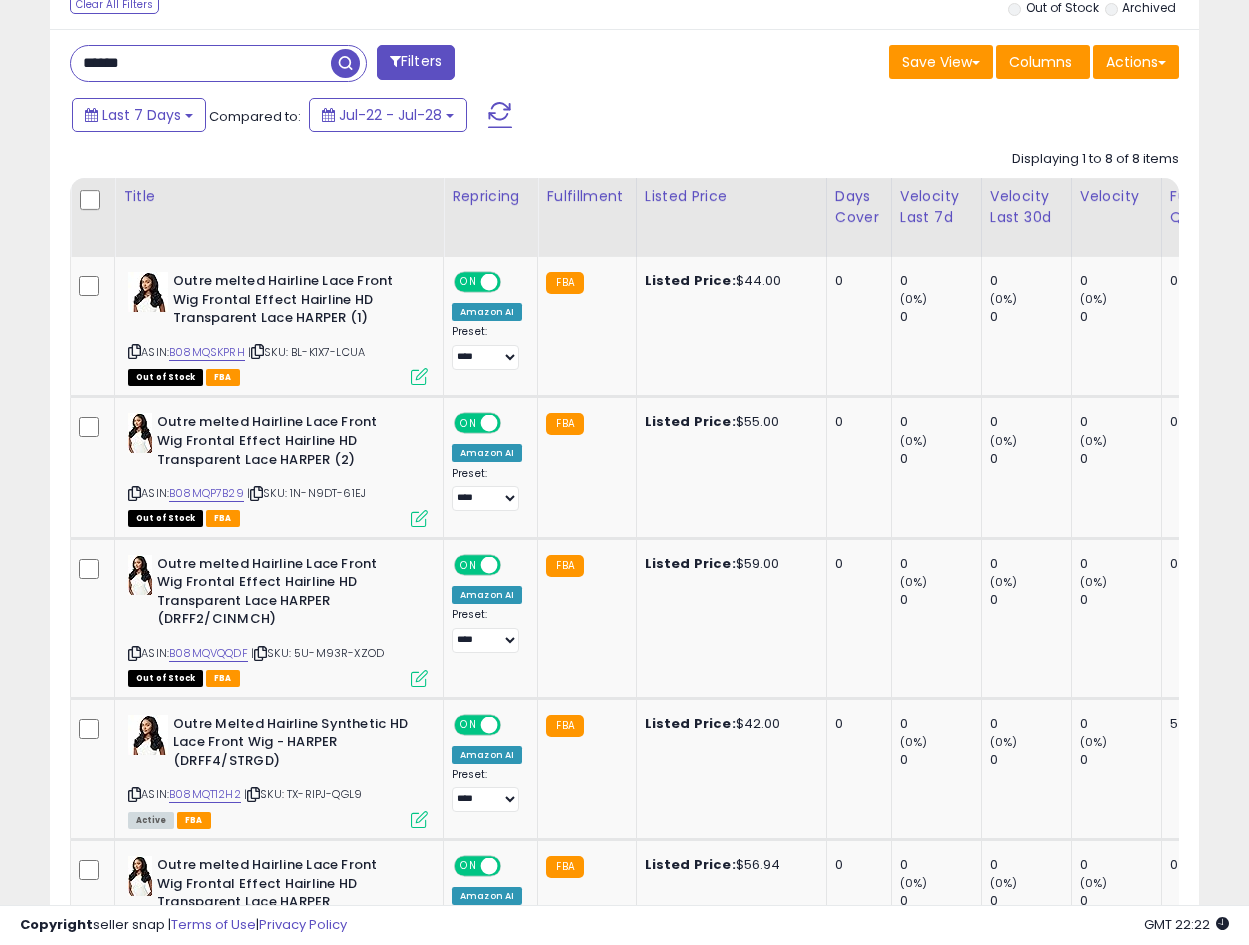 click on "******" at bounding box center [201, 63] 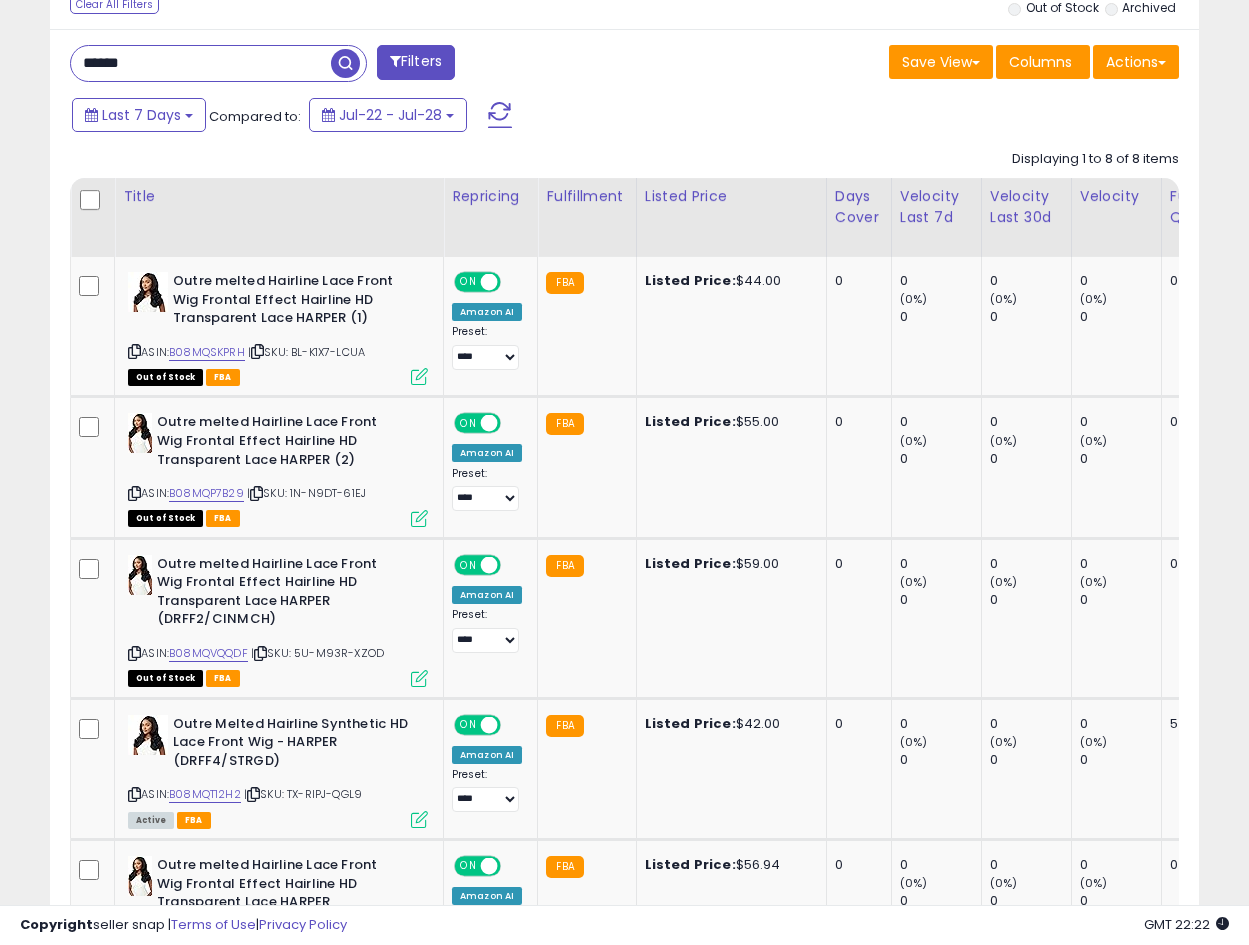 paste on "****" 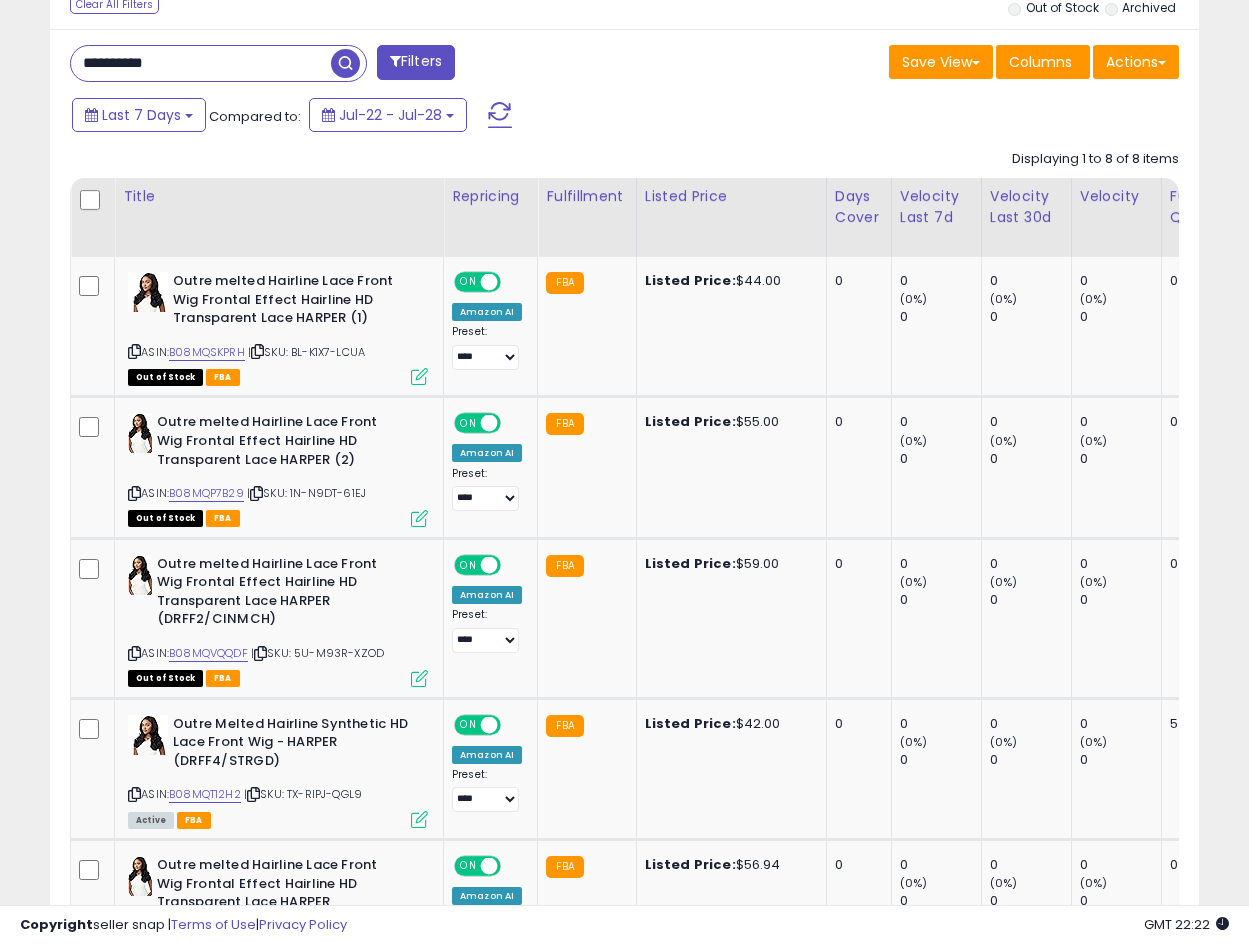 drag, startPoint x: 224, startPoint y: 69, endPoint x: -12, endPoint y: 75, distance: 236.07626 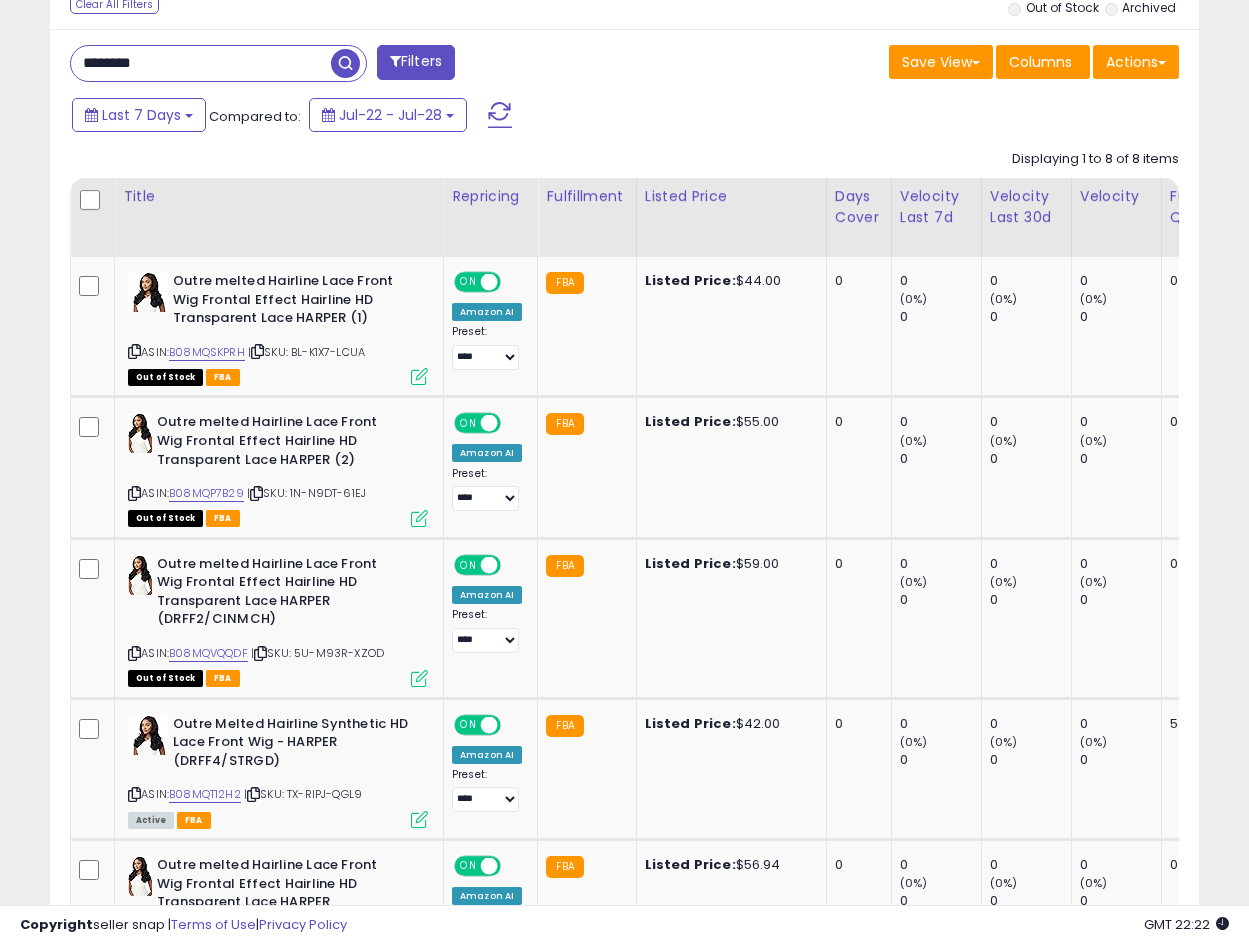 type on "********" 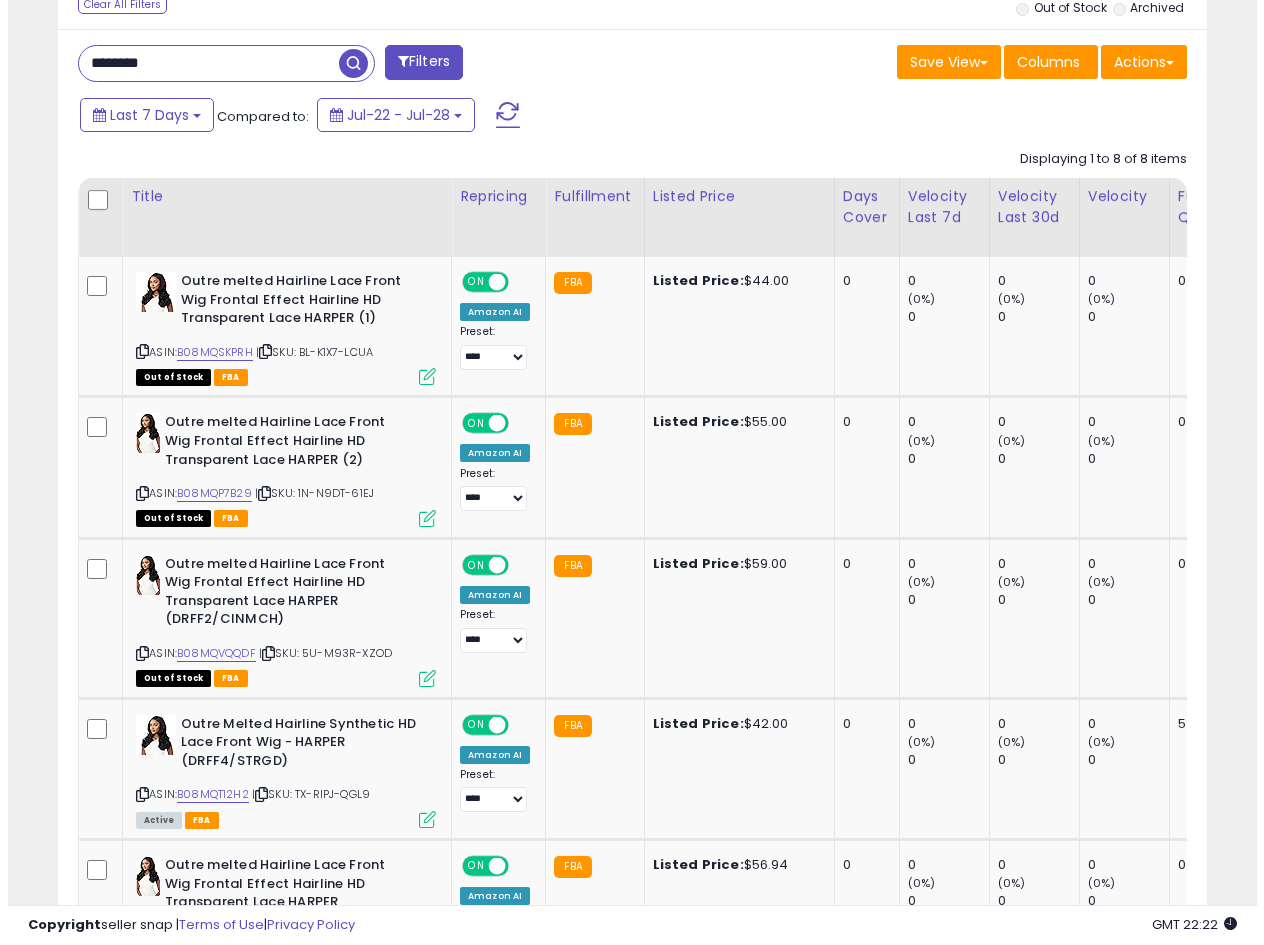 scroll, scrollTop: 275, scrollLeft: 0, axis: vertical 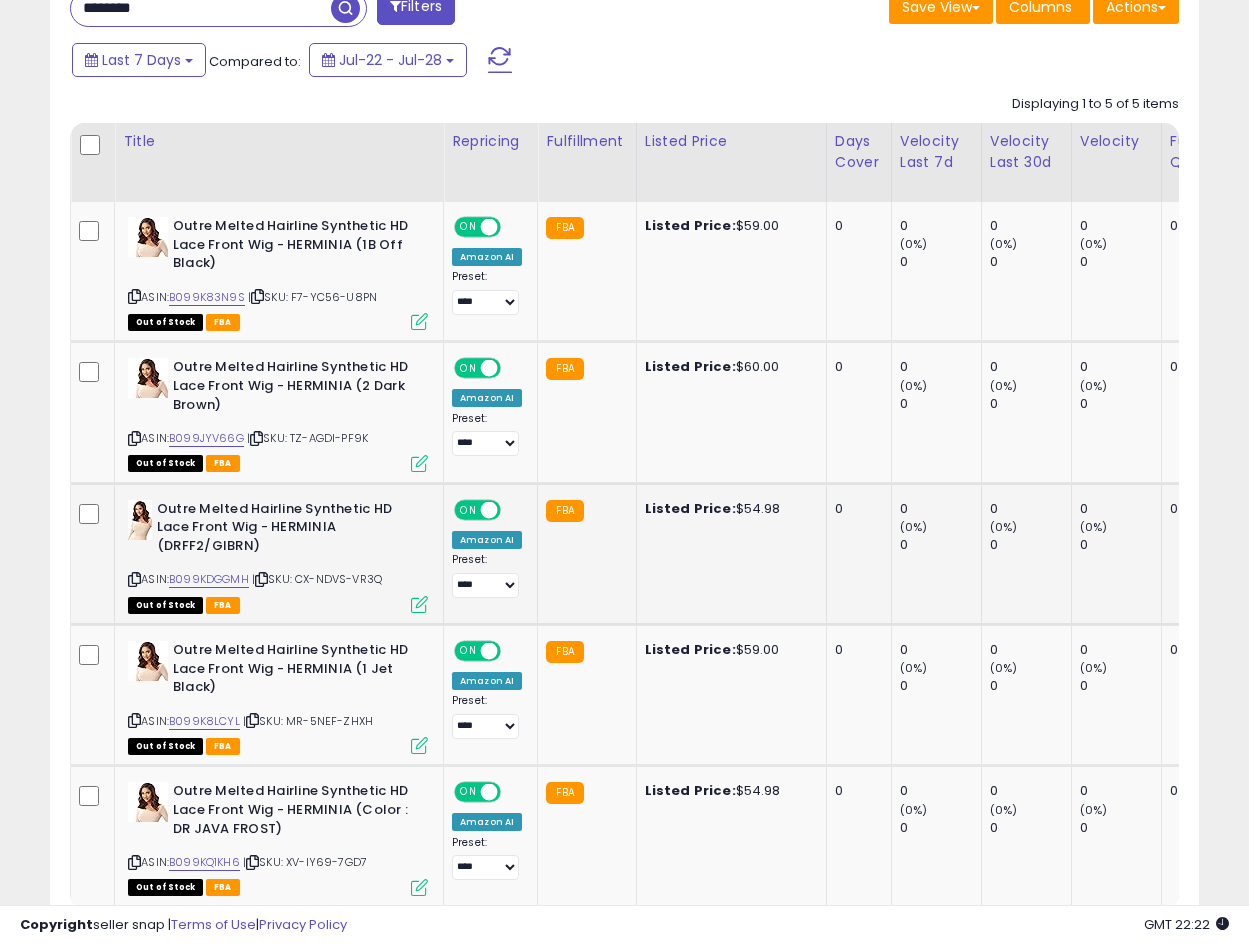 click on "Outre Melted Hairline Synthetic HD Lace Front Wig - HERMINIA (DRFF2/GIBRN)" at bounding box center (278, 530) 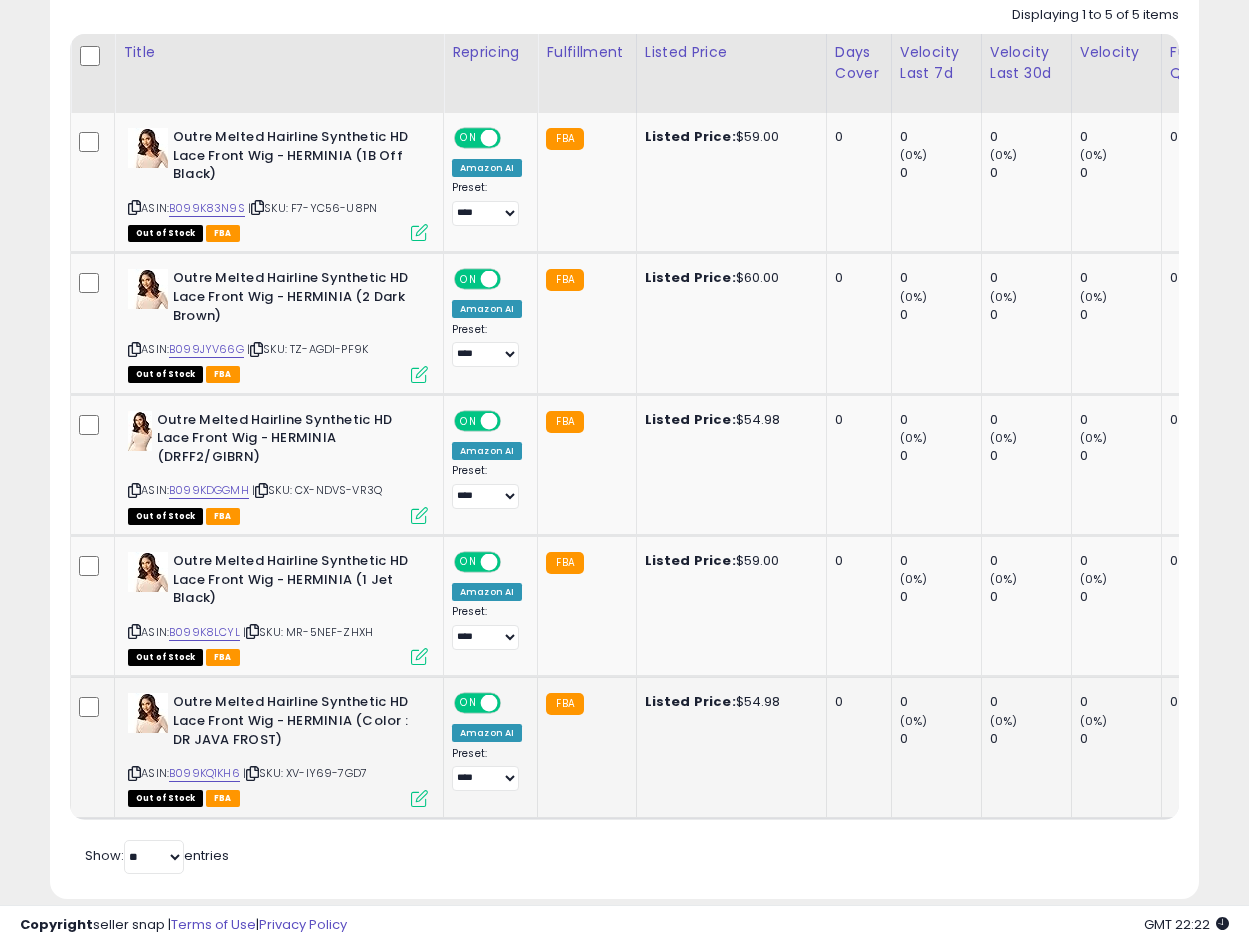 scroll, scrollTop: 981, scrollLeft: 0, axis: vertical 